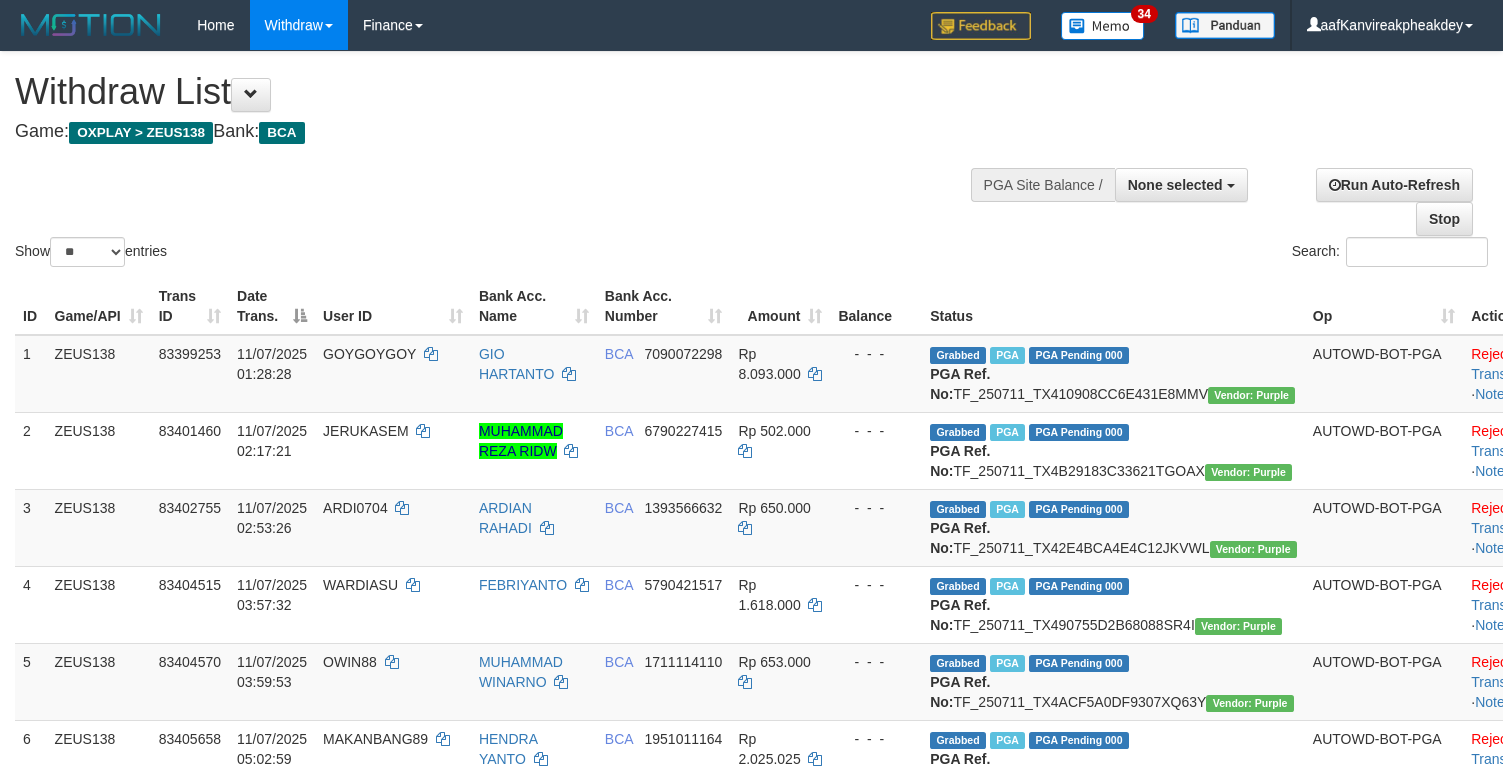 select 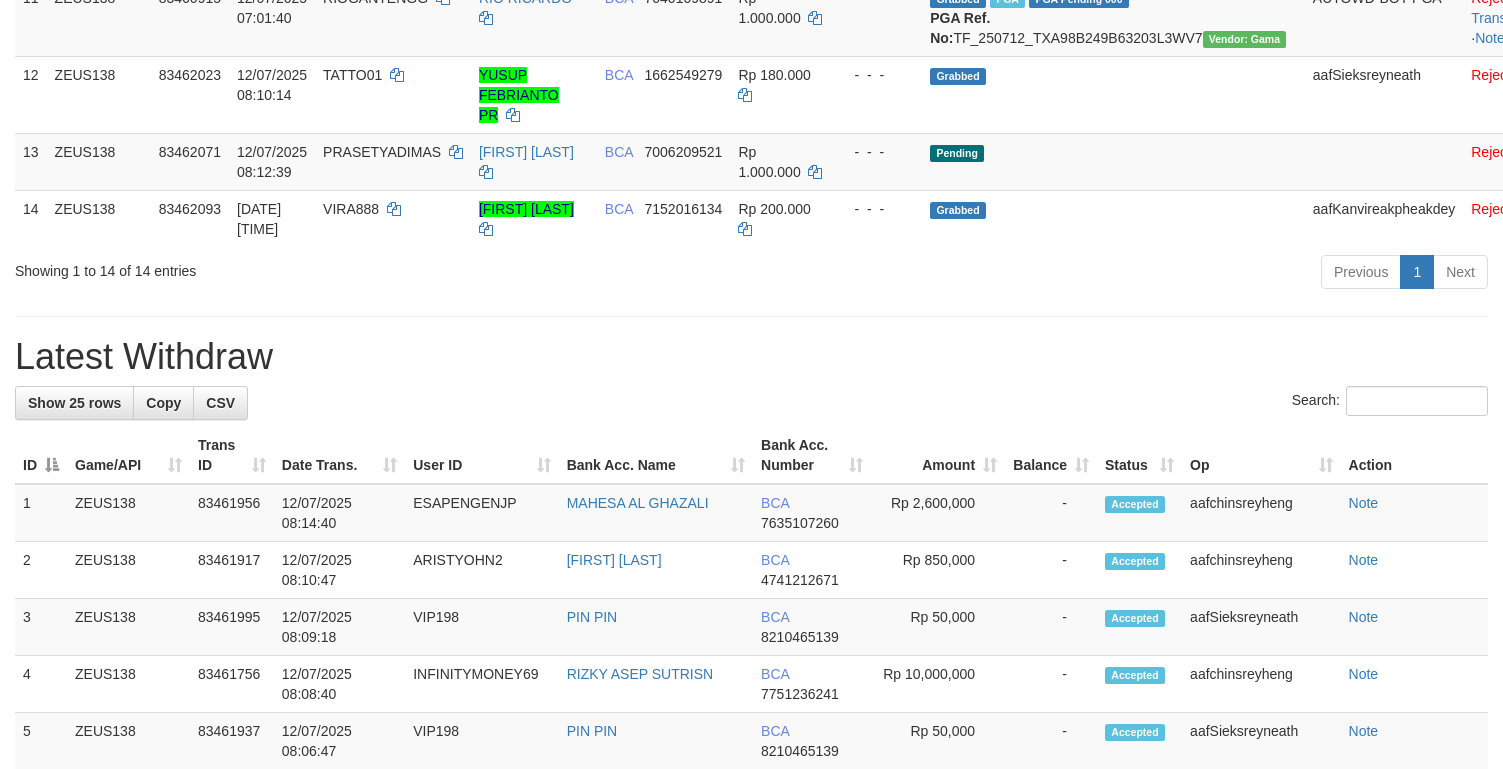 scroll, scrollTop: 1051, scrollLeft: 0, axis: vertical 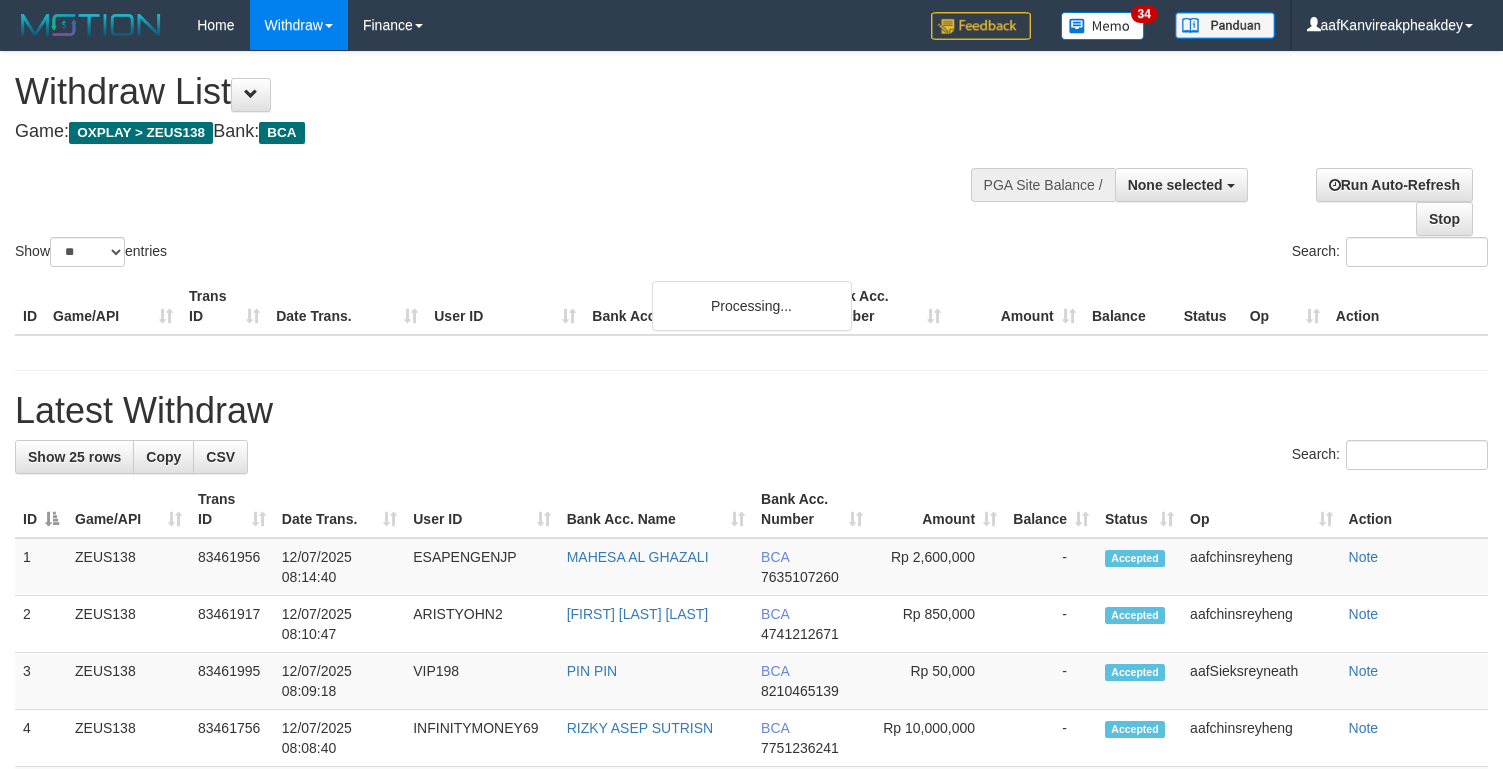 select 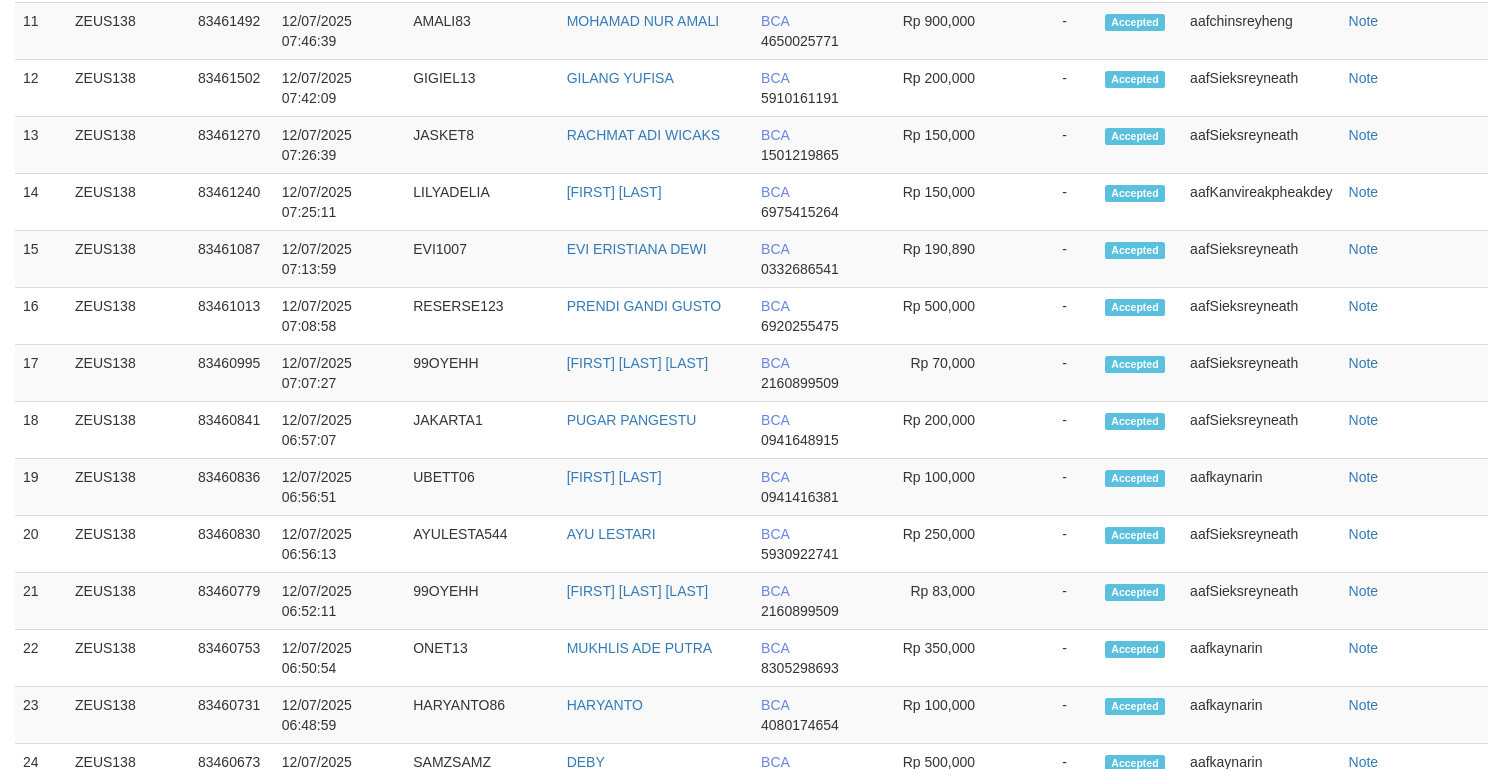 scroll, scrollTop: 1051, scrollLeft: 0, axis: vertical 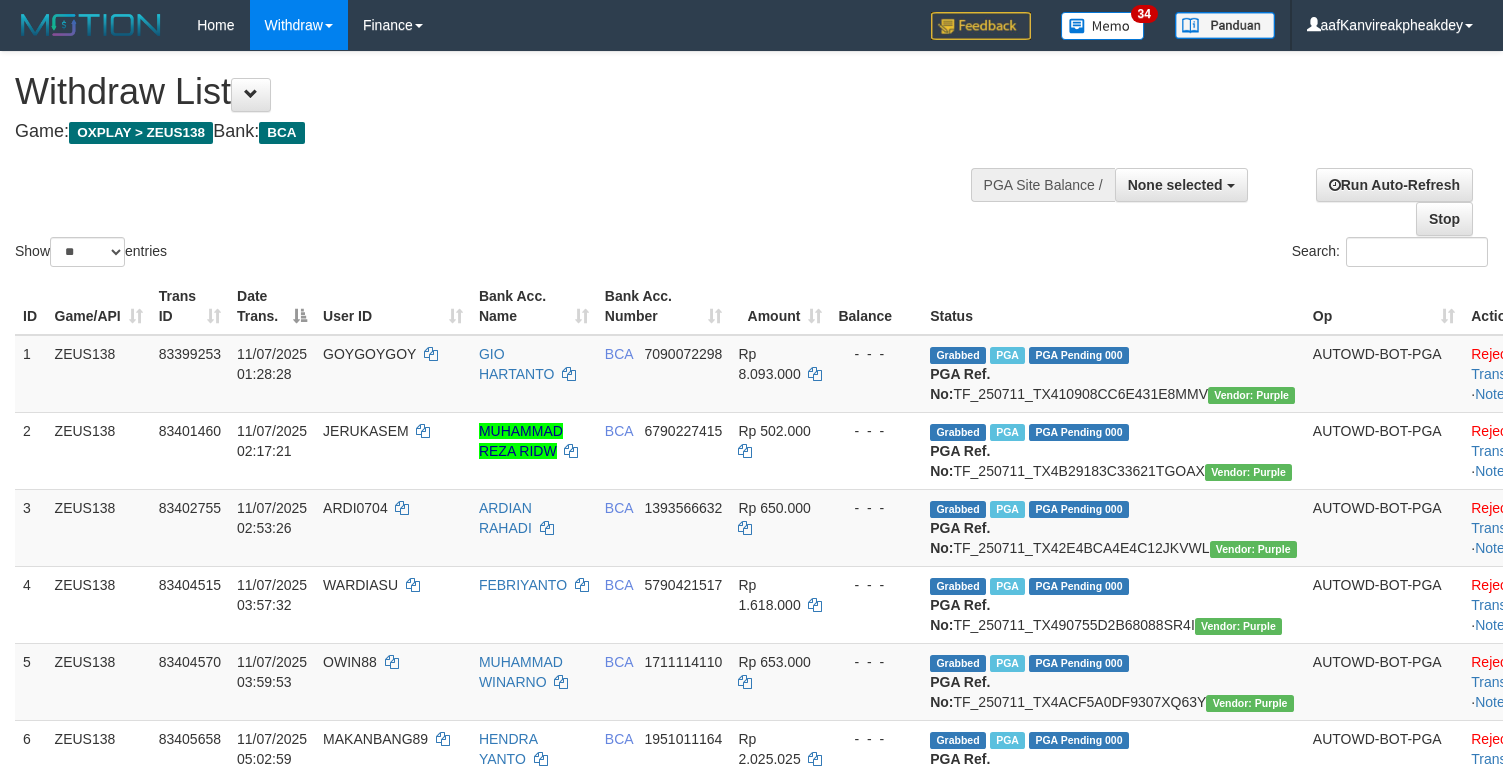 select 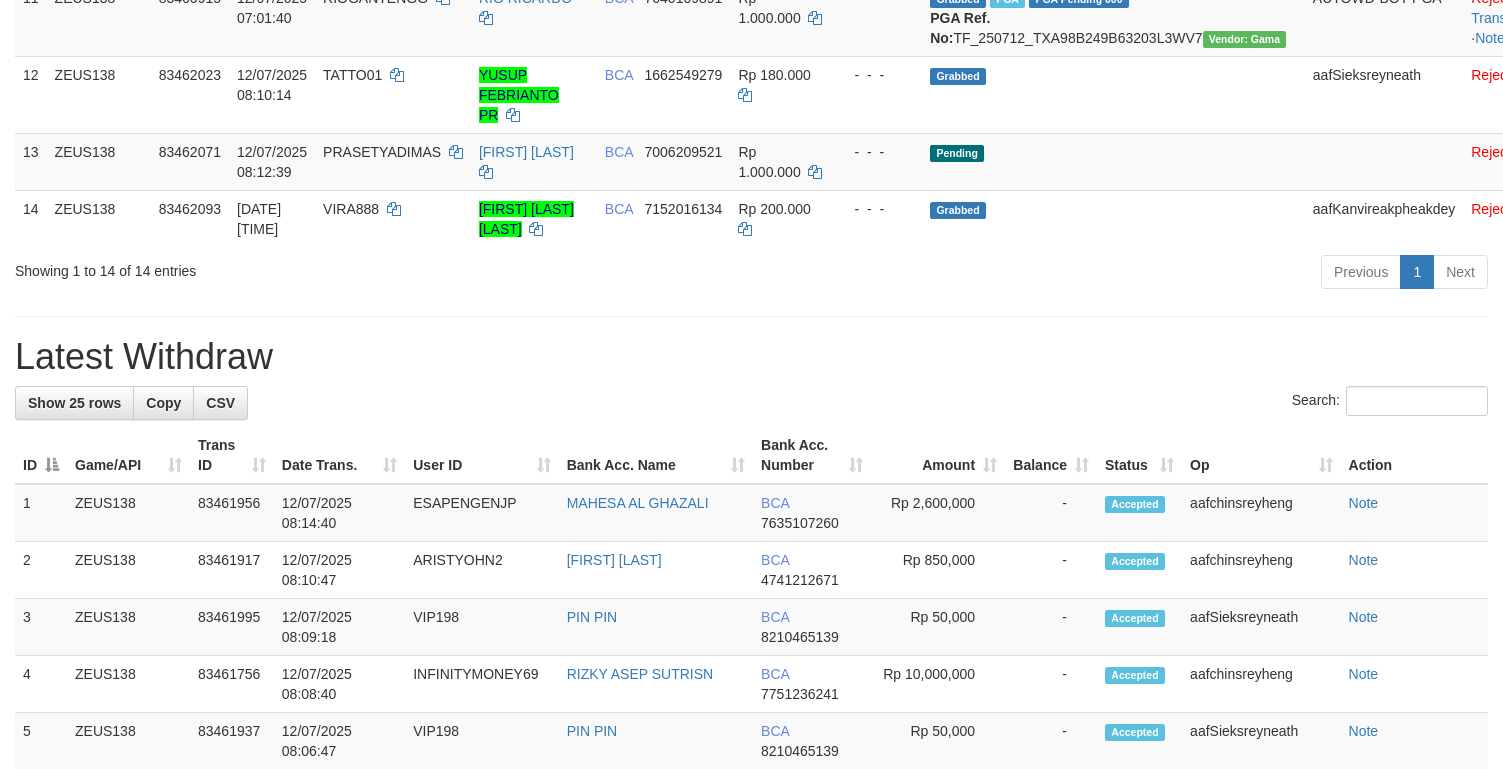 click on "BCA     7635239191" at bounding box center [664, -60] 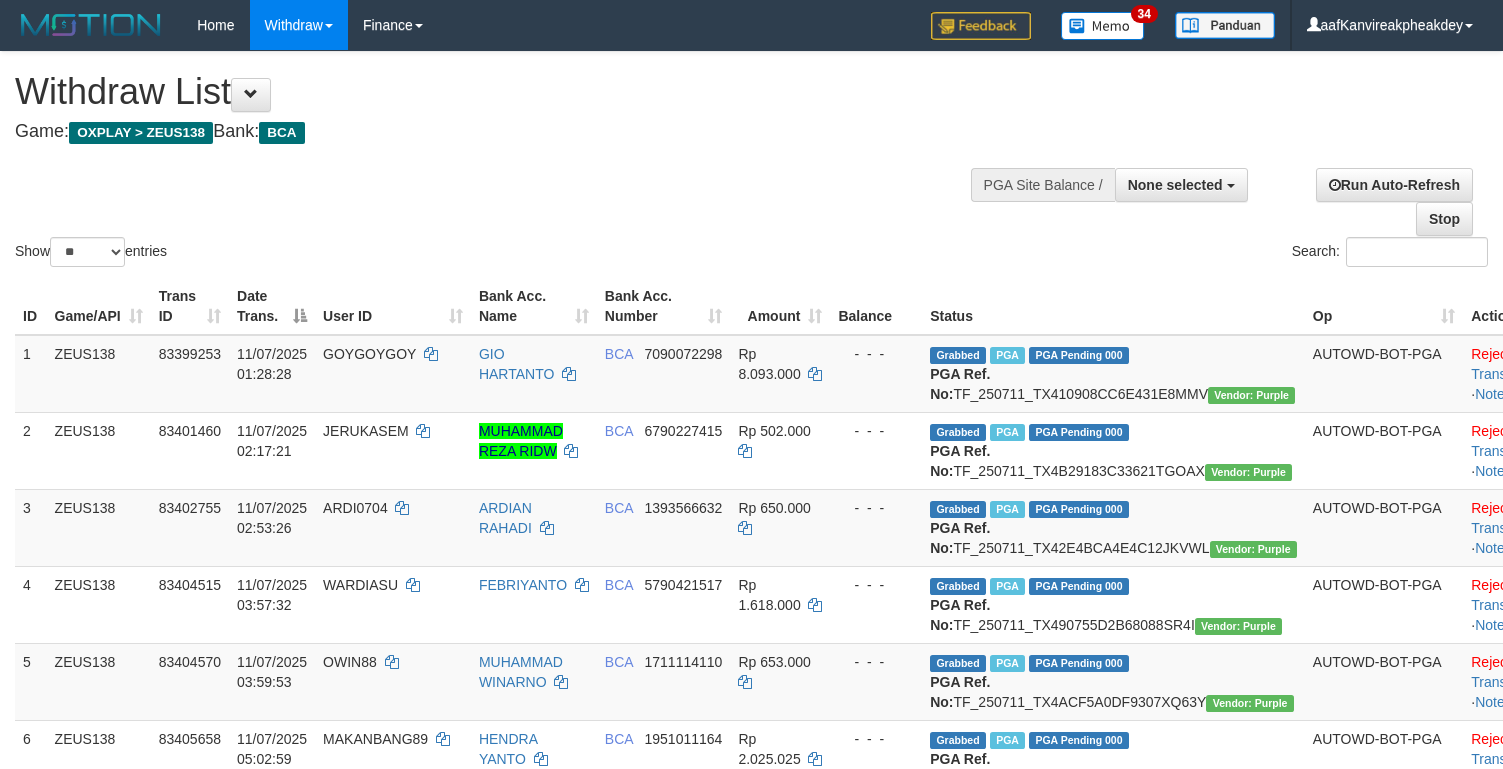 select 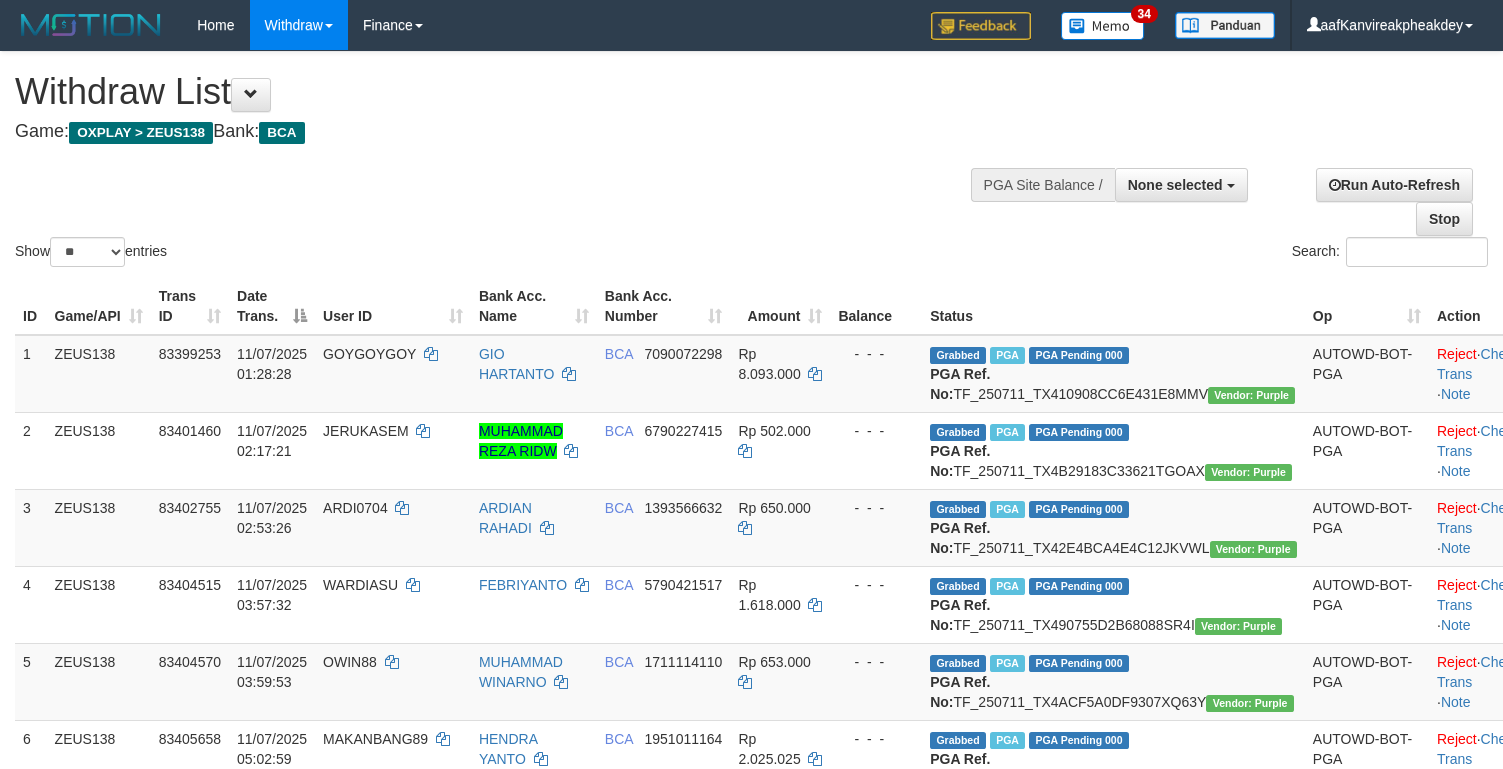 select 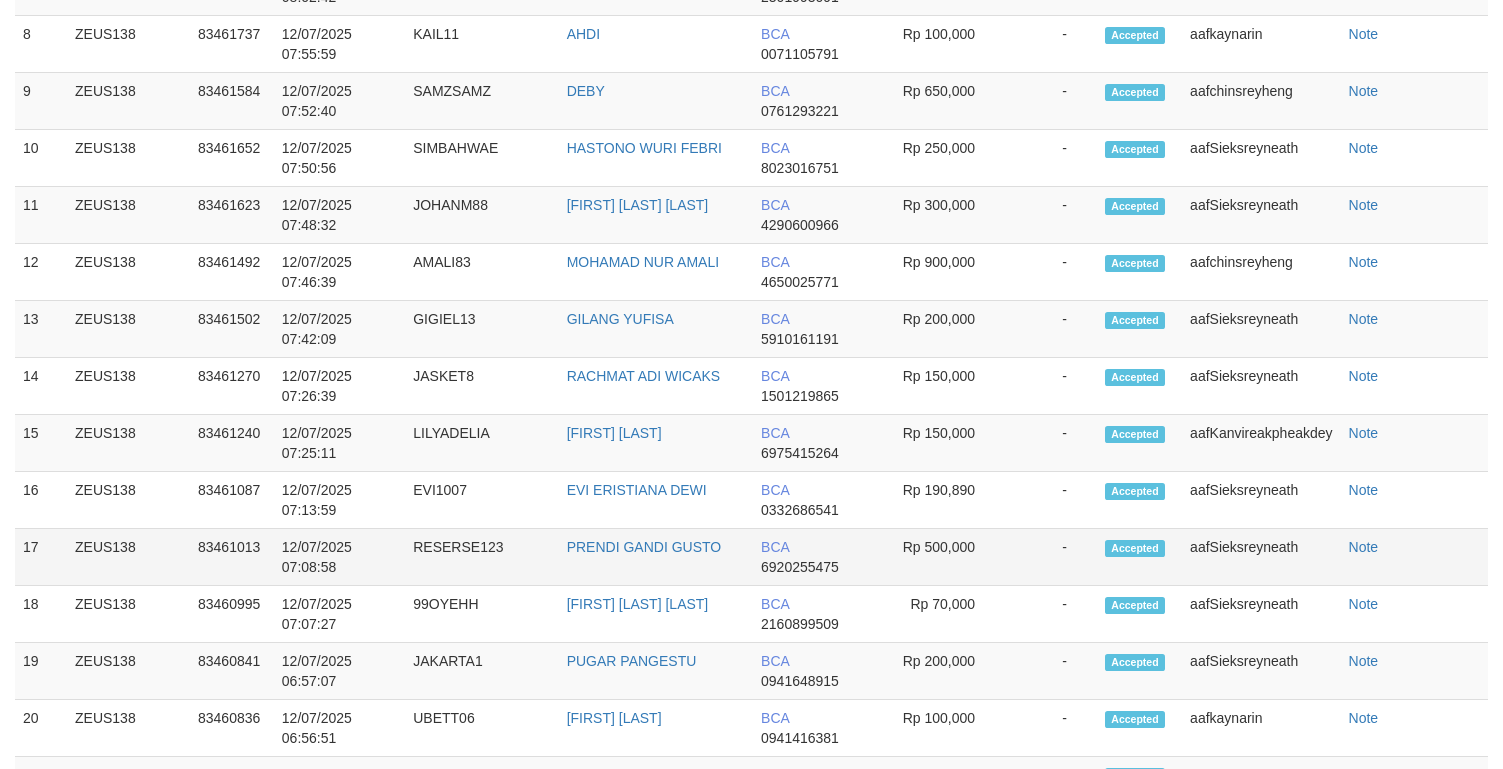 scroll, scrollTop: 1794, scrollLeft: 0, axis: vertical 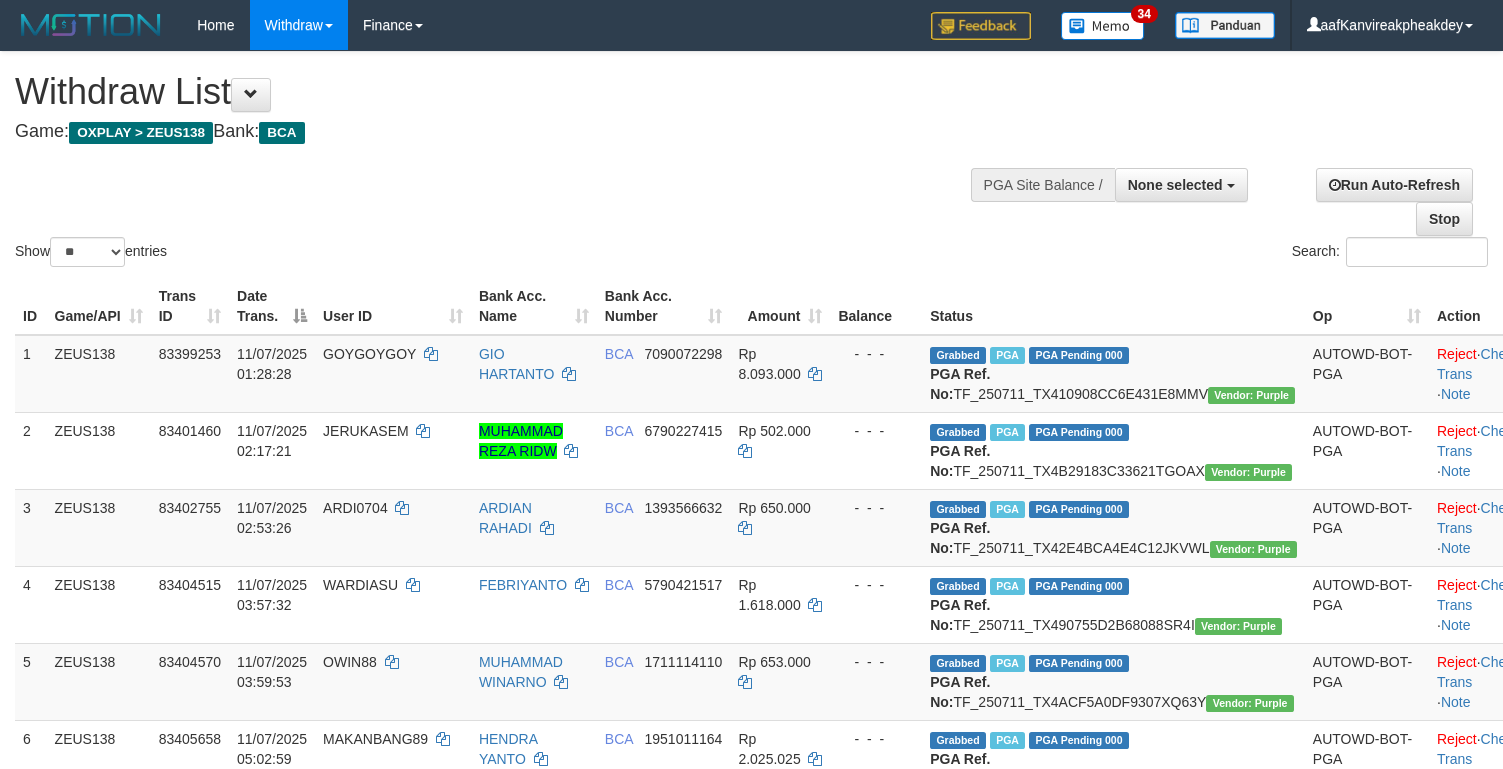 select 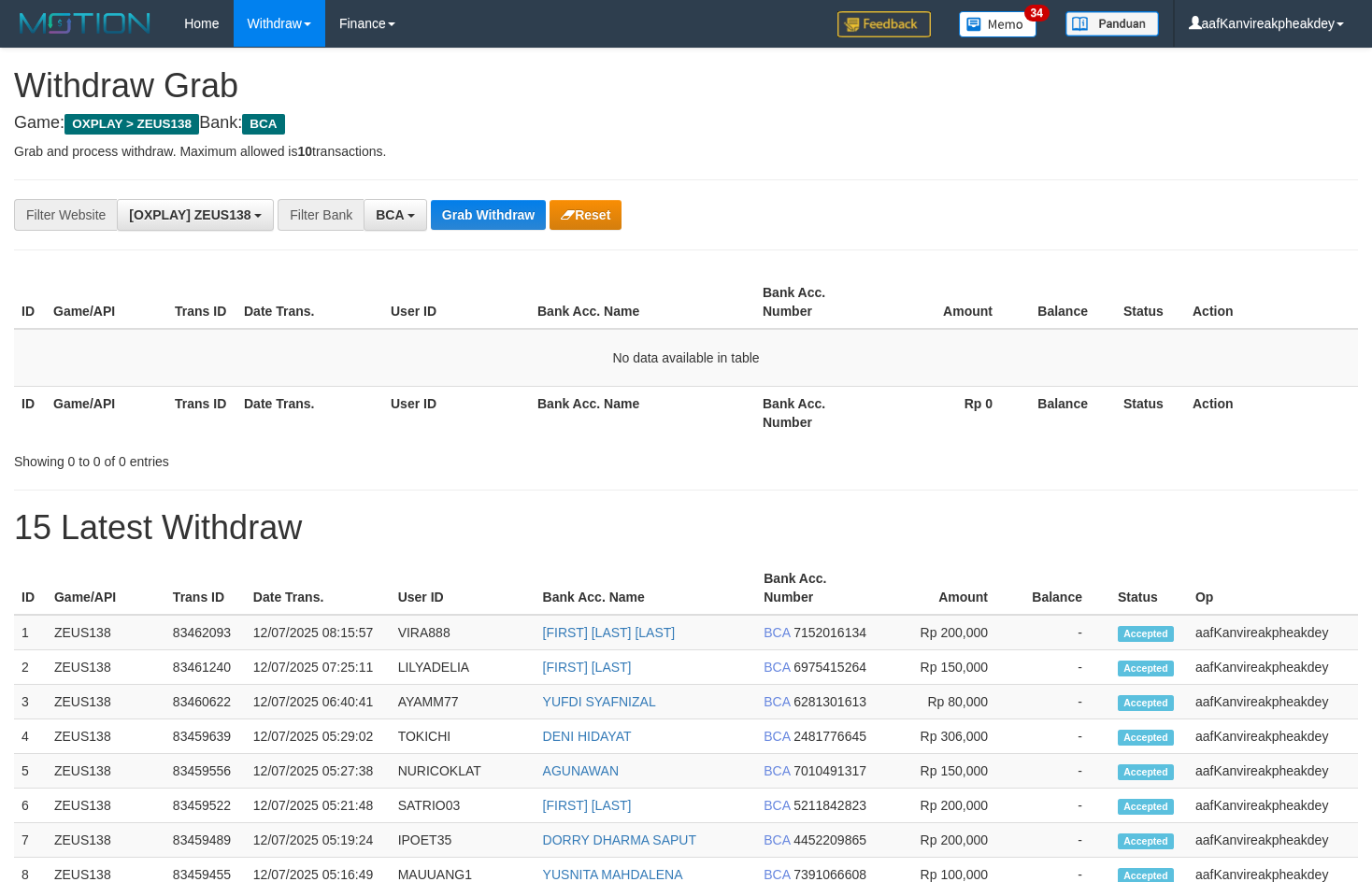 scroll, scrollTop: 0, scrollLeft: 0, axis: both 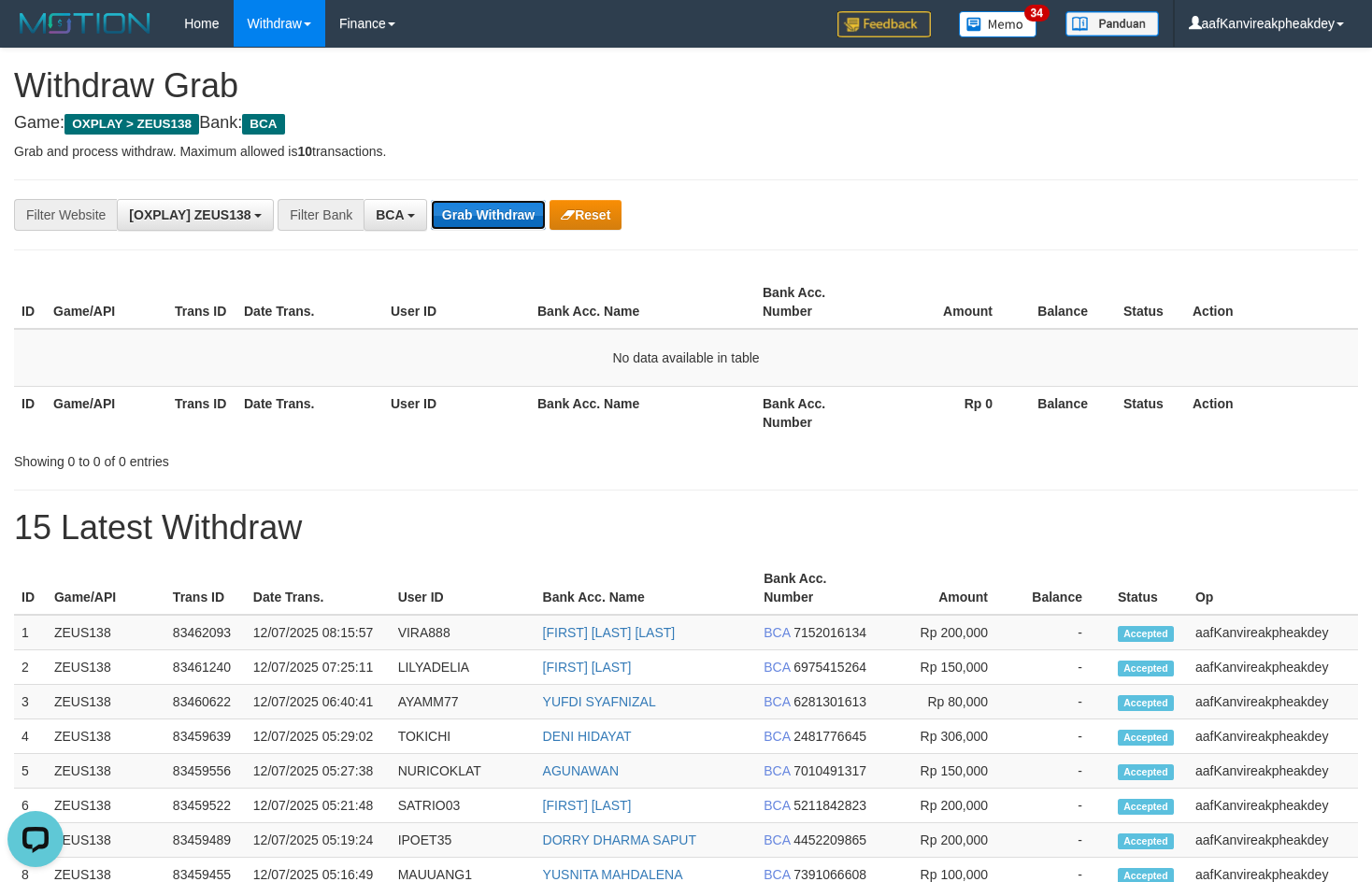 drag, startPoint x: 499, startPoint y: 223, endPoint x: 544, endPoint y: 220, distance: 45.09989 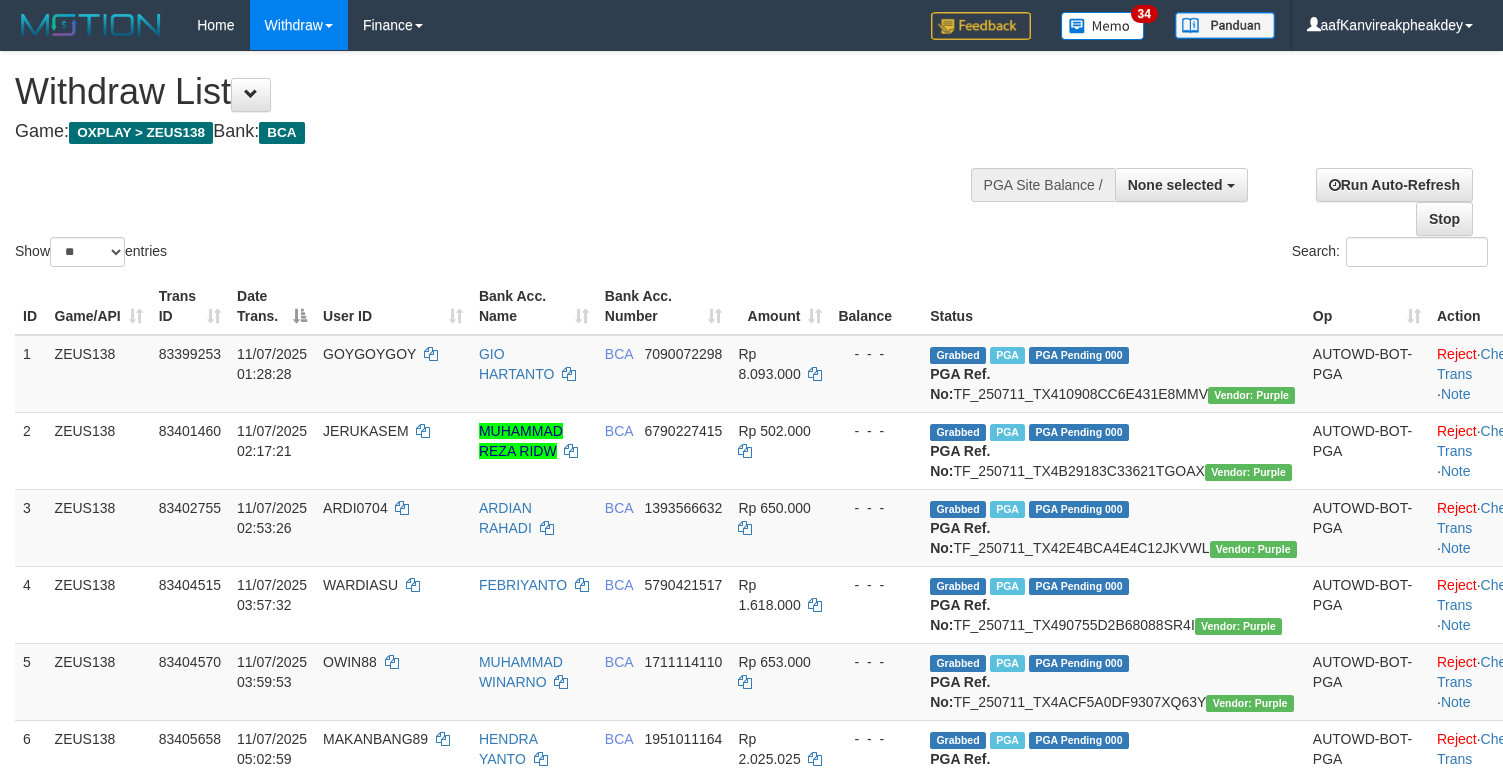 select 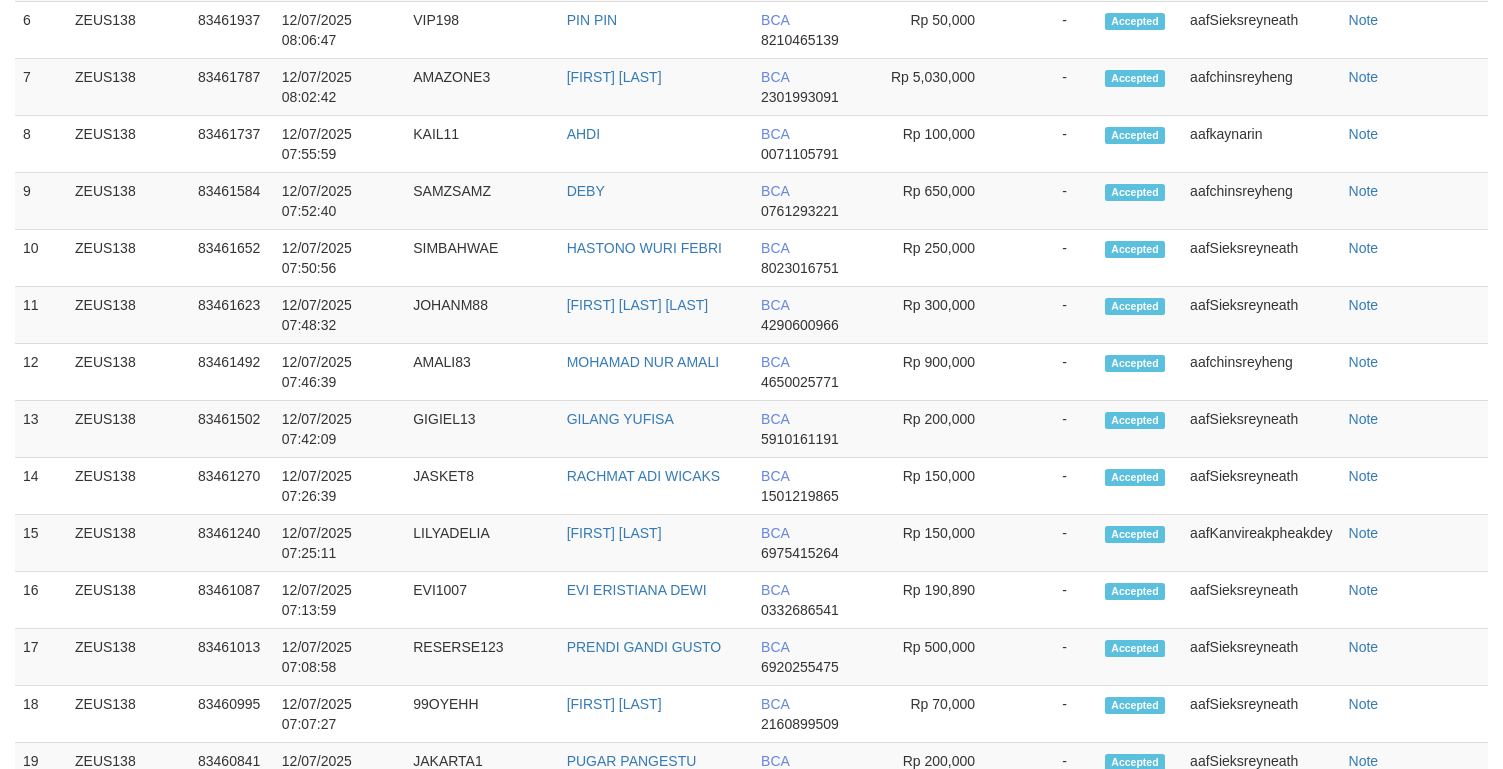 scroll, scrollTop: 1762, scrollLeft: 0, axis: vertical 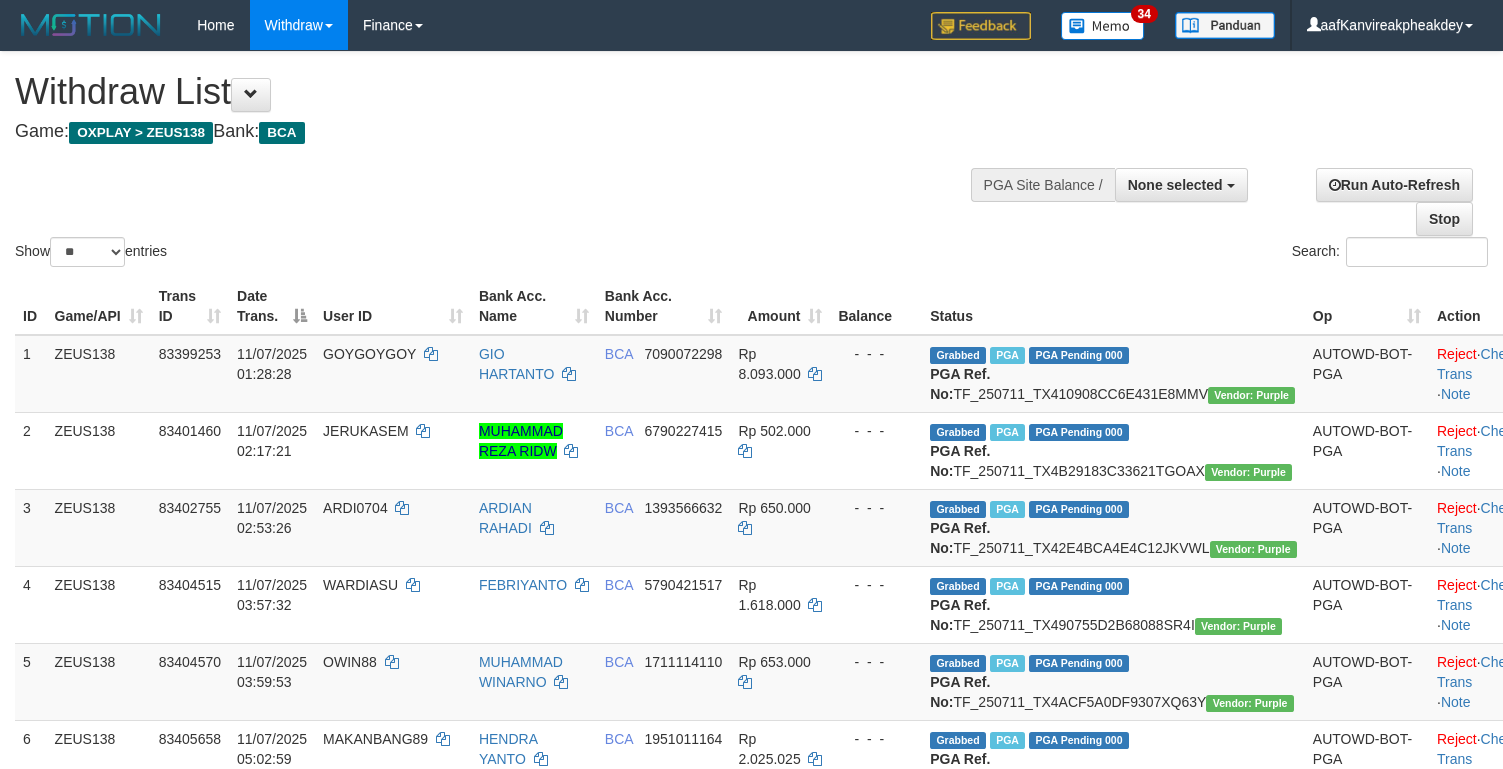 select 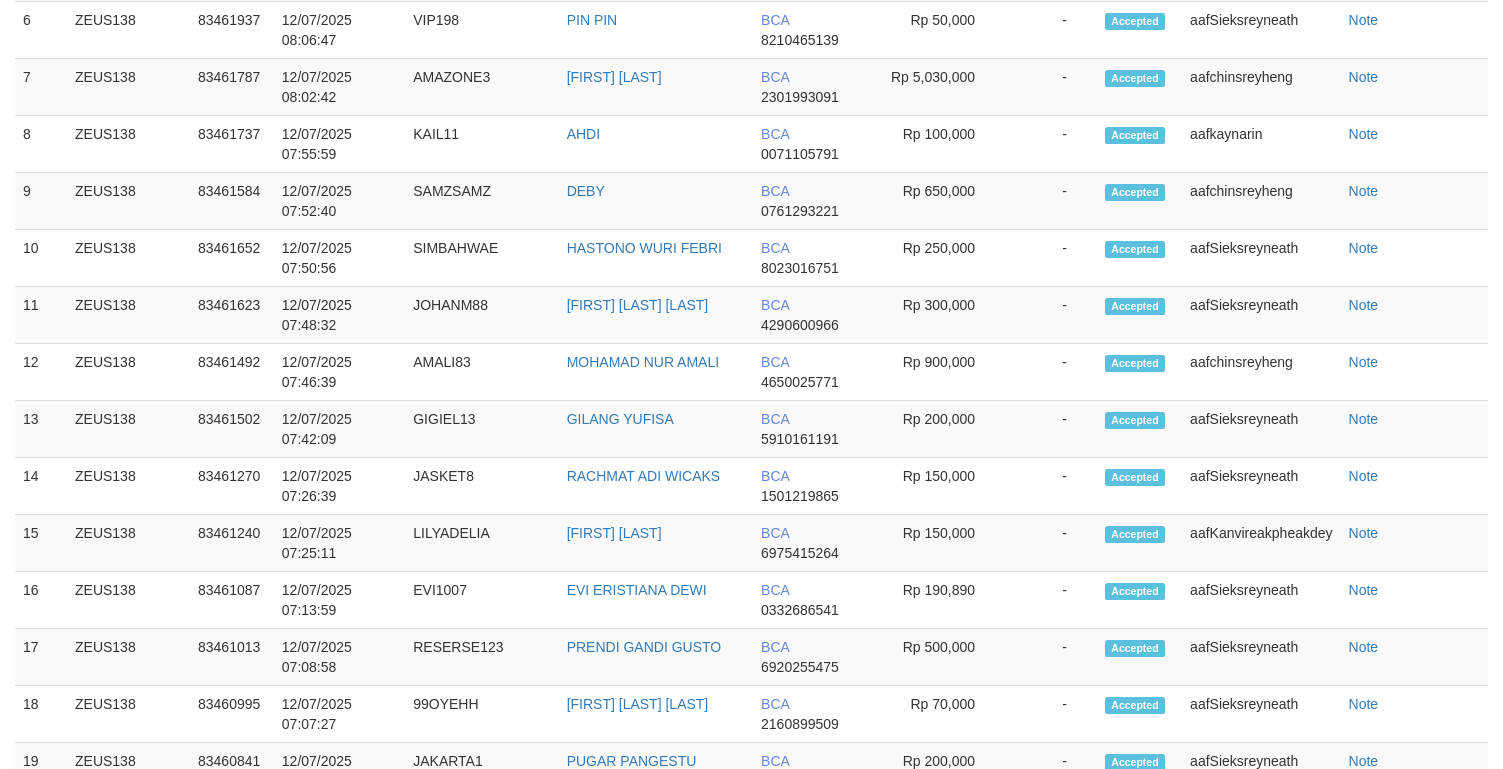 scroll, scrollTop: 1762, scrollLeft: 0, axis: vertical 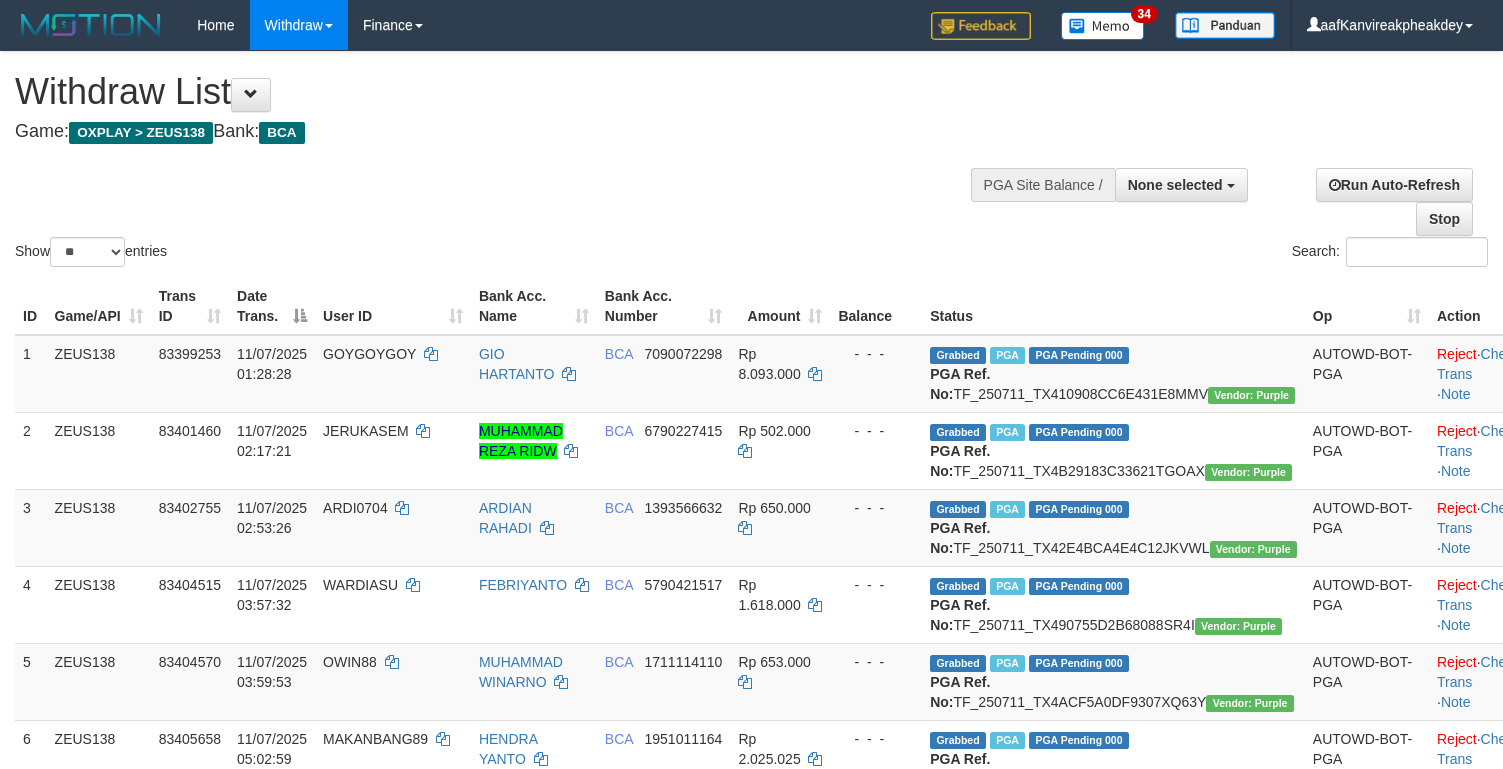 select 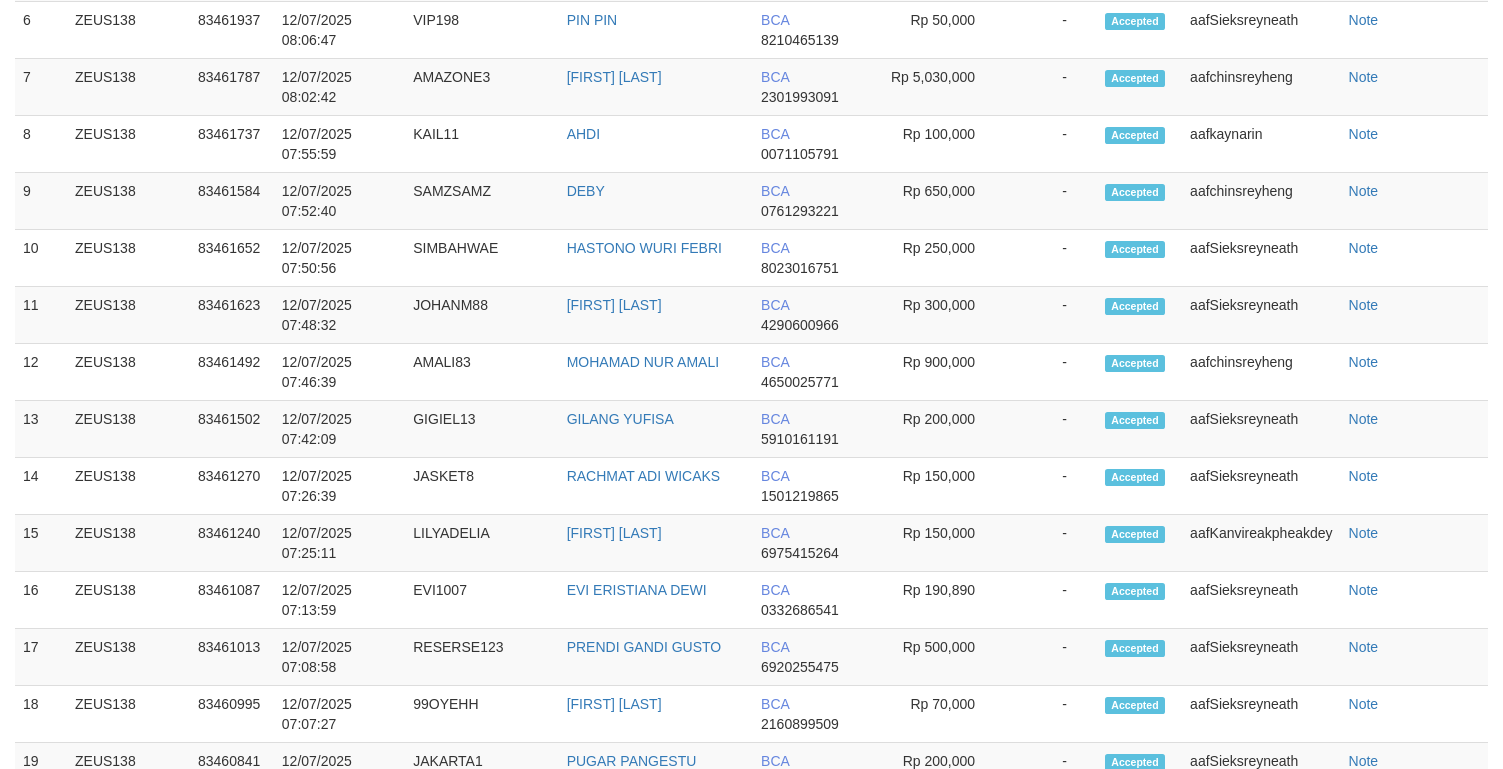 scroll, scrollTop: 1762, scrollLeft: 0, axis: vertical 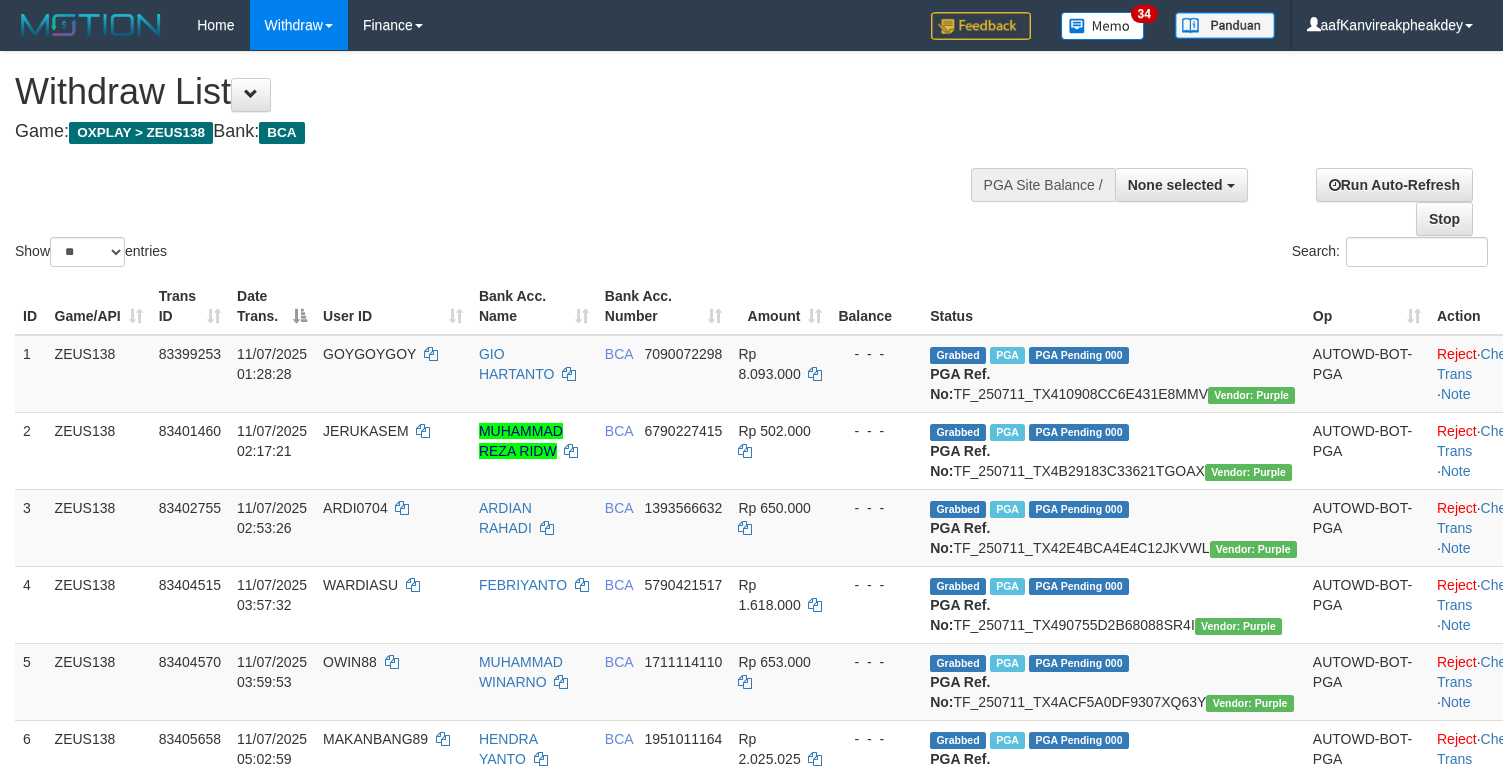 select 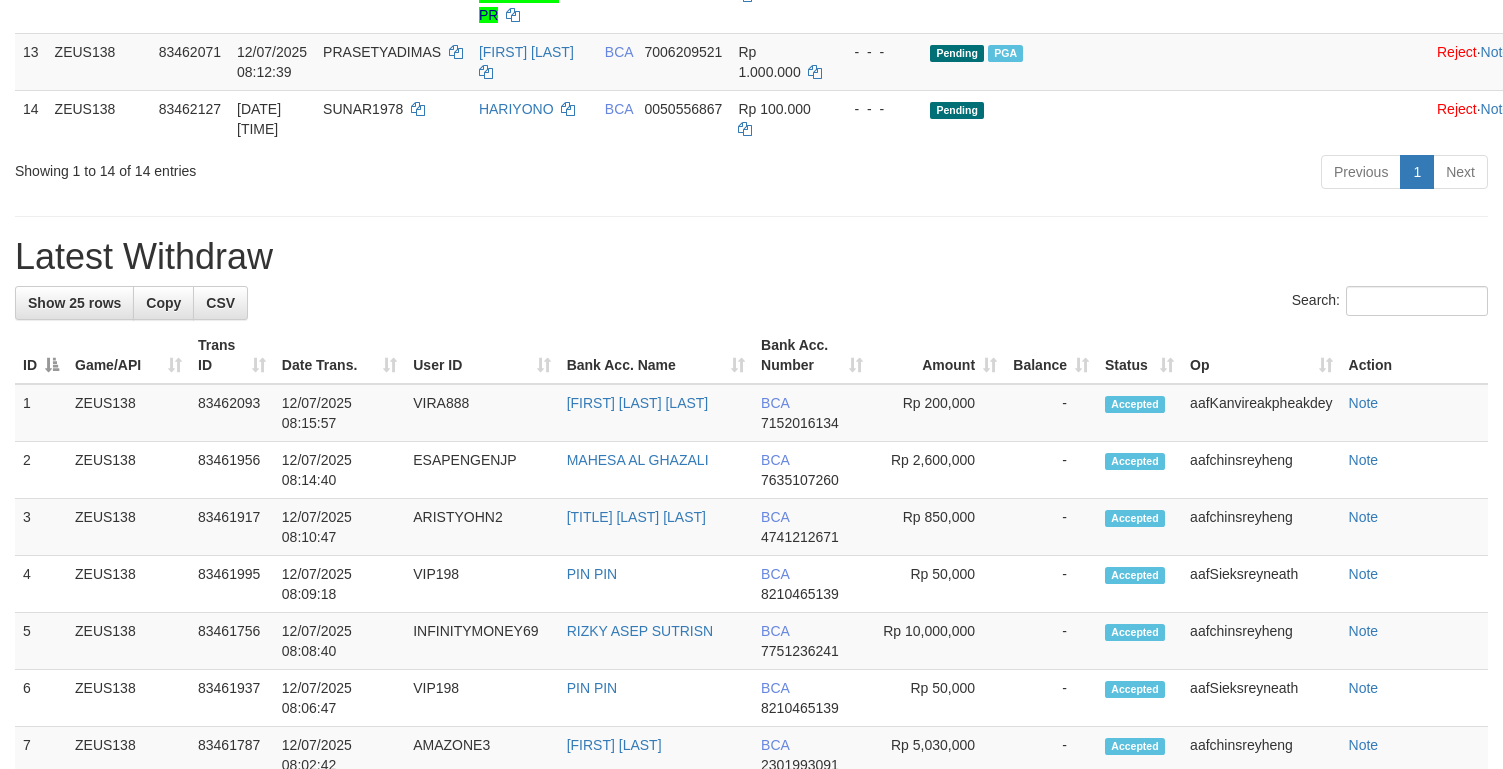 scroll, scrollTop: 1205, scrollLeft: 0, axis: vertical 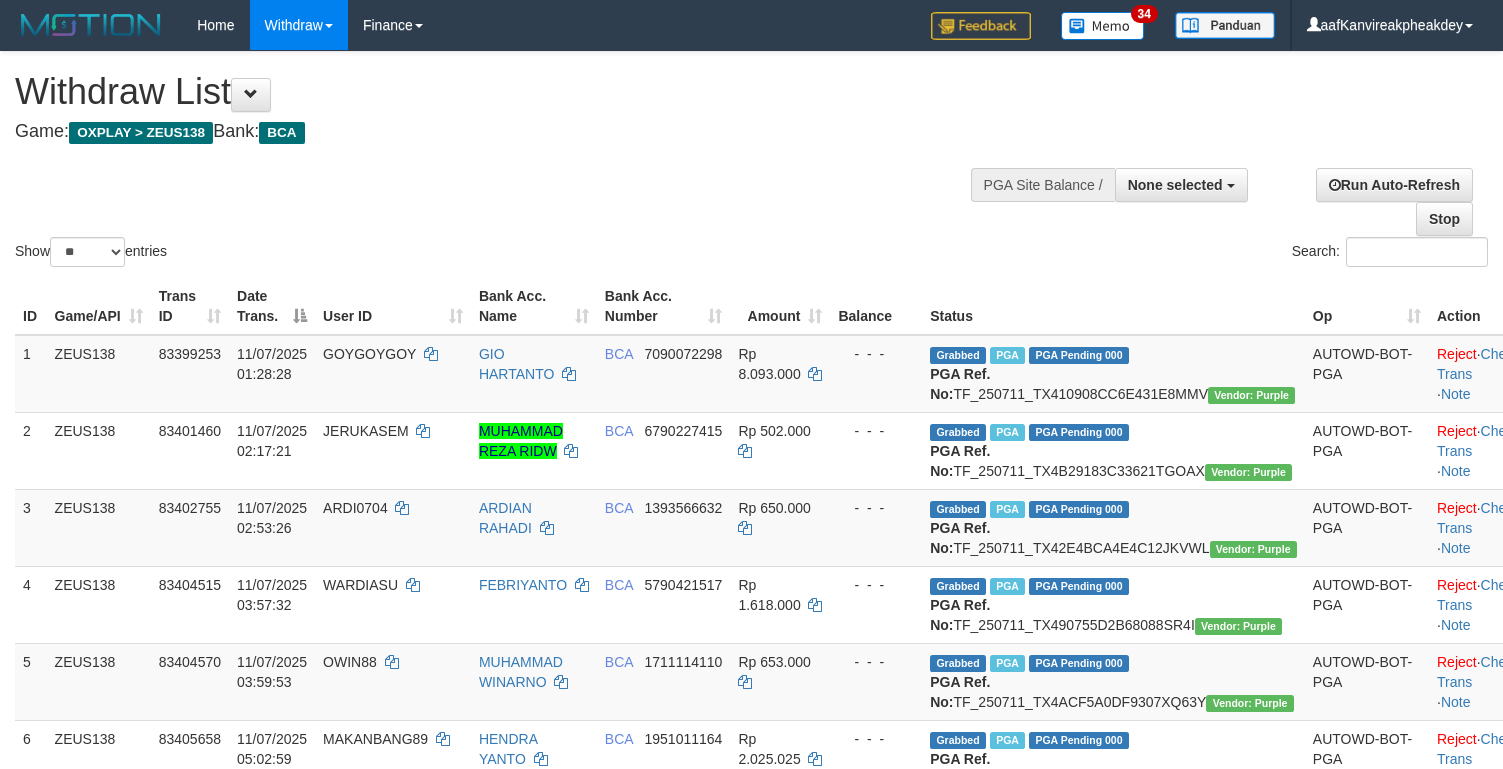 select 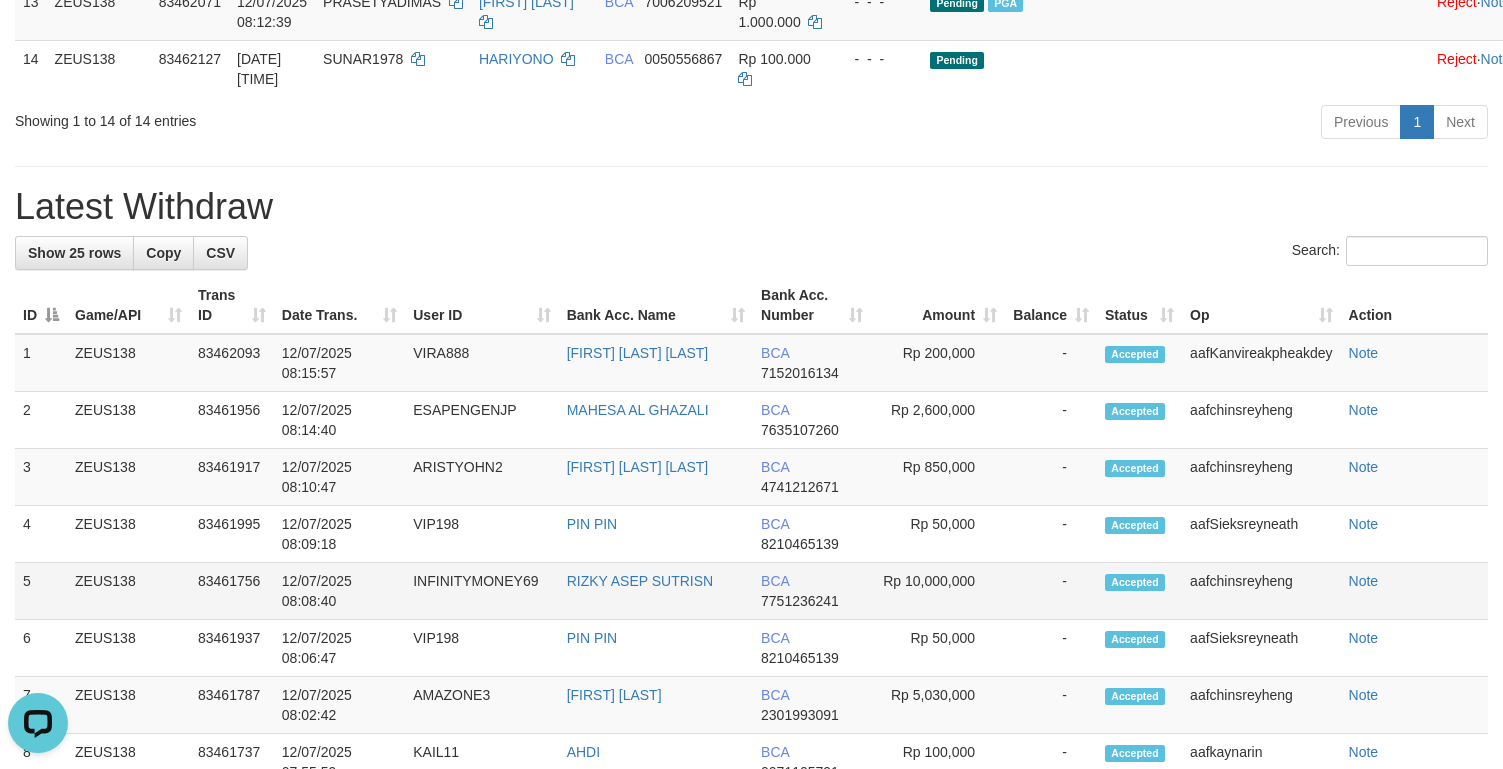 scroll, scrollTop: 0, scrollLeft: 0, axis: both 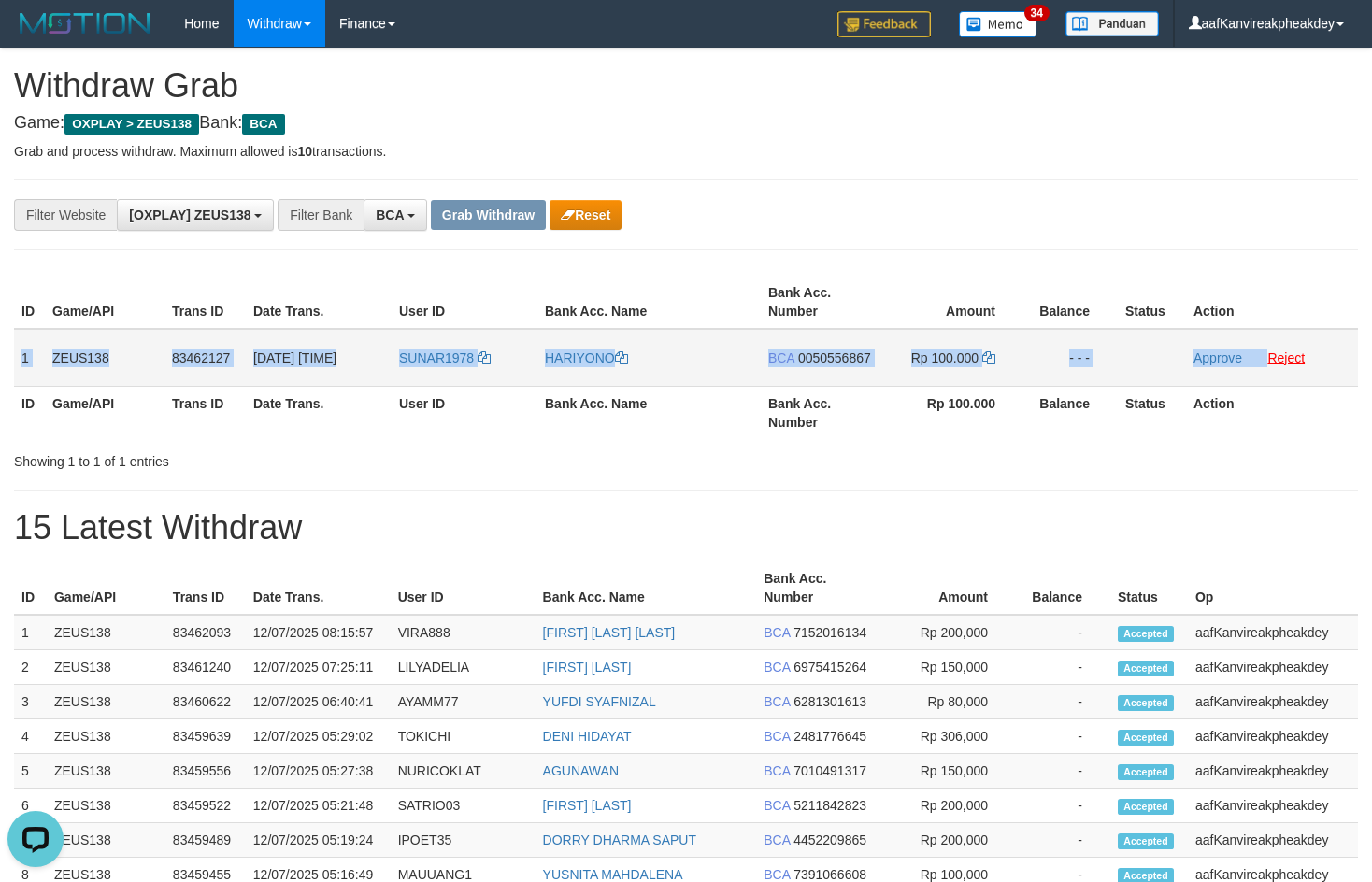 copy on "1
ZEUS138
83462127
12/07/2025 08:16:06
SUNAR1978
HARIYONO
BCA
0050556867
Rp 100.000
- - -
Approve" 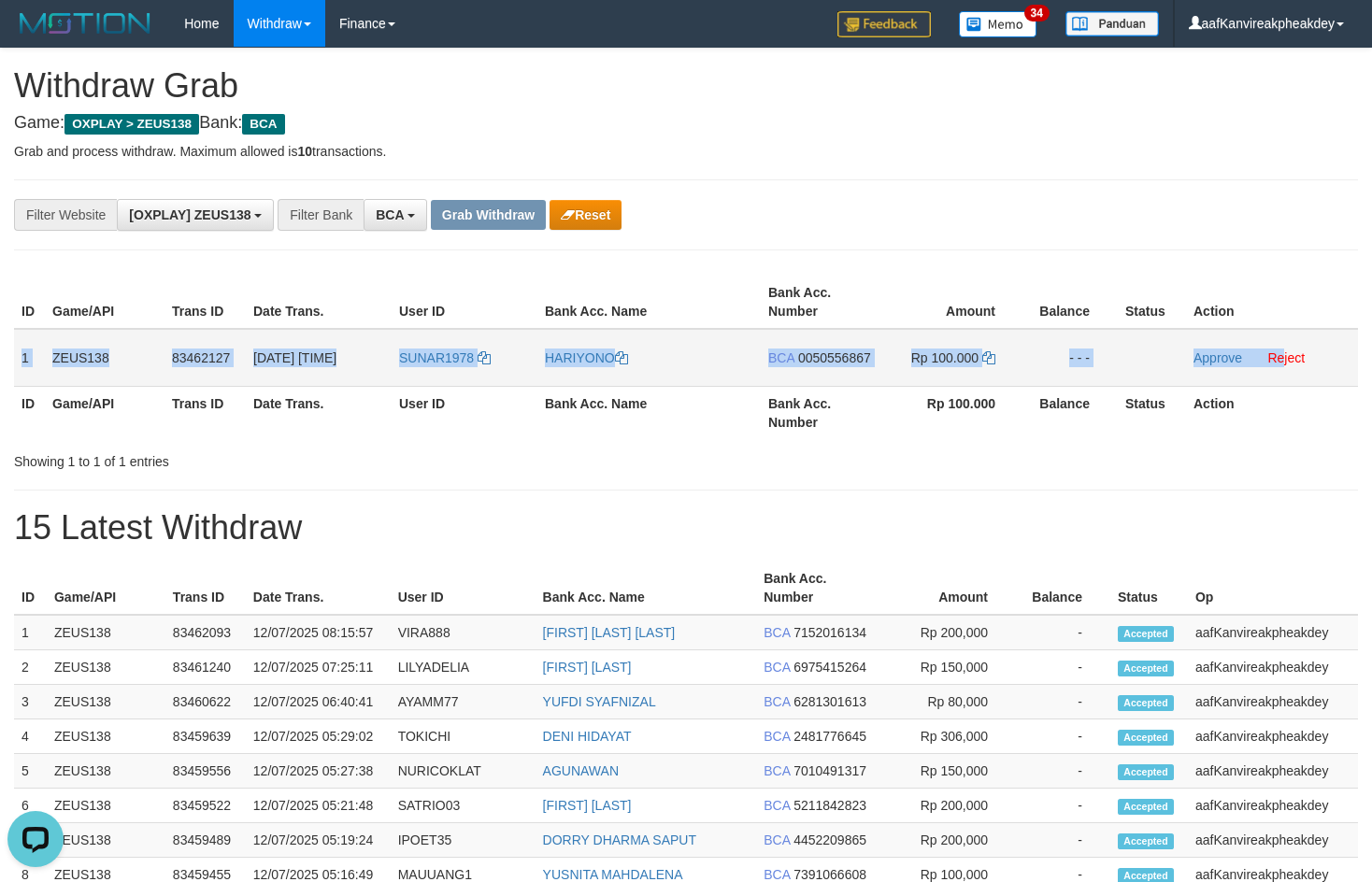 drag, startPoint x: 17, startPoint y: 352, endPoint x: 1309, endPoint y: 370, distance: 1292.1254 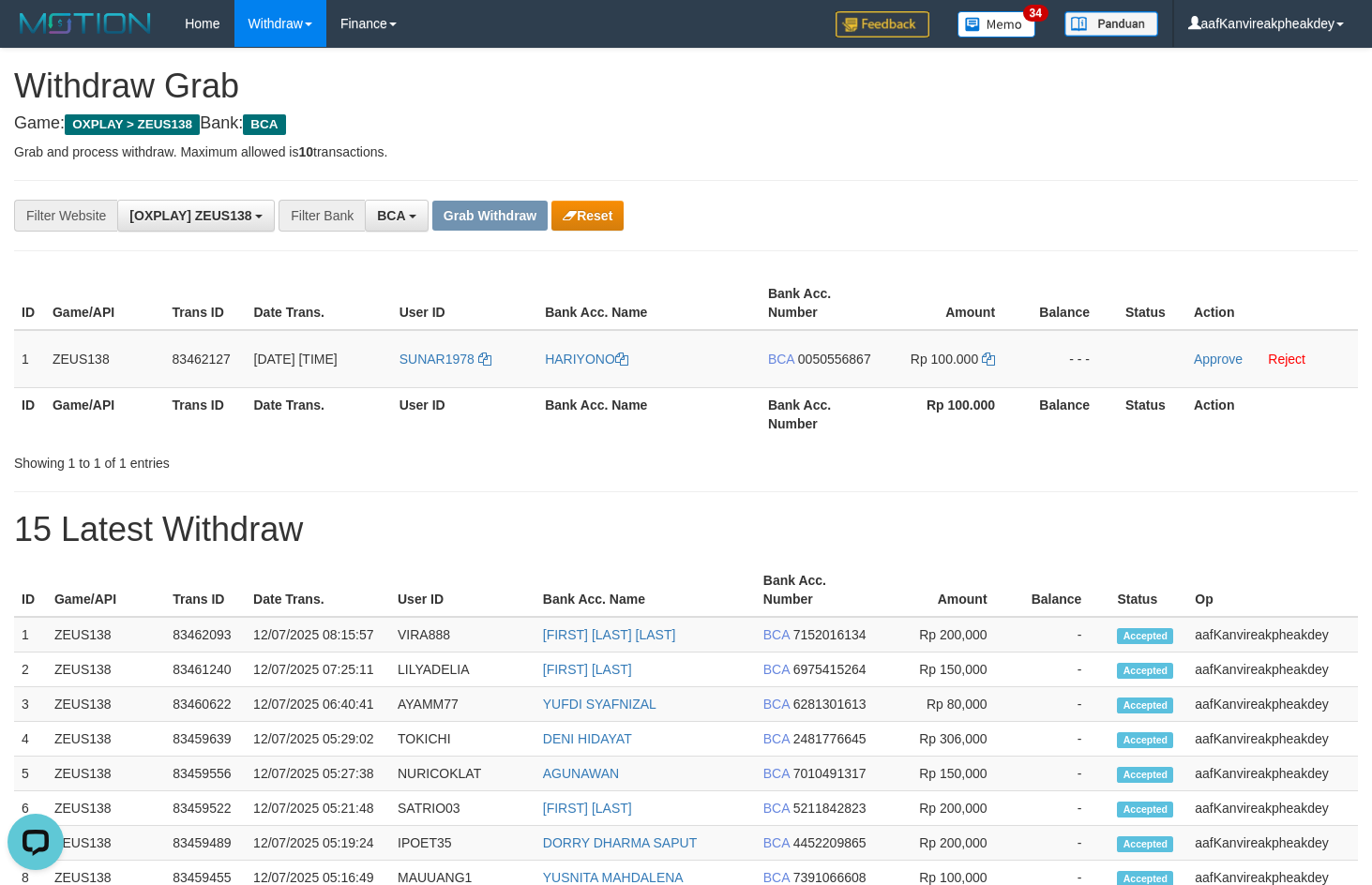 click on "**********" at bounding box center (686, 216) 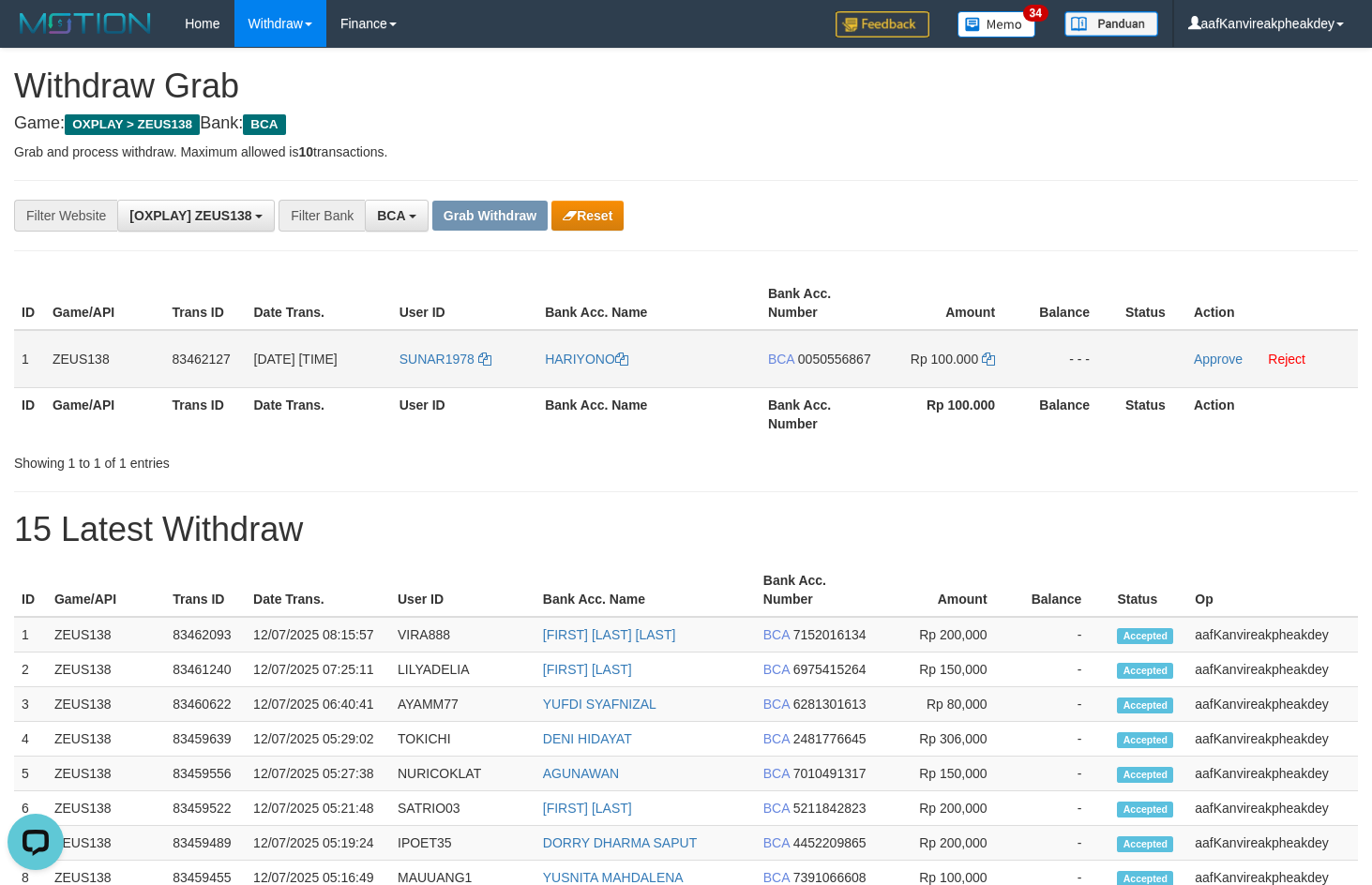 click on "0050556867" at bounding box center [835, 359] 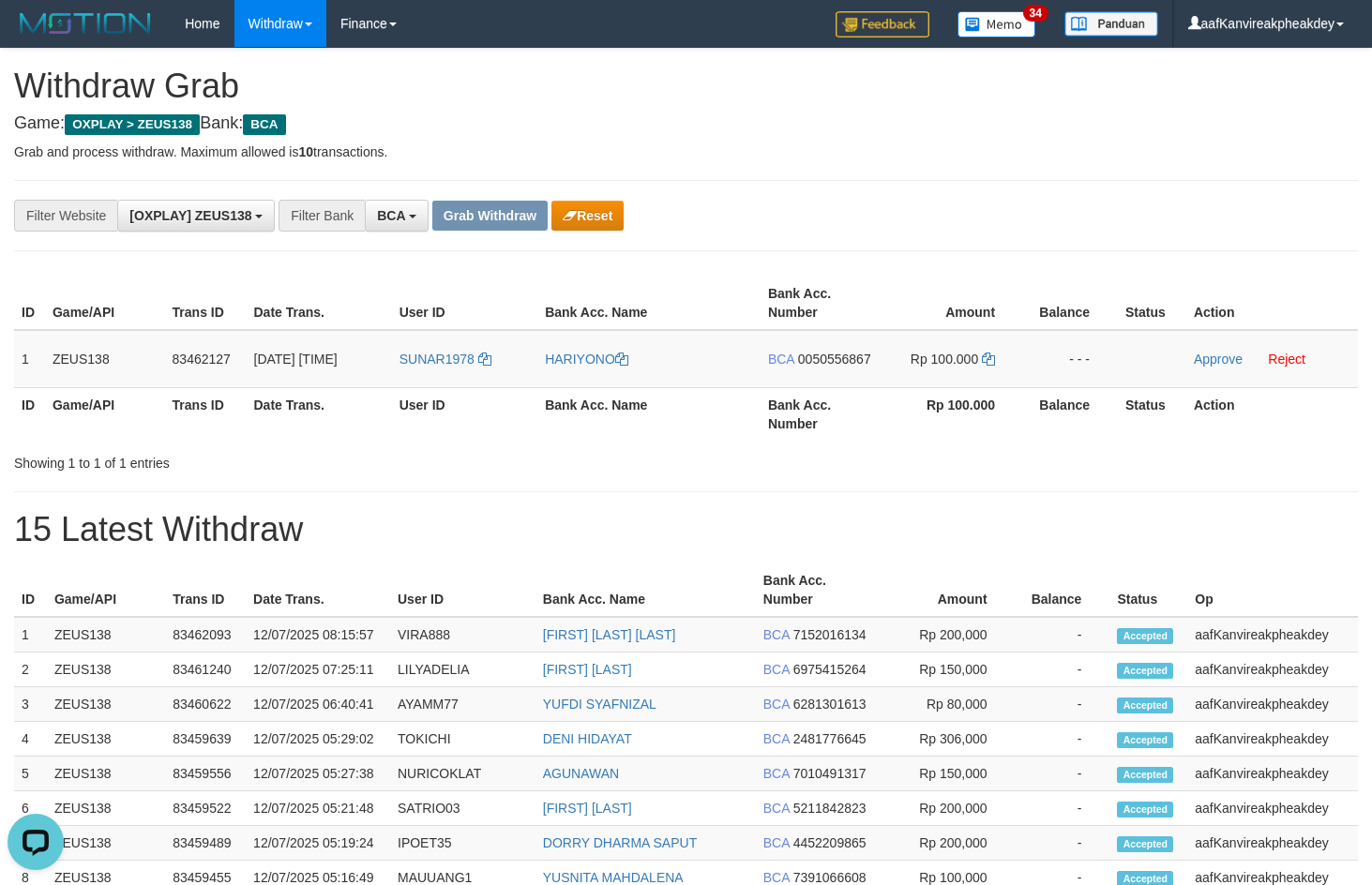drag, startPoint x: 1209, startPoint y: 258, endPoint x: 1199, endPoint y: 252, distance: 11.661904 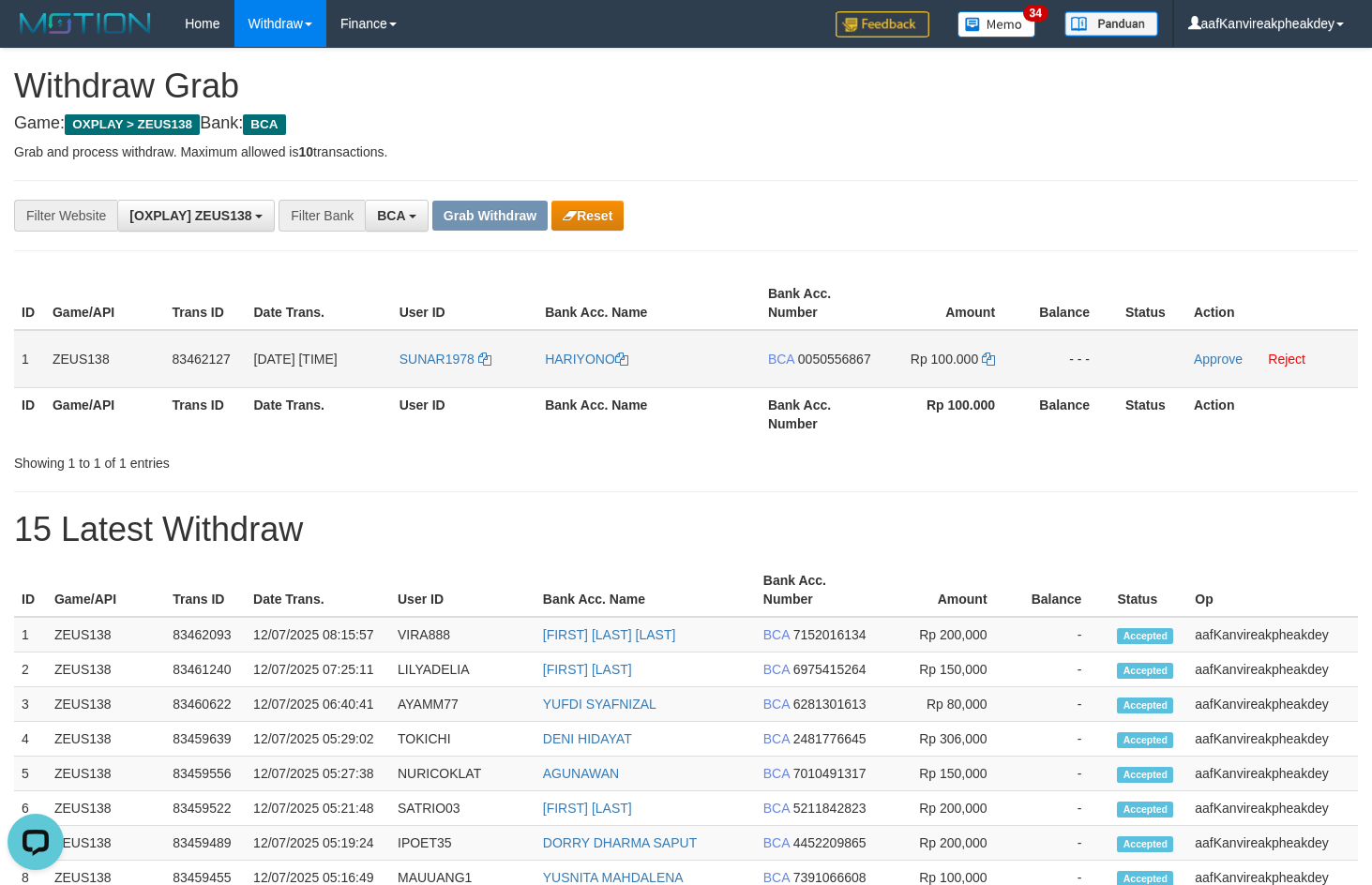 click on "0050556867" at bounding box center [835, 359] 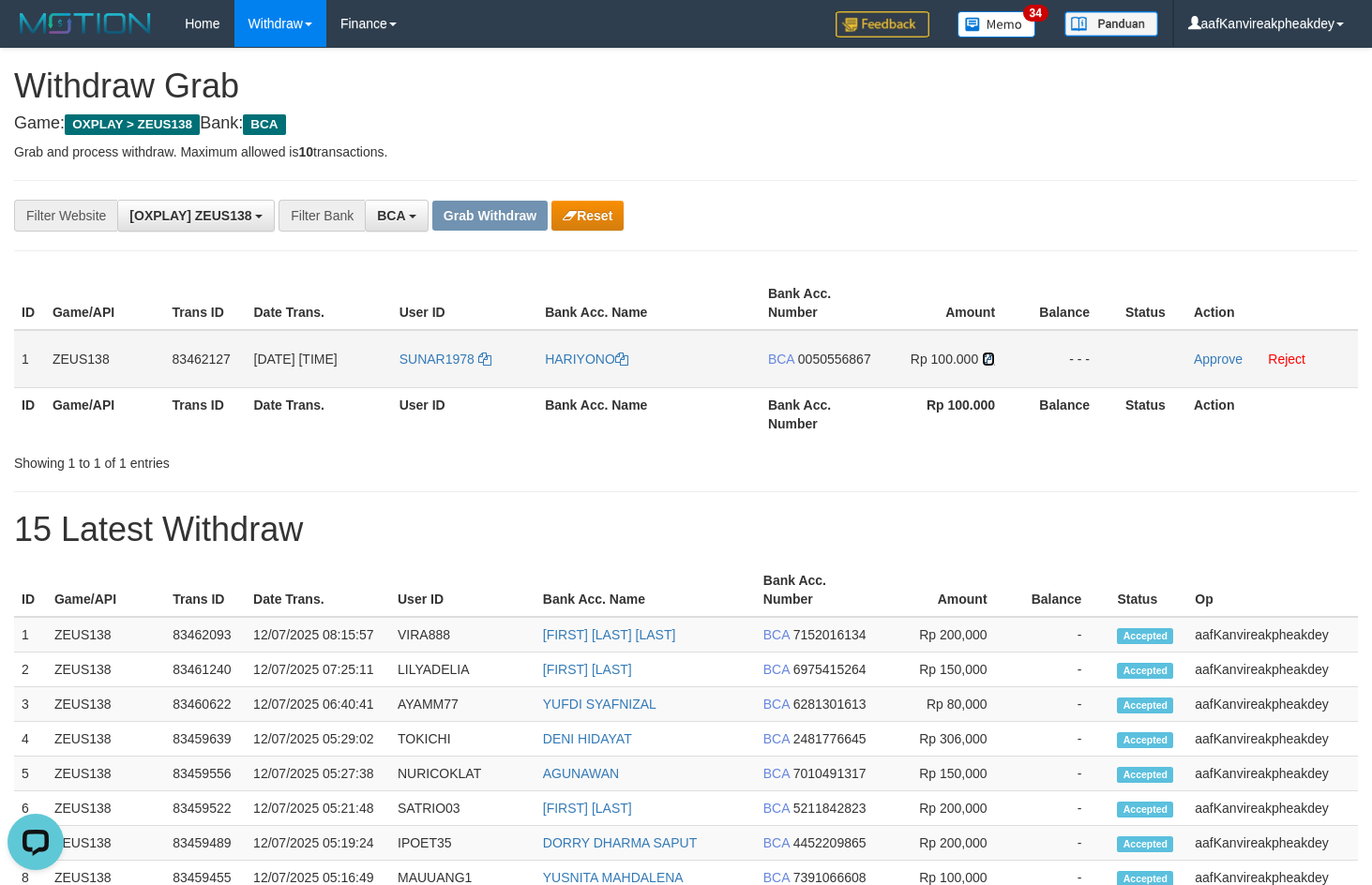 click at bounding box center (988, 359) 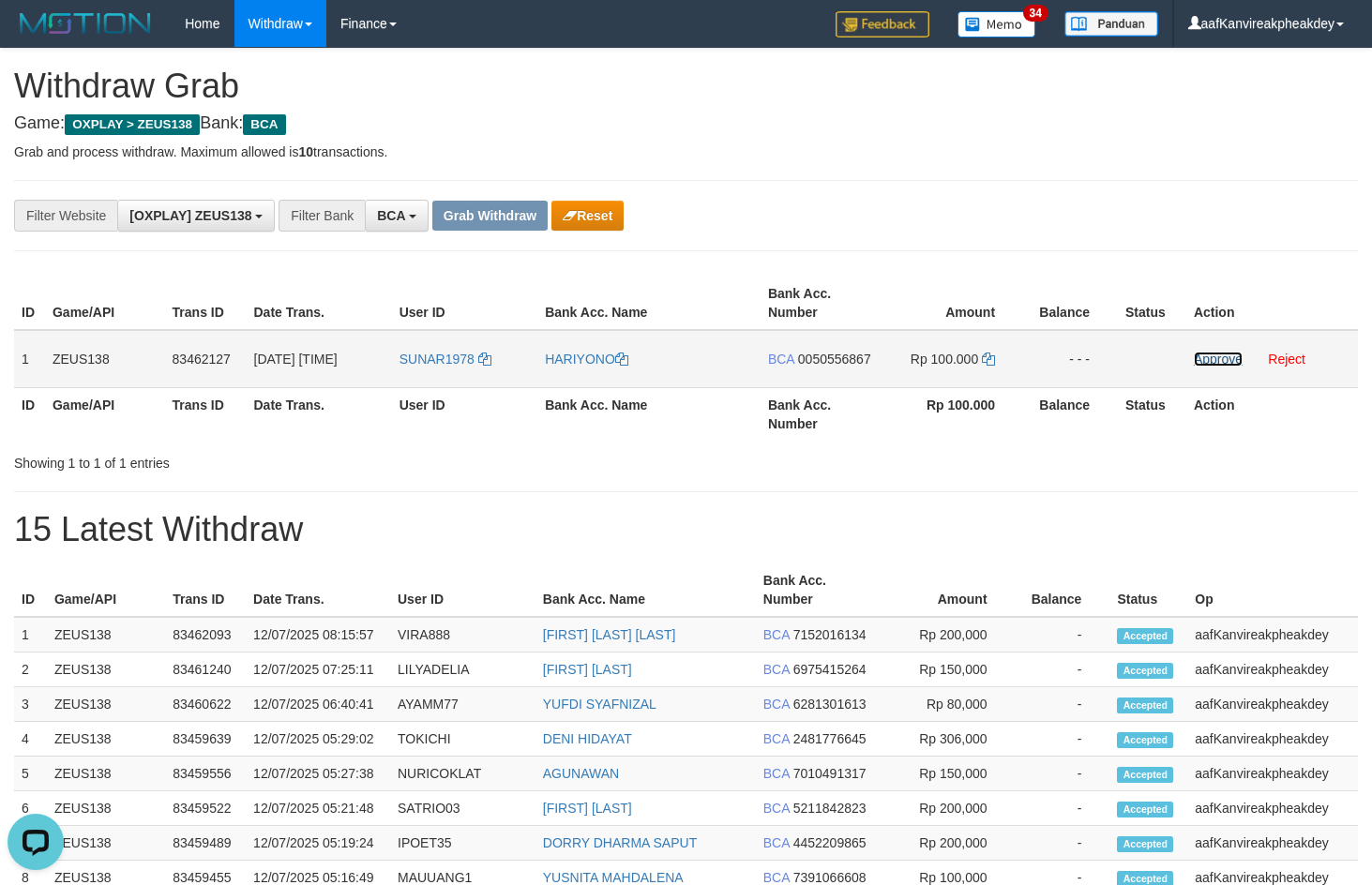 click on "Approve" at bounding box center (1218, 359) 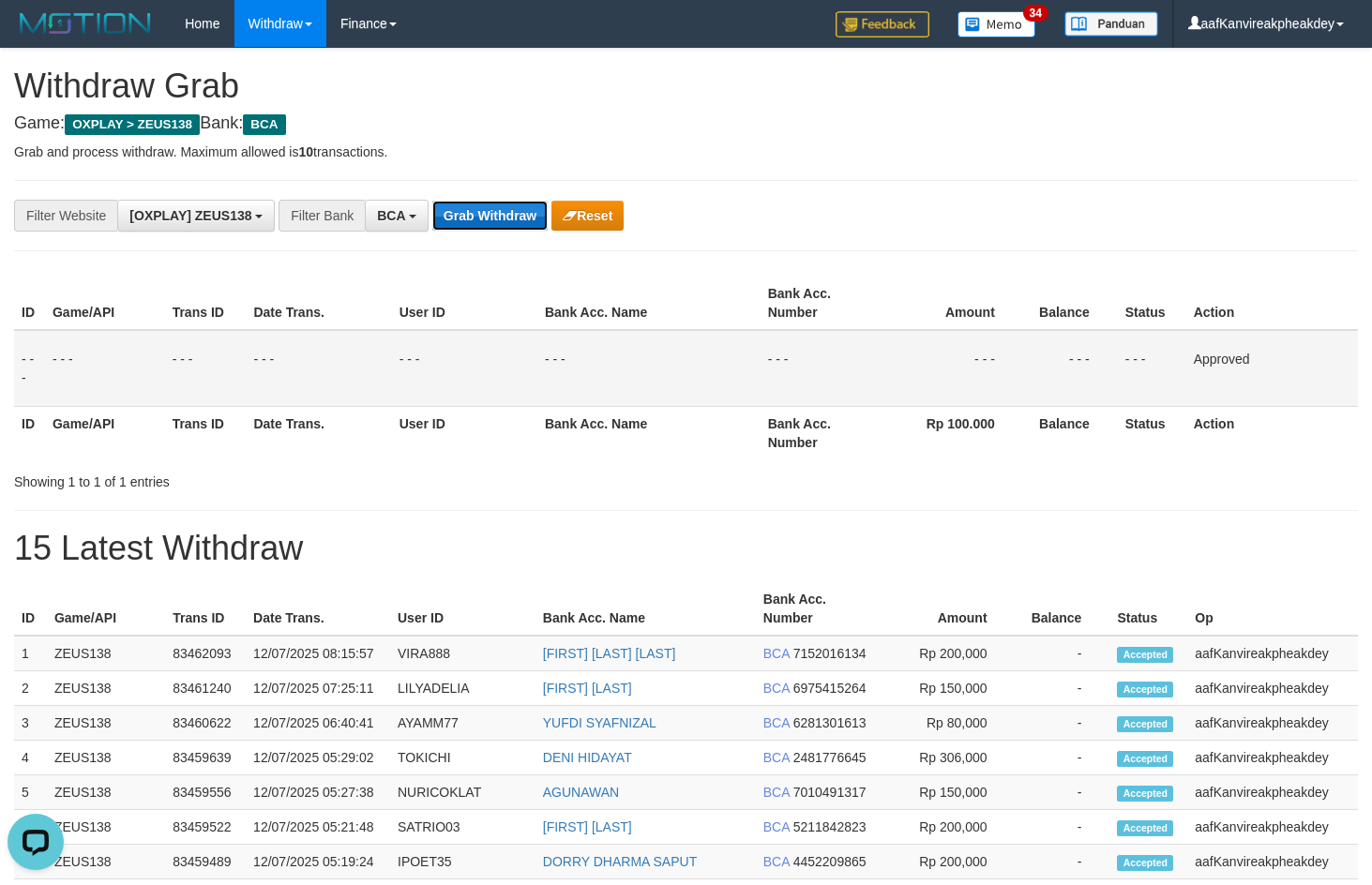 click on "Grab Withdraw" at bounding box center [490, 216] 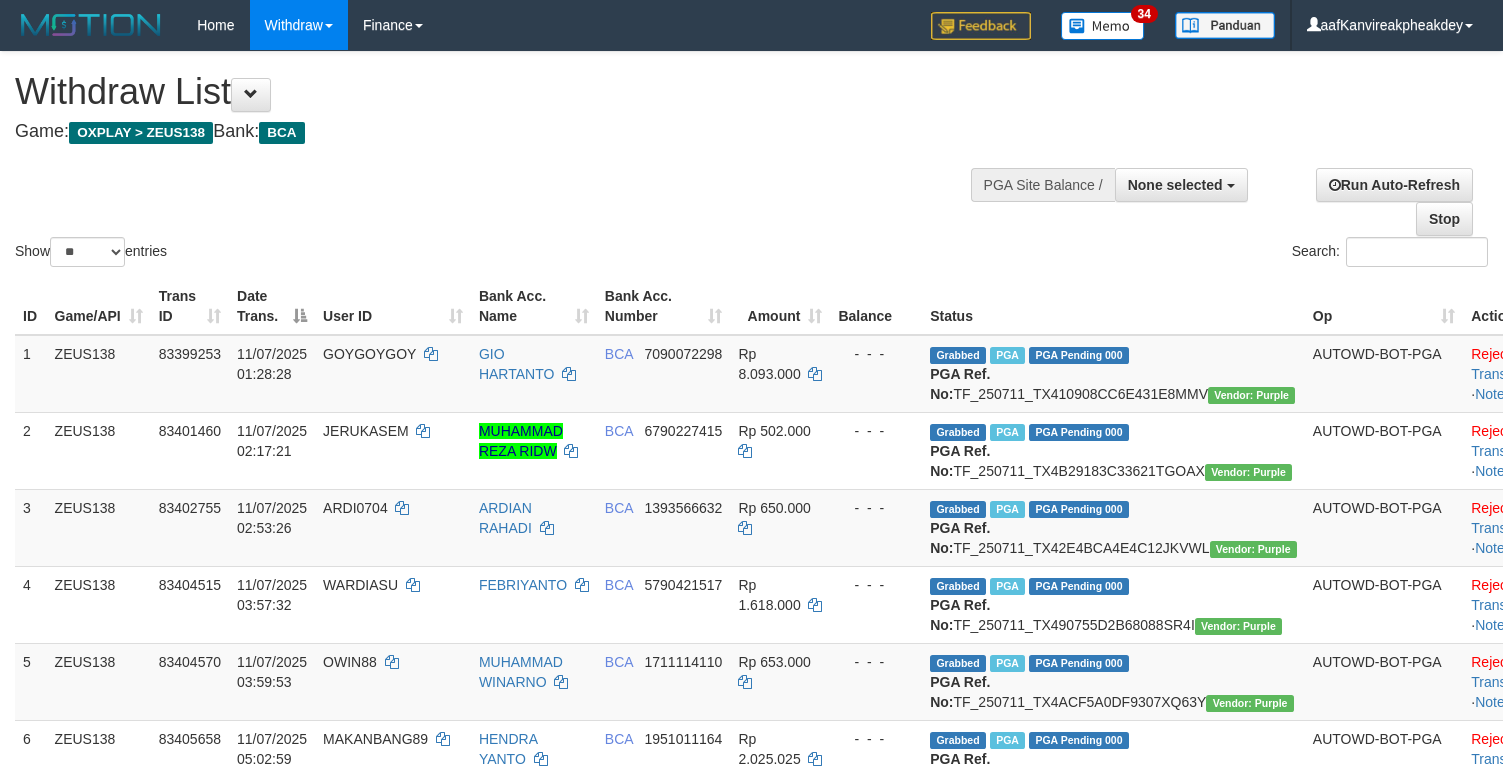select 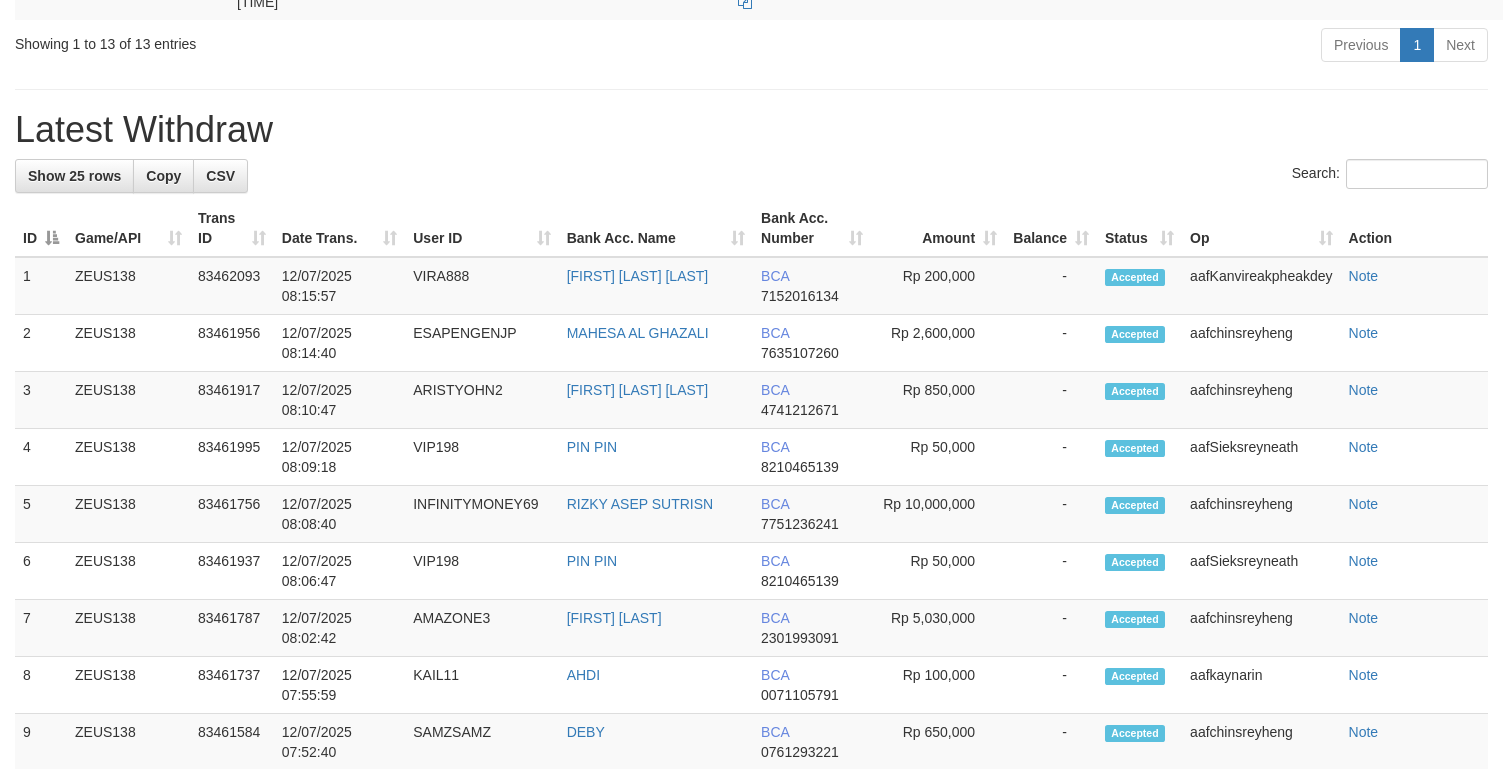scroll, scrollTop: 1201, scrollLeft: 0, axis: vertical 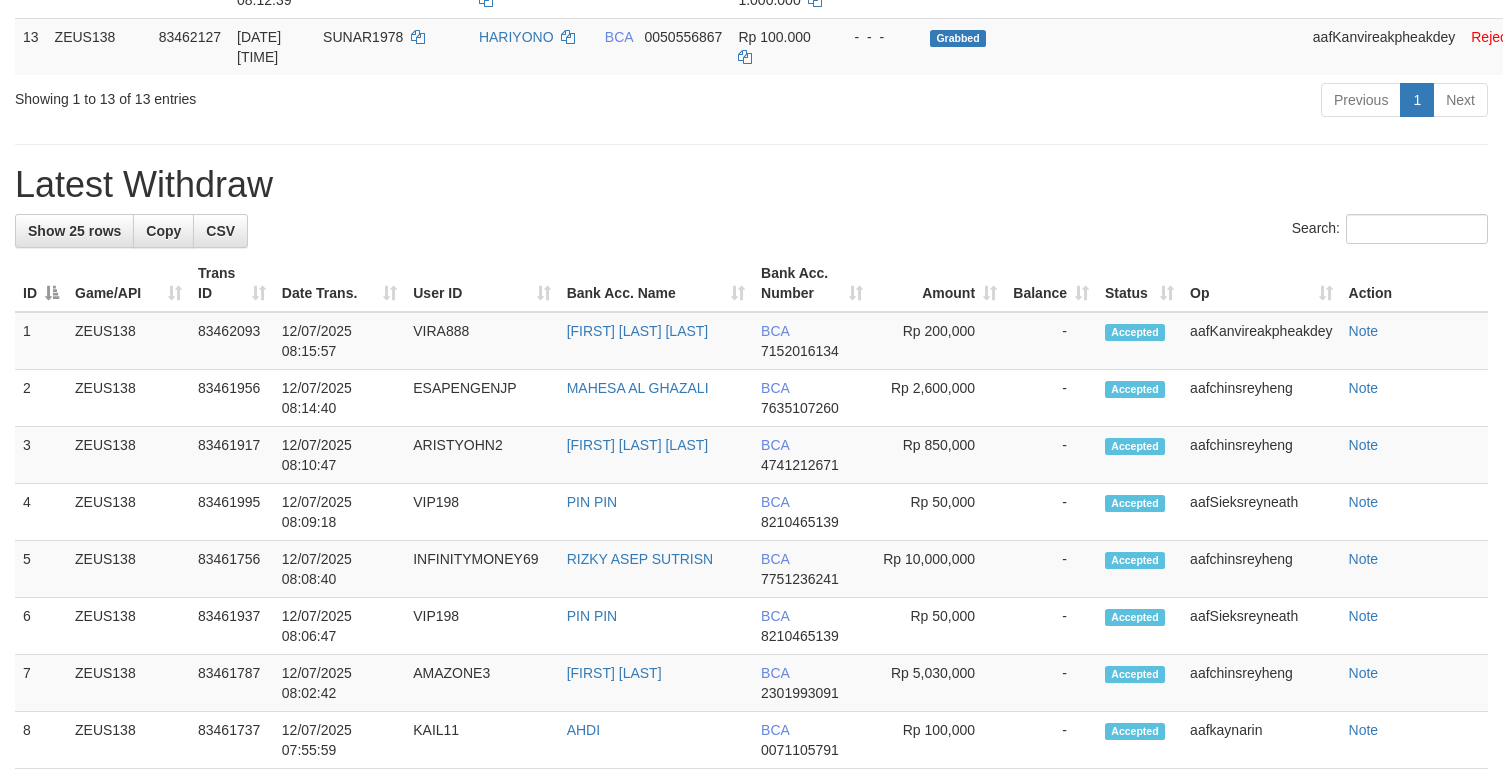 click on "1 ZEUS138 83399253 11/07/2025 01:28:28 GOYGOYGOY    GIO HARTANTO    BCA     7090072298 Rp 8.093.000    -  -  - Grabbed   PGA   PGA Pending 000 {"status":"000","data":{"unique_id":"454-83399253-20250711","reference_no":"TF_250711_TX410908CC6E431E8MMV","amount":"8093000.00","fee":"0.00","merchant_surcharge_rate":"0.00","charge_to":"MERC","payout_amount":"8093000.00","disbursement_status":0,"disbursement_description":"ON PROCESS","created_at":"2025-07-11 01:33:31","executed_at":"2025-07-11 01:33:31","bank":{"code":"014","name":"BANK CENTRAL ASIA","account_number":"7090072298","account_name":"GIO HARTANTO"},"note":"aafRornrotha","merchant_balance":{"balance_effective":11999421926,"balance_pending":2856987447,"balance_disbursement":226266206,"balance_collection":273905213372}}} PGA Ref. No:  TF_250711_TX410908CC6E431E8MMV  Vendor: Purple AUTOWD-BOT-PGA Reject ·    Check Trans    ·    Note 2 ZEUS138 83401460 11/07/2025 02:17:21 JERUKASEM    MUHAMMAD REZA RIDW    BCA     6790227415" at bounding box center (789, -396) 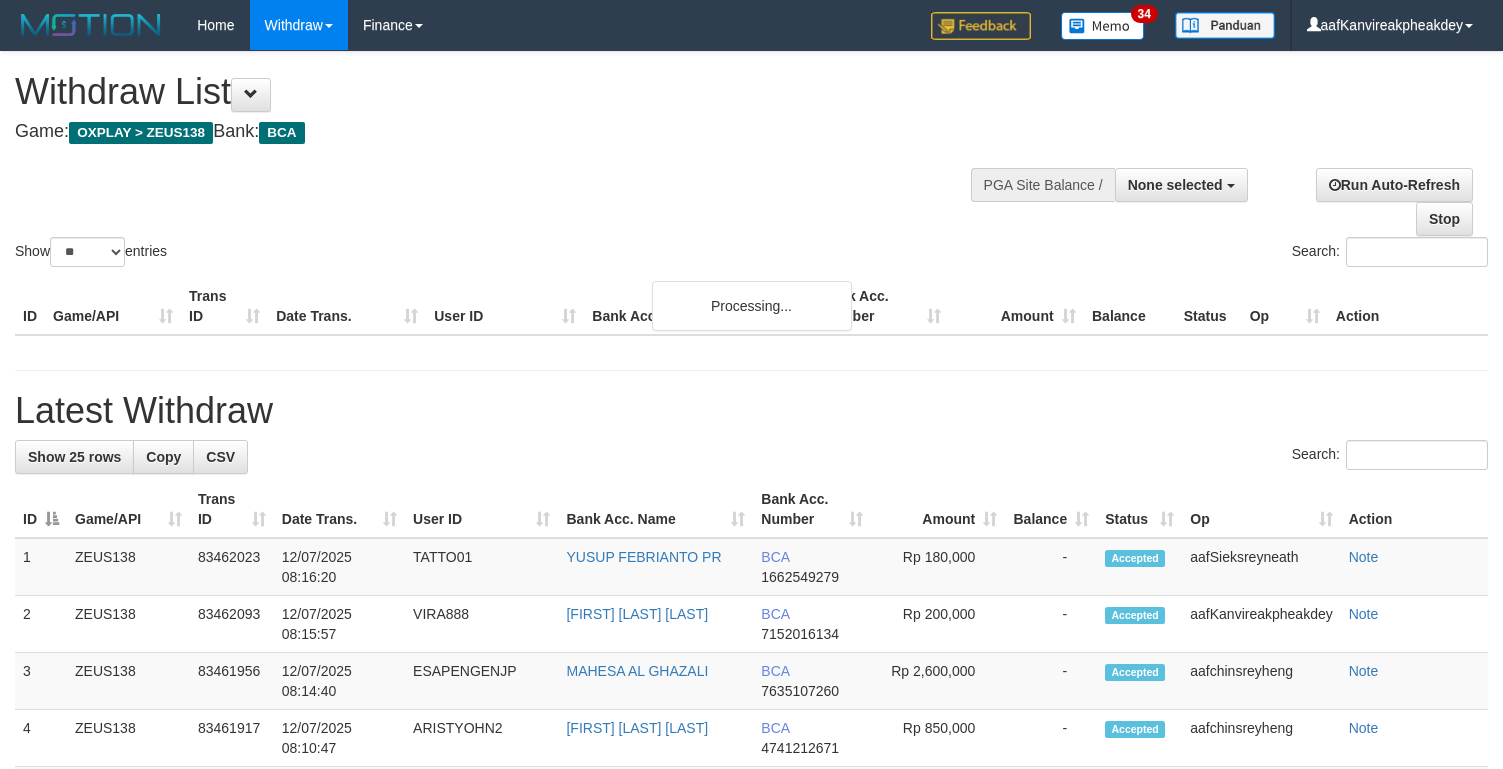 select 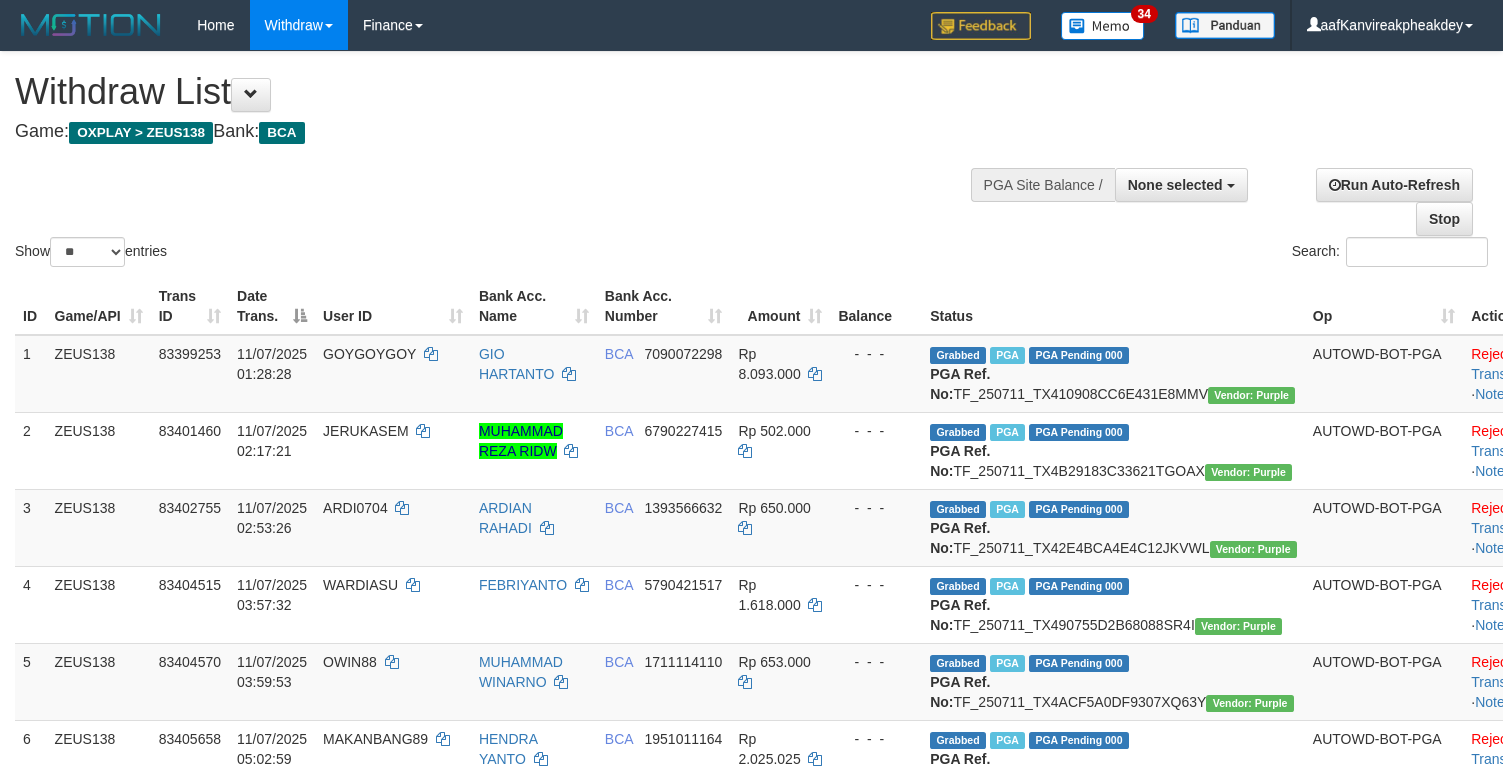 select 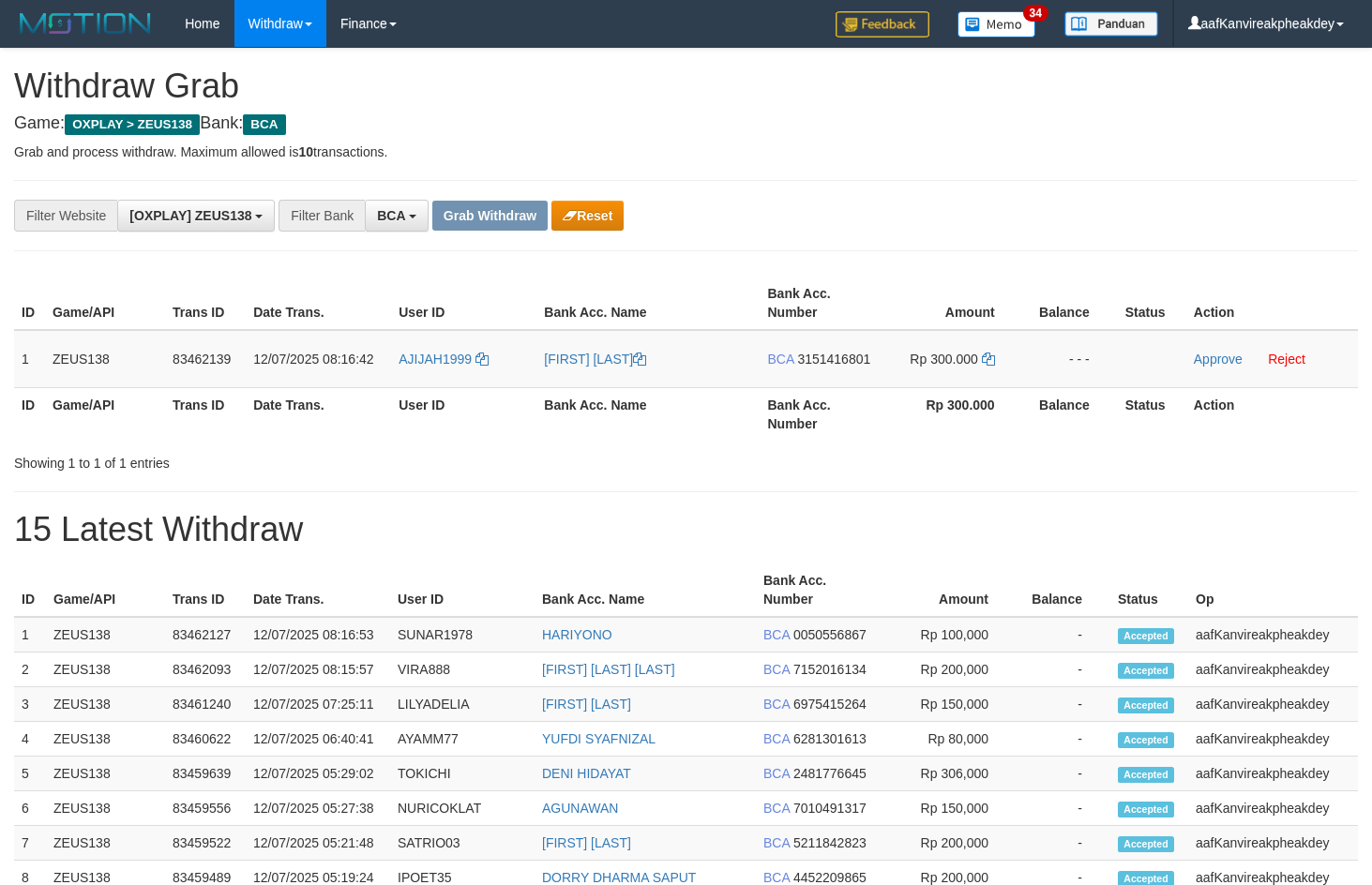 scroll, scrollTop: 0, scrollLeft: 0, axis: both 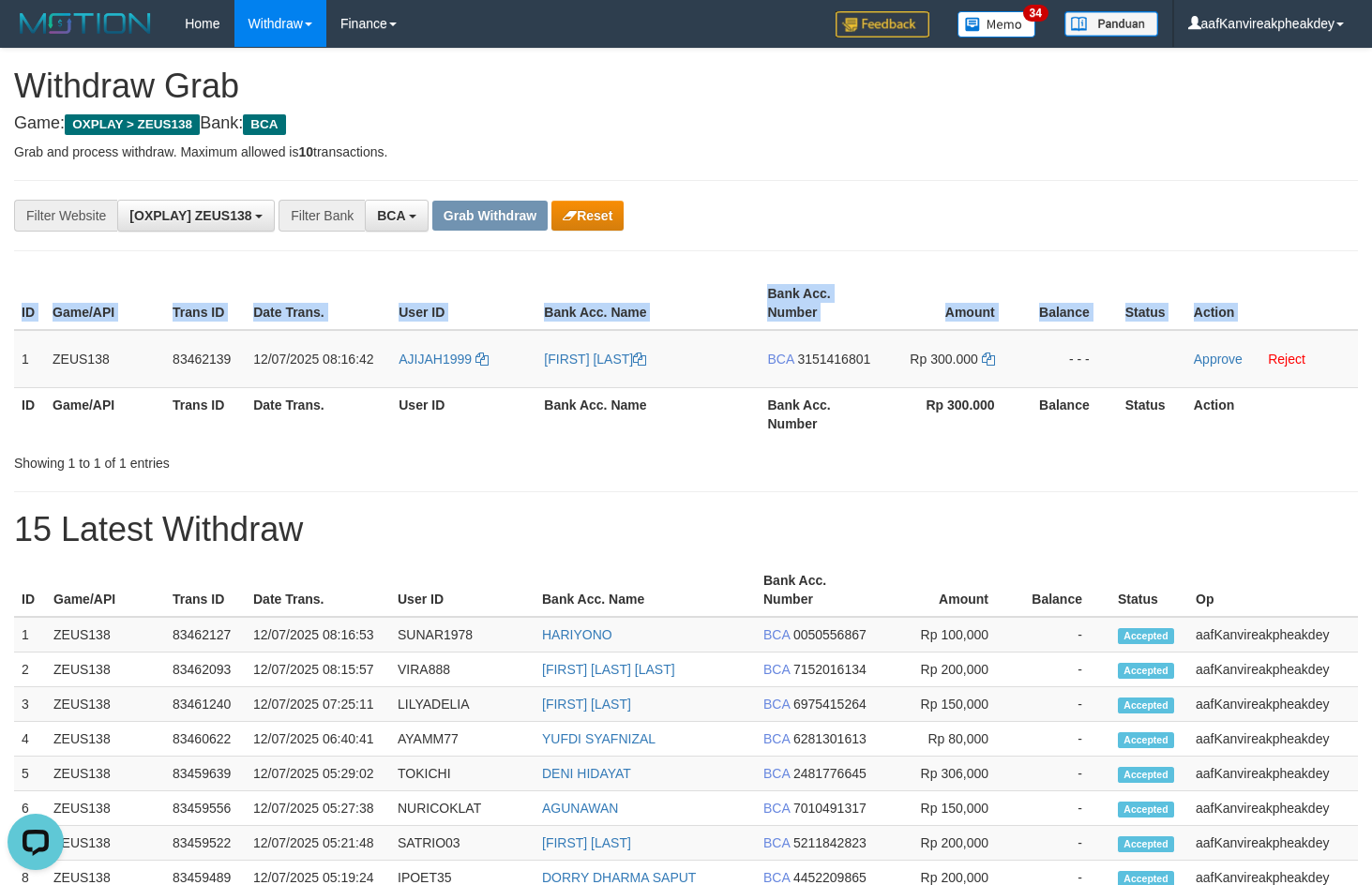 copy on "ID Game/API Trans ID Date Trans. User ID Bank Acc. Name Bank Acc. Number Amount Balance Status Action" 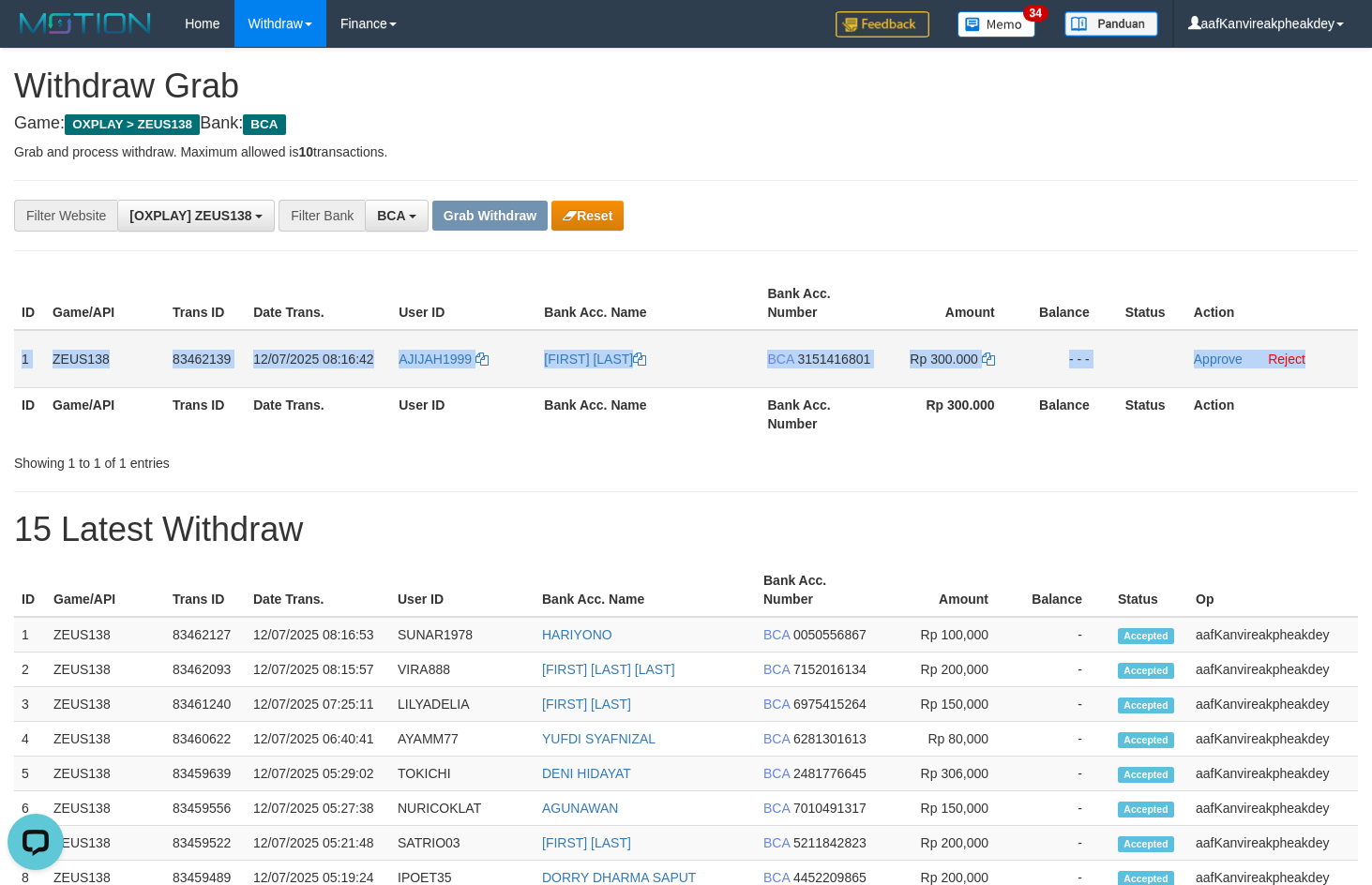copy on "1
ZEUS138
83462139
12/07/2025 08:16:42
AJIJAH1999
DIAN AZIZAH
BCA
3151416801
Rp 300.000
- - -
Approve
Reject" 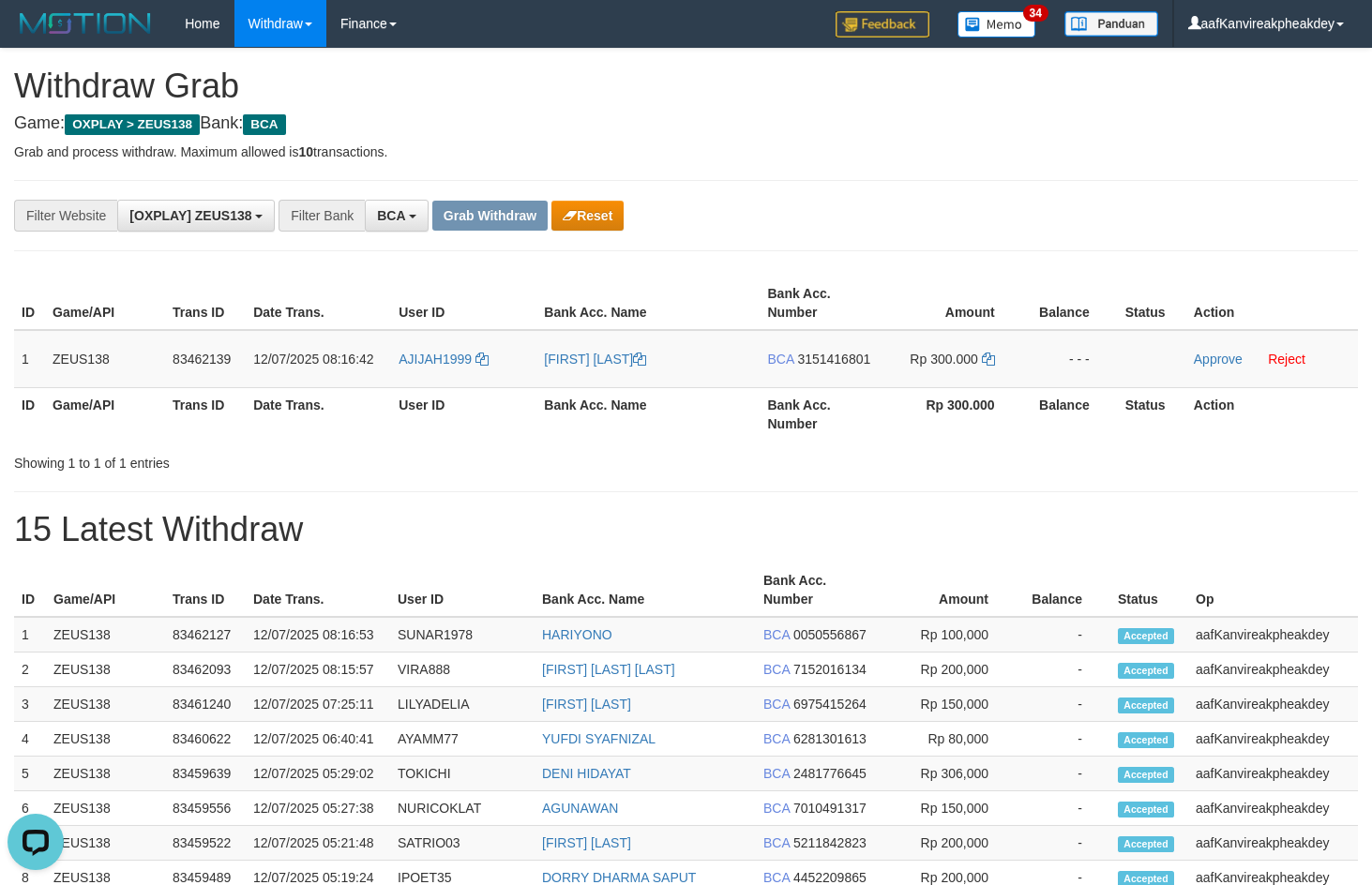 click on "Game:   OXPLAY > ZEUS138    		Bank:   BCA" at bounding box center [686, 124] 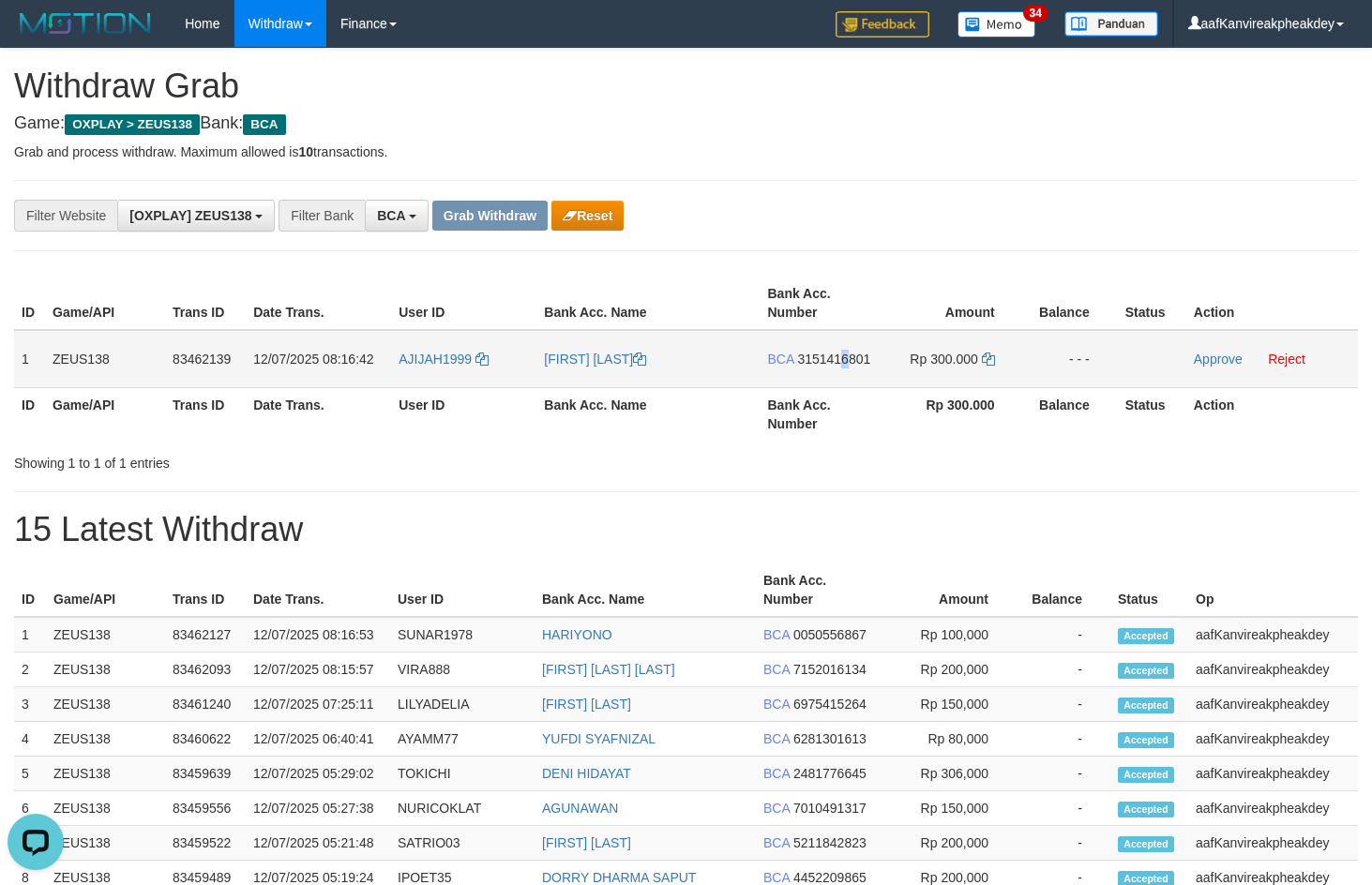 click on "3151416801" at bounding box center (834, 359) 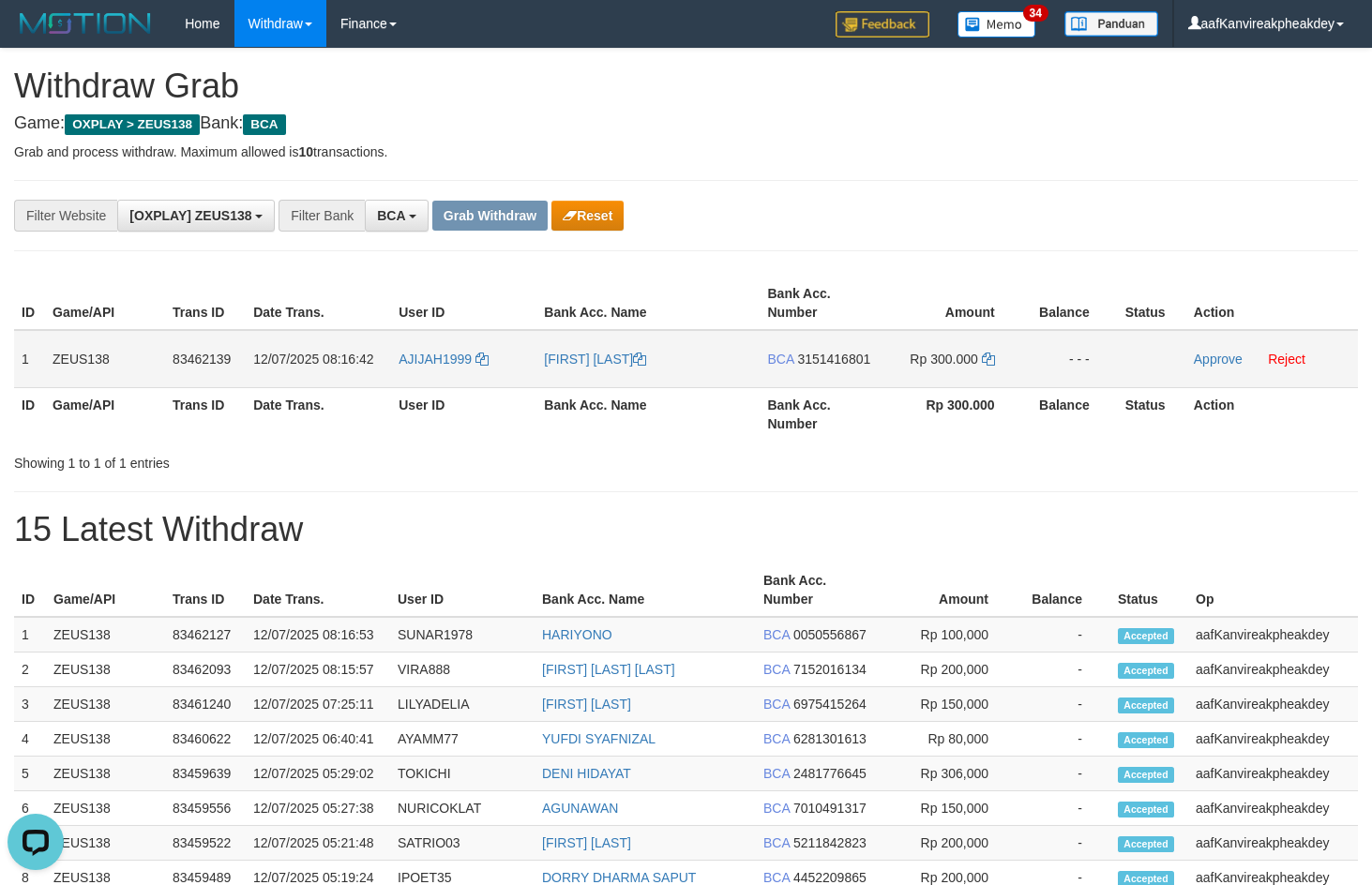click on "3151416801" at bounding box center [834, 359] 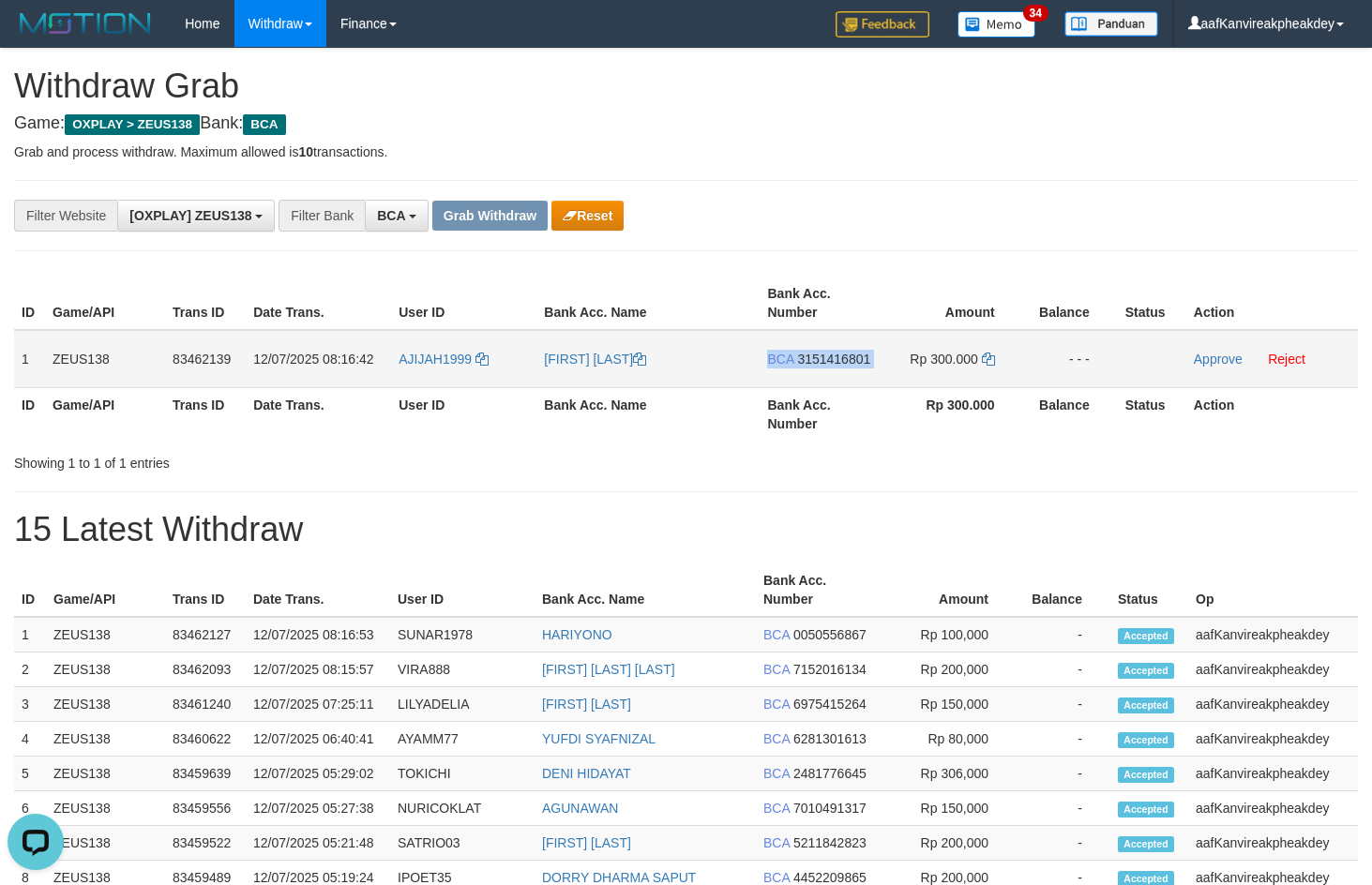 click on "3151416801" at bounding box center [834, 359] 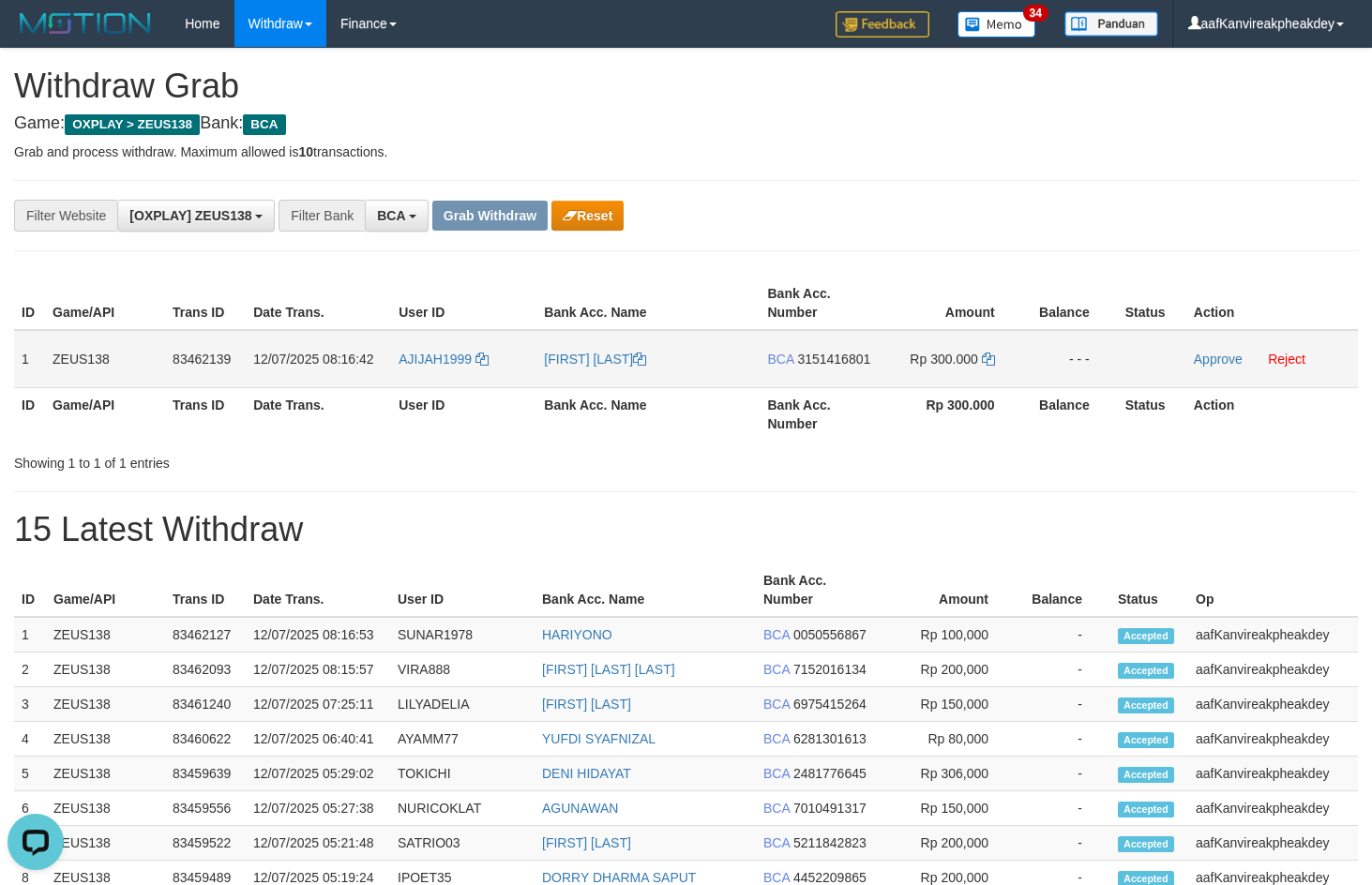 click on "AJIJAH1999" at bounding box center [463, 359] 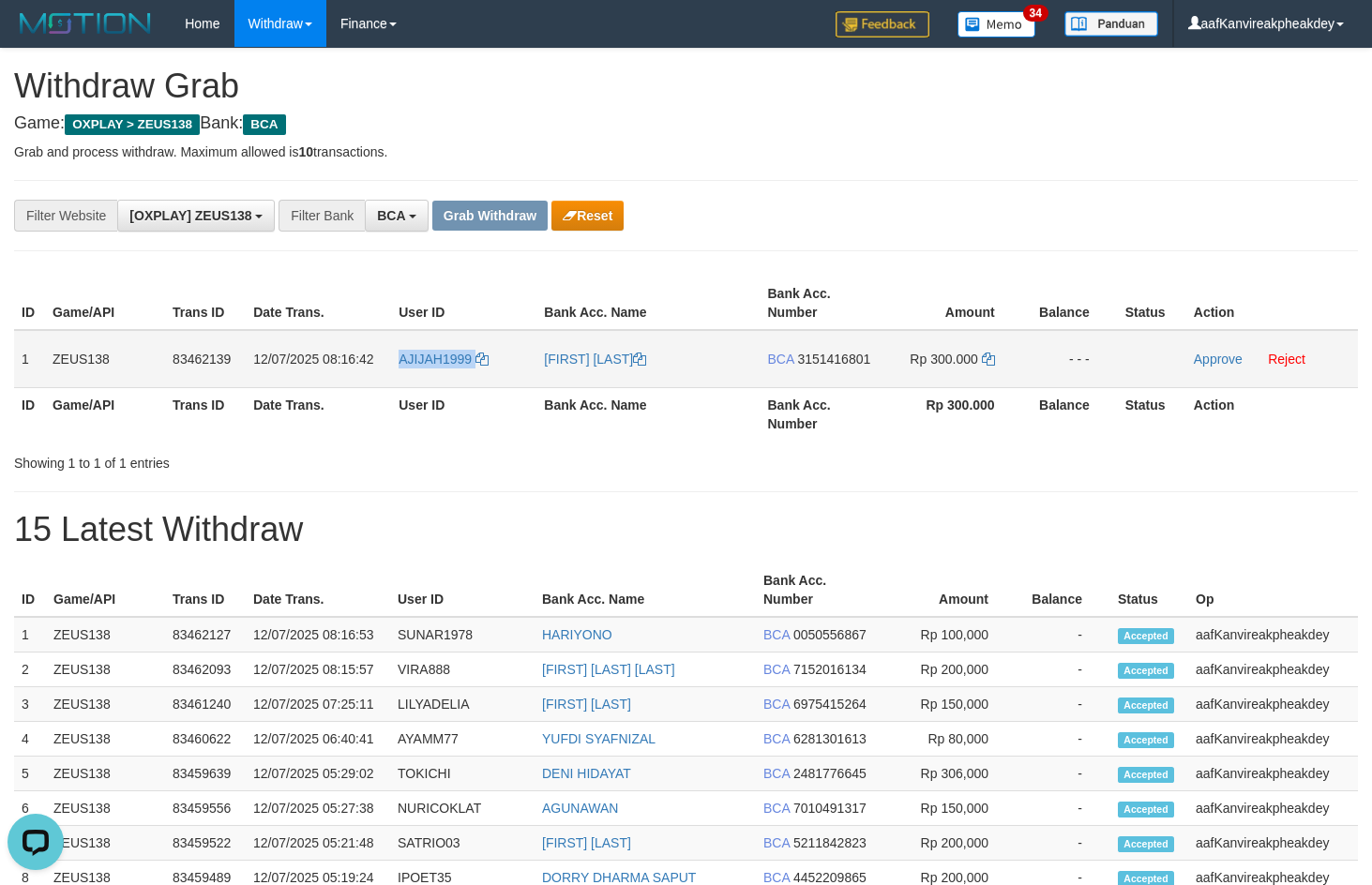click on "AJIJAH1999" at bounding box center (463, 359) 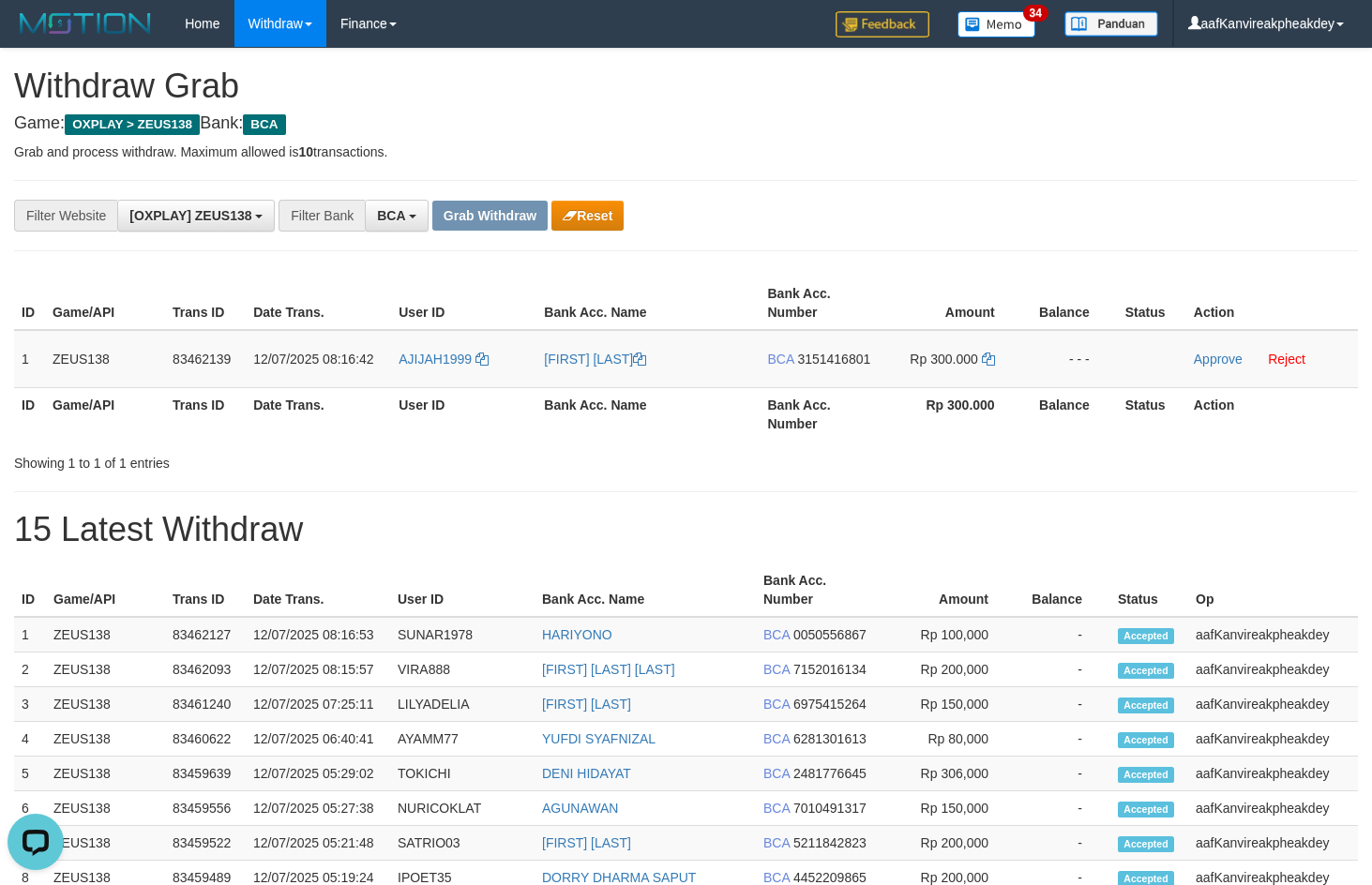 drag, startPoint x: 1009, startPoint y: 191, endPoint x: 1379, endPoint y: 347, distance: 401.542 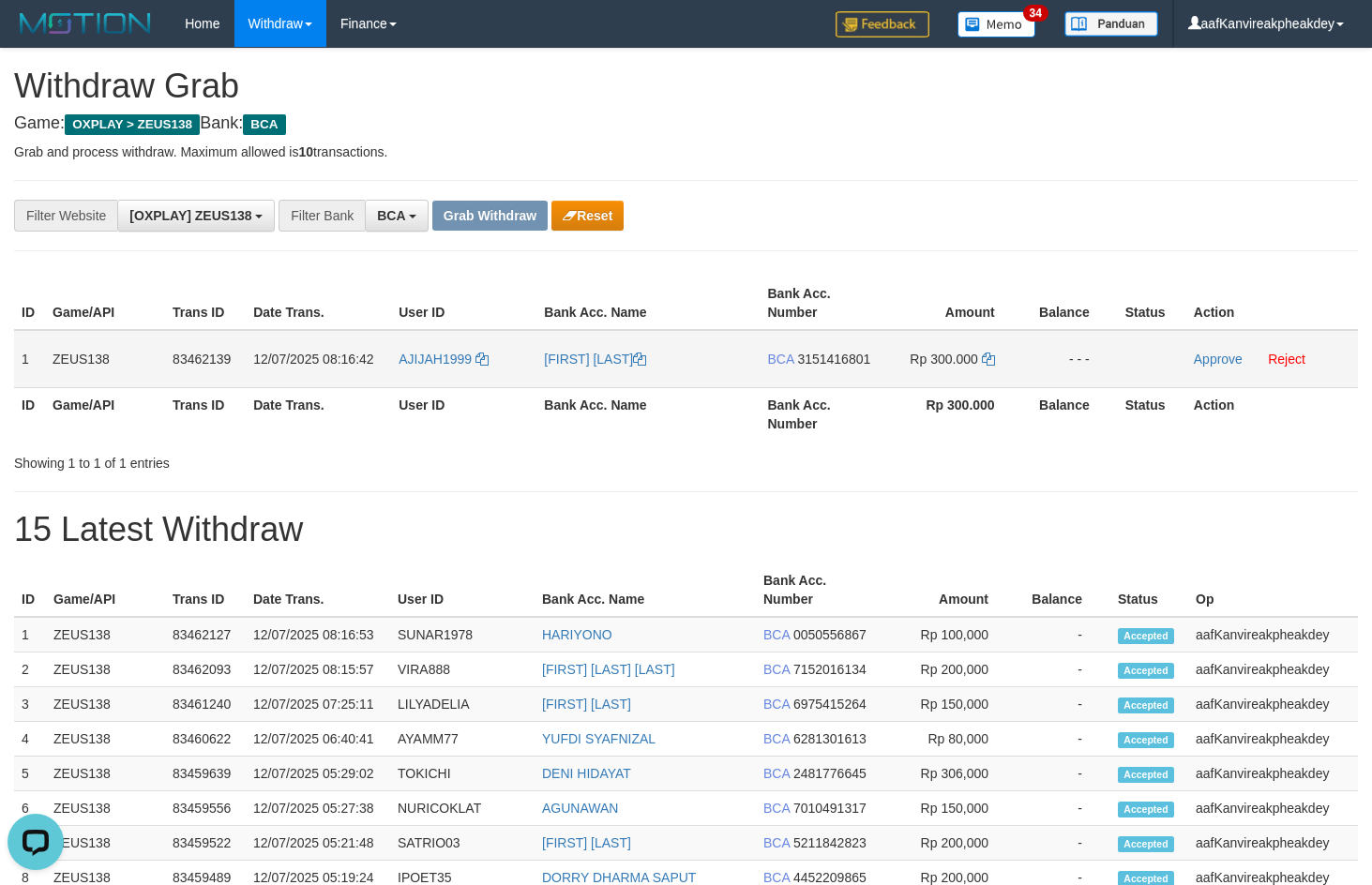 click on "BCA
3151416801" at bounding box center (820, 359) 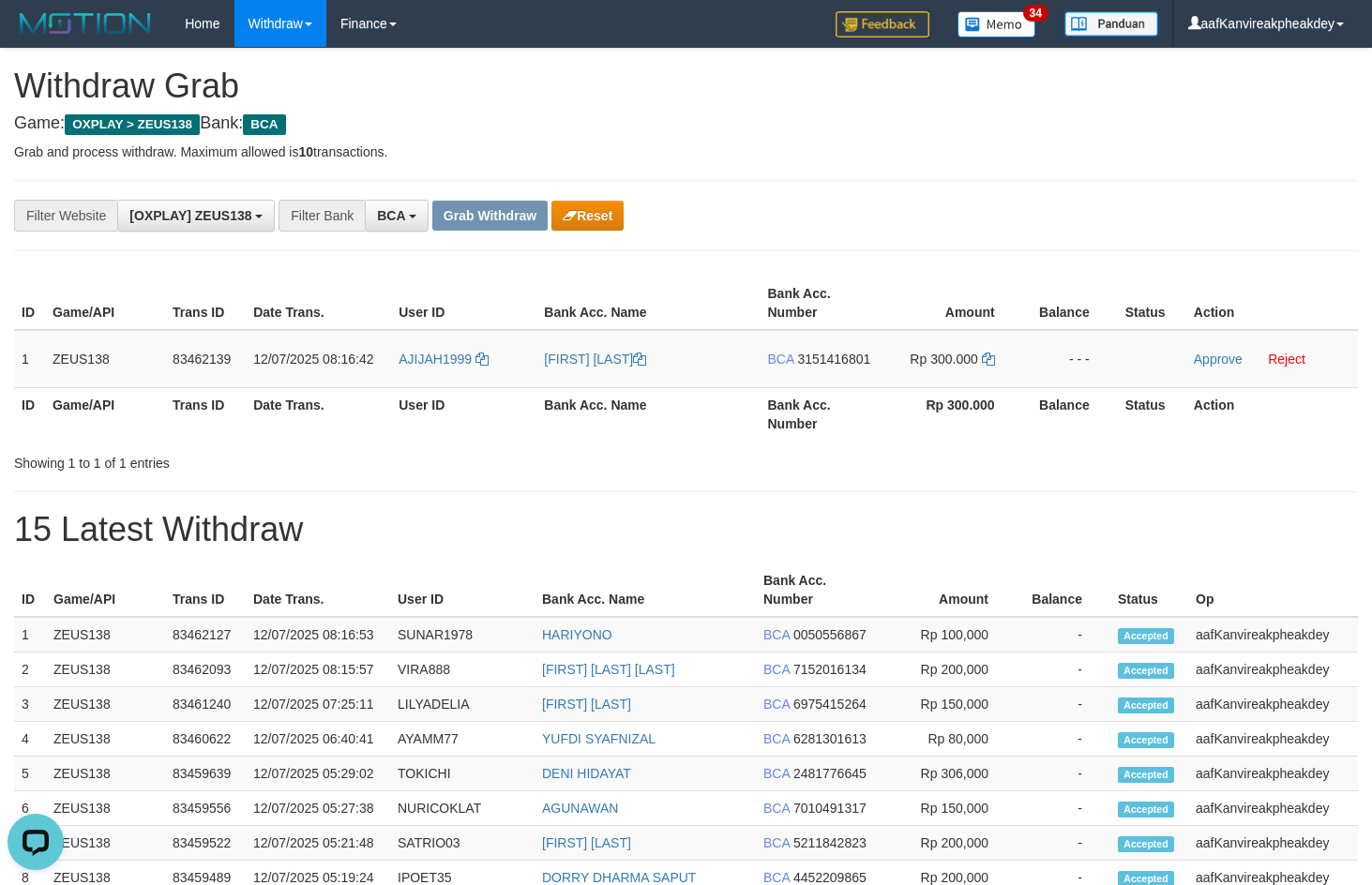 drag, startPoint x: 855, startPoint y: 358, endPoint x: 1382, endPoint y: 308, distance: 529.3666 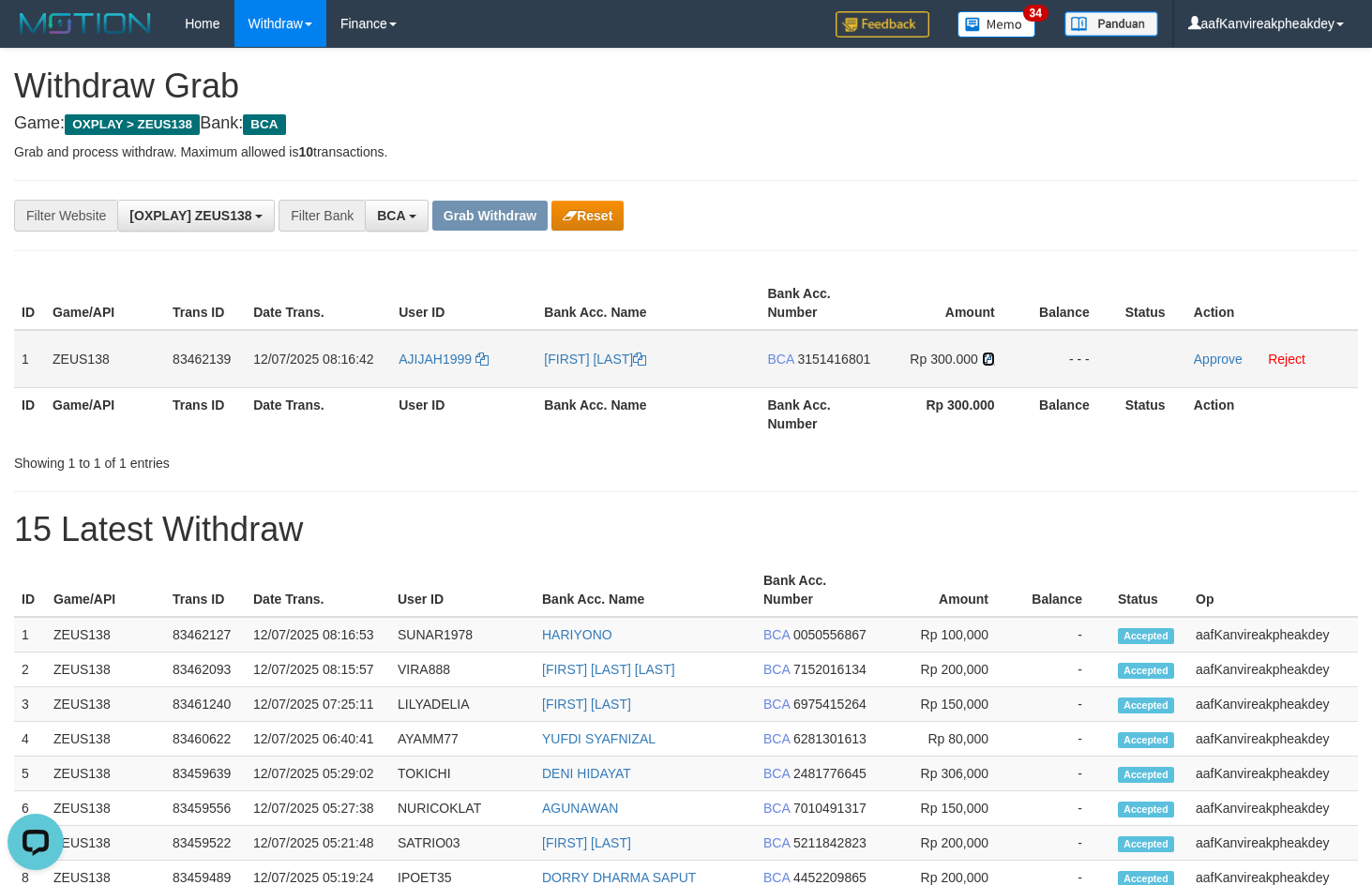 click at bounding box center [988, 359] 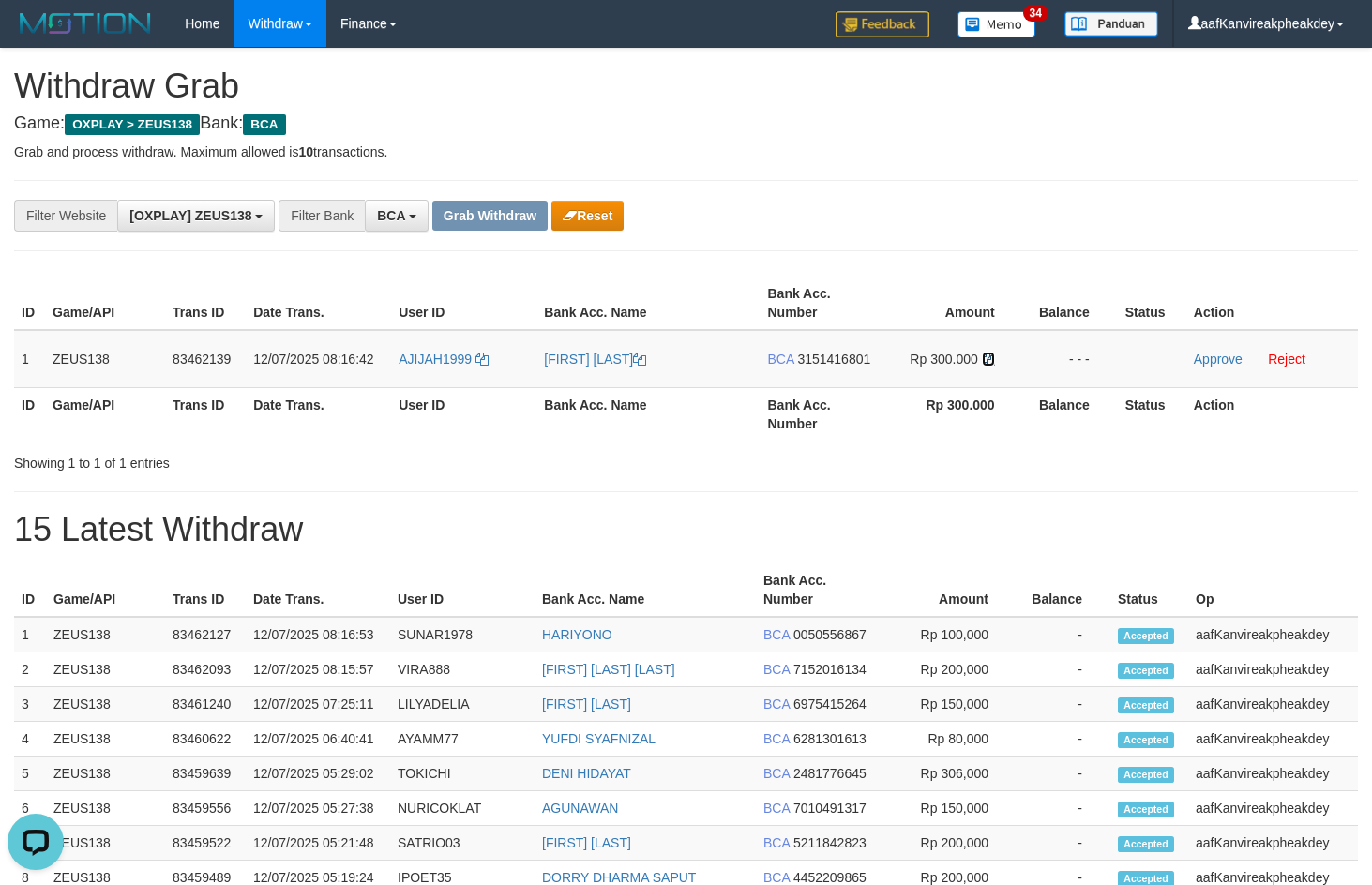 click on "Rp 300.000" at bounding box center [952, 359] 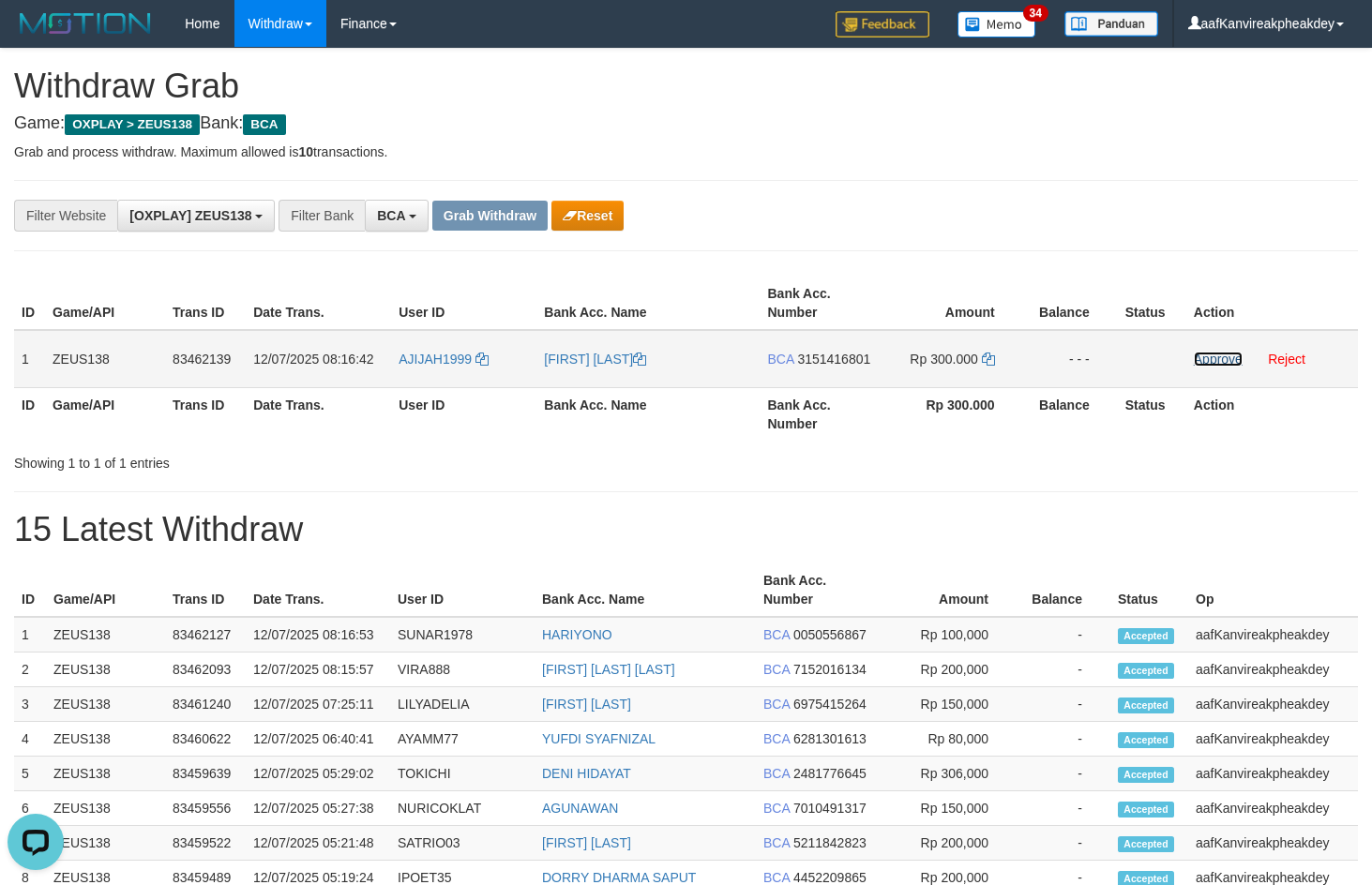 click on "Approve" at bounding box center [1218, 359] 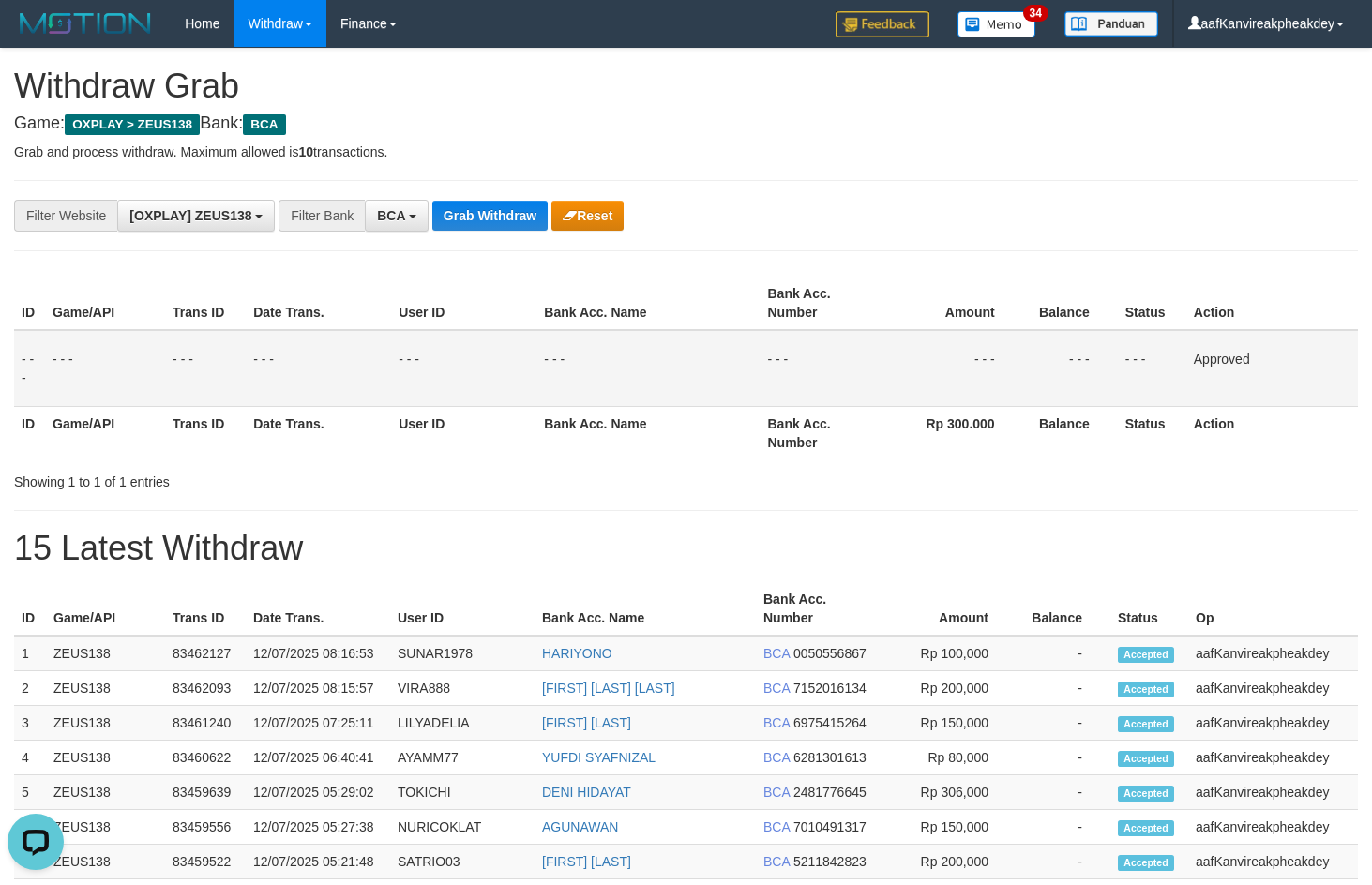 click on "**********" at bounding box center [571, 216] 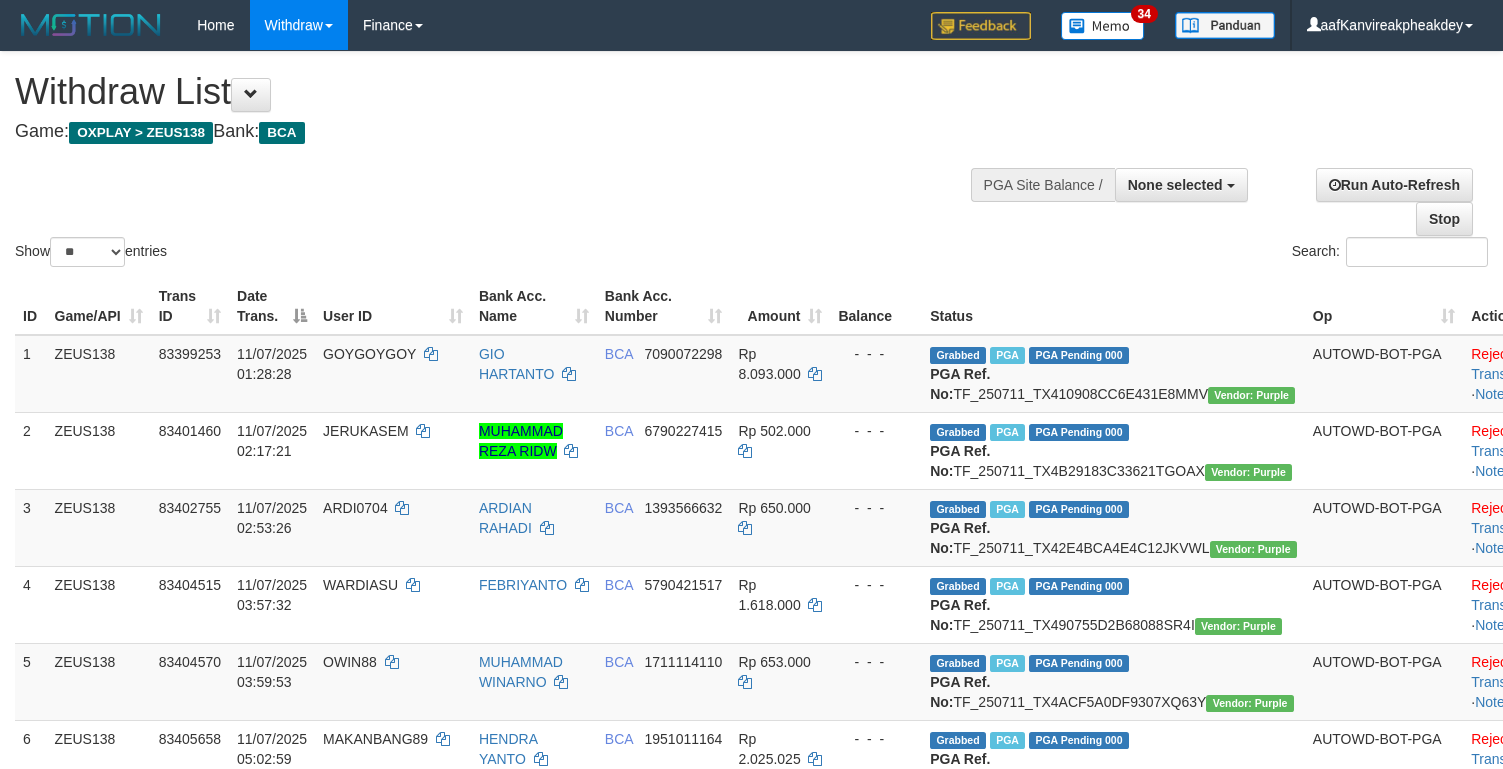 select 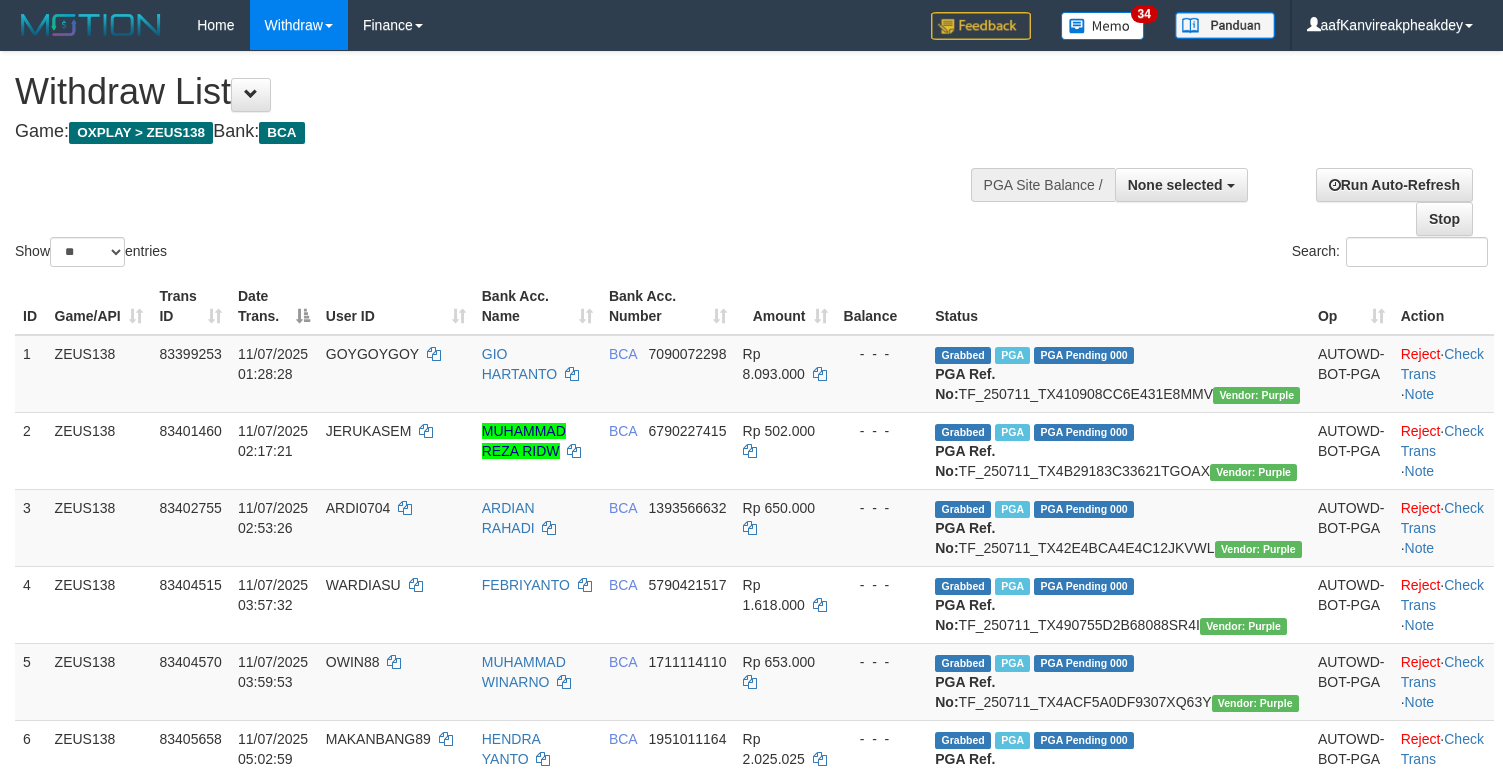select 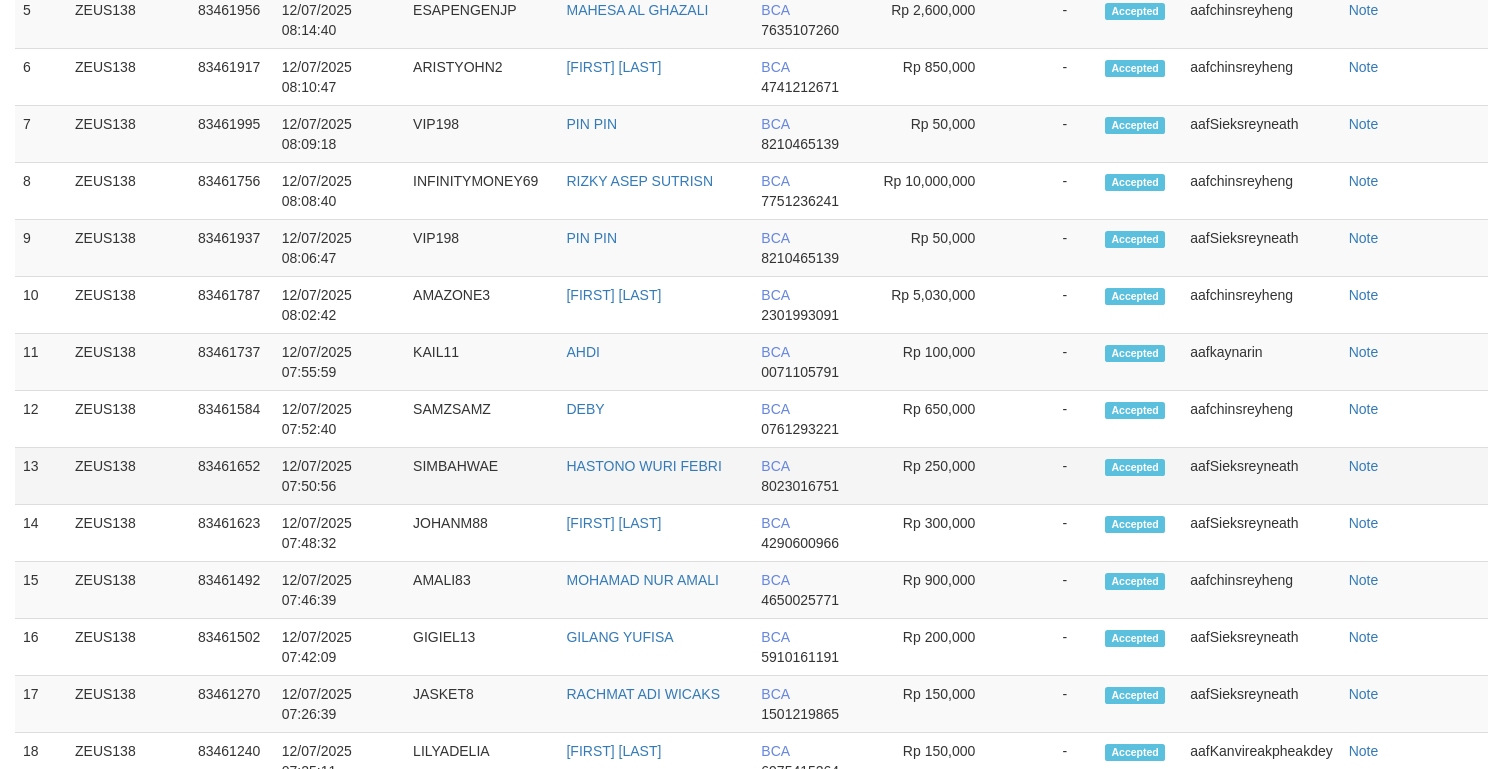 scroll, scrollTop: 1690, scrollLeft: 0, axis: vertical 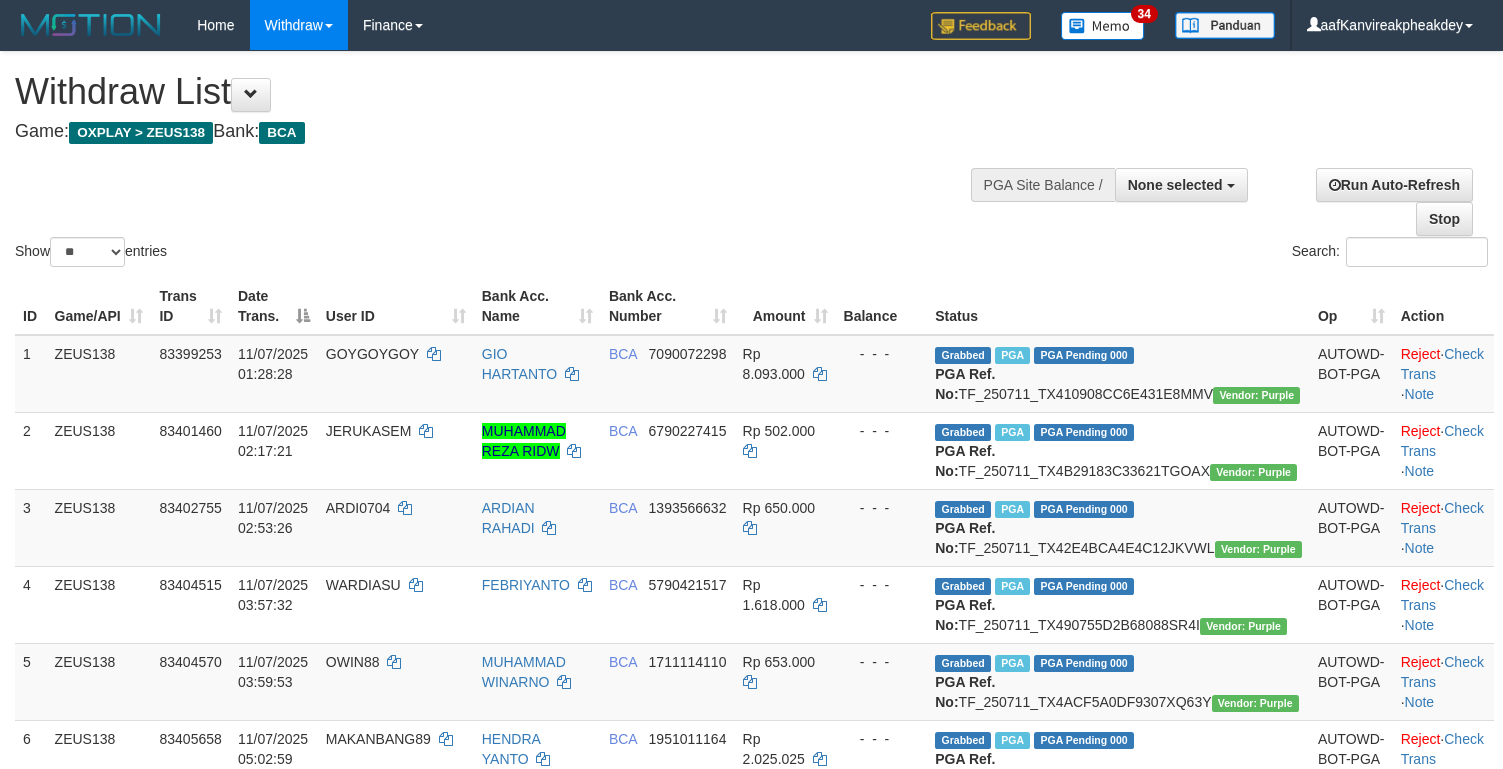 select 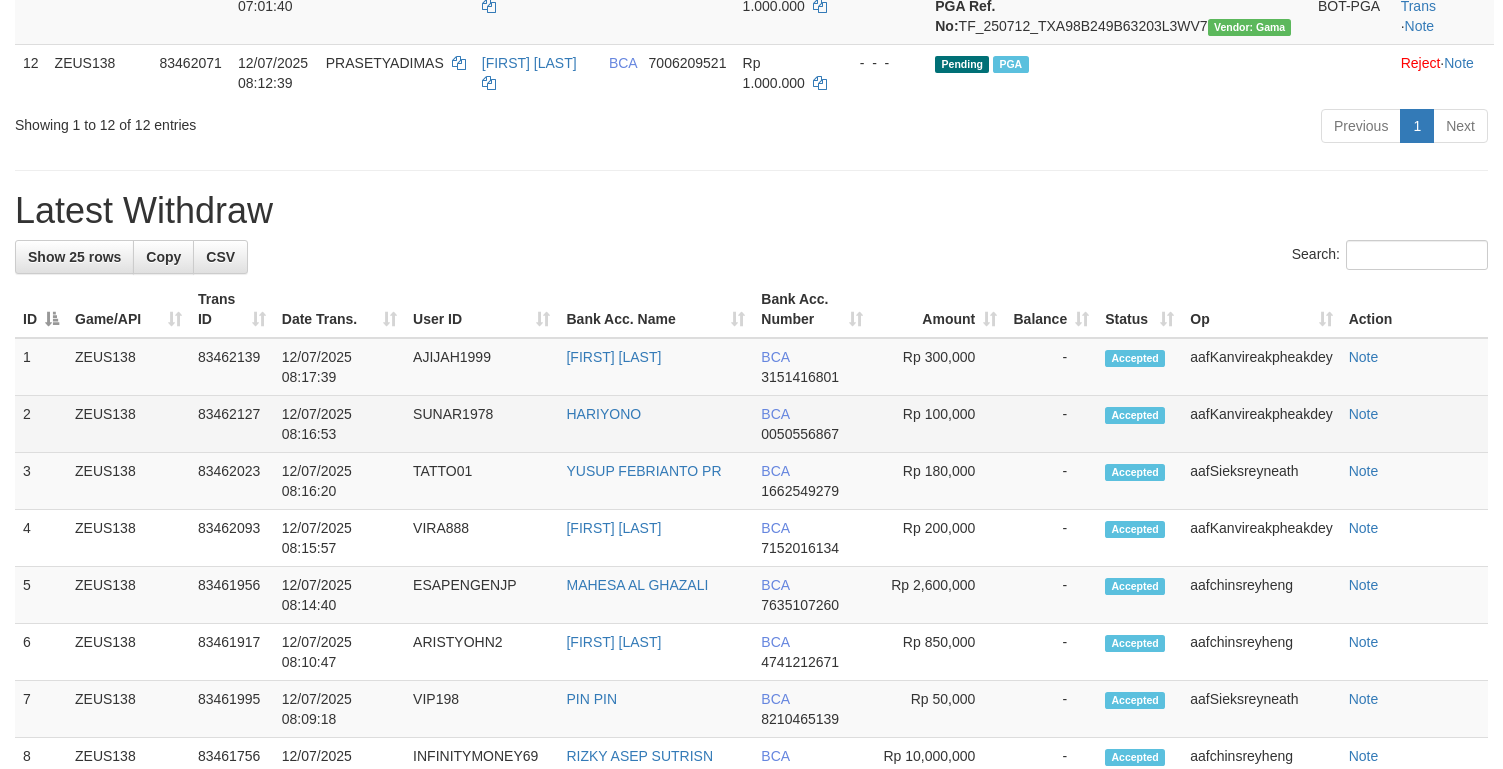 scroll, scrollTop: 1108, scrollLeft: 0, axis: vertical 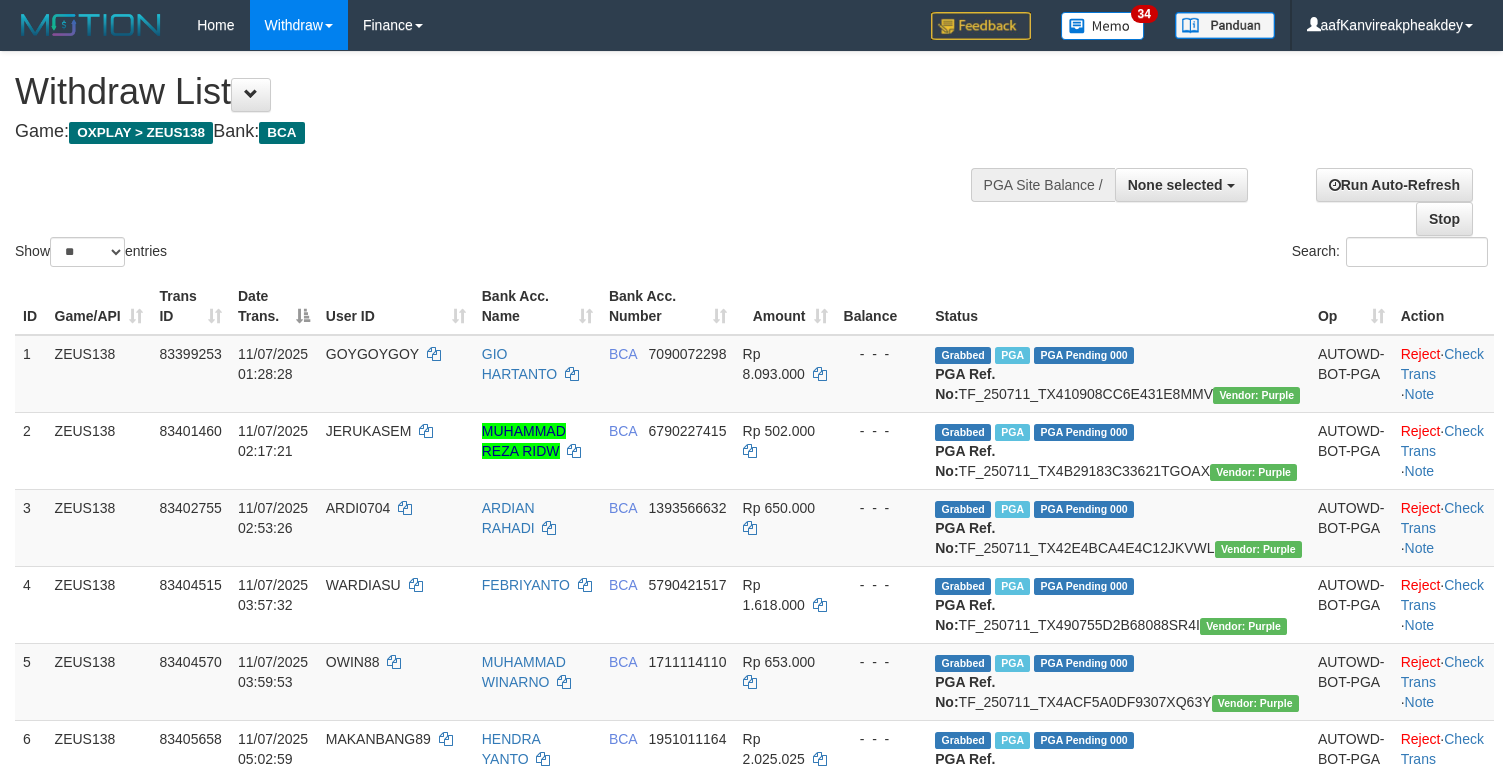 select 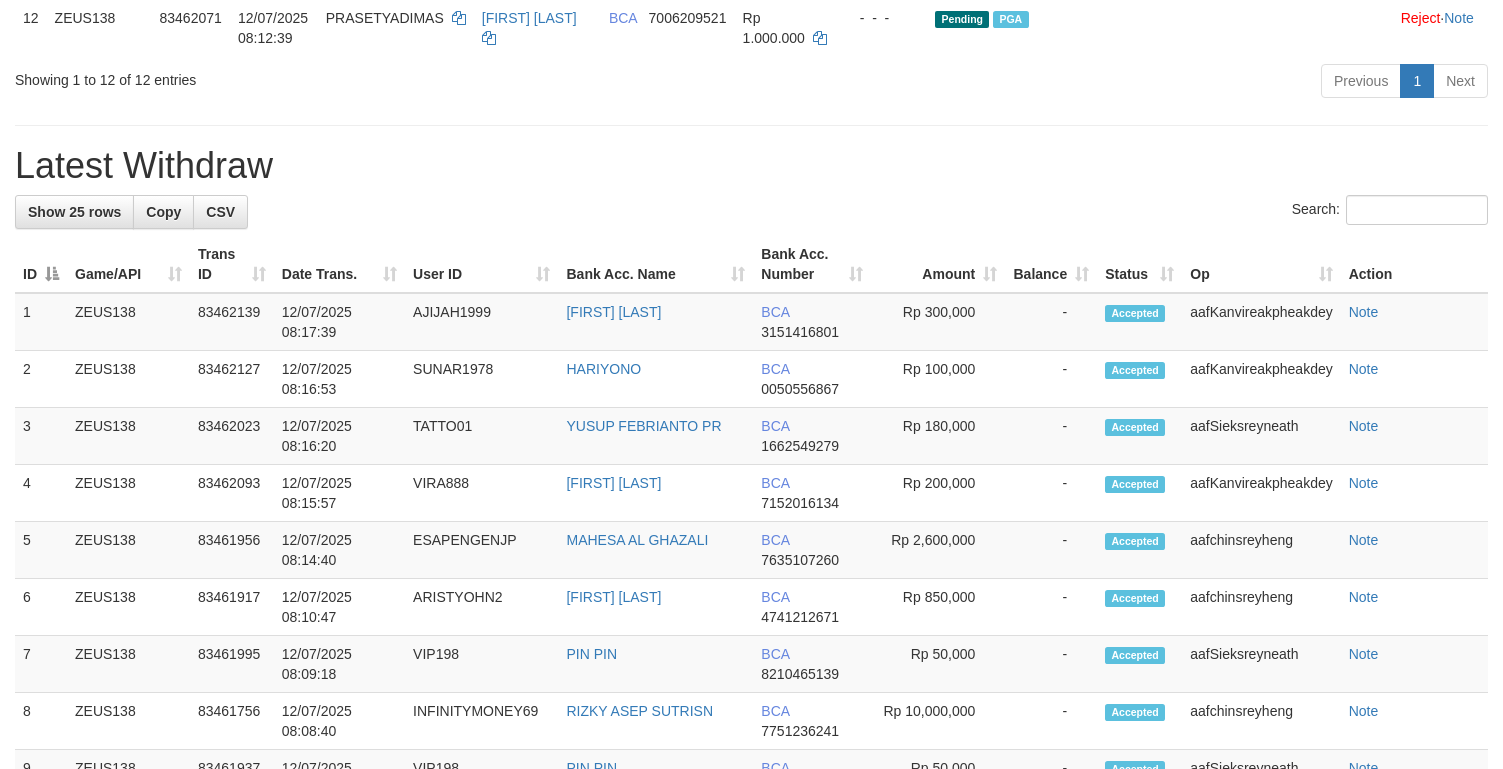 scroll, scrollTop: 1108, scrollLeft: 0, axis: vertical 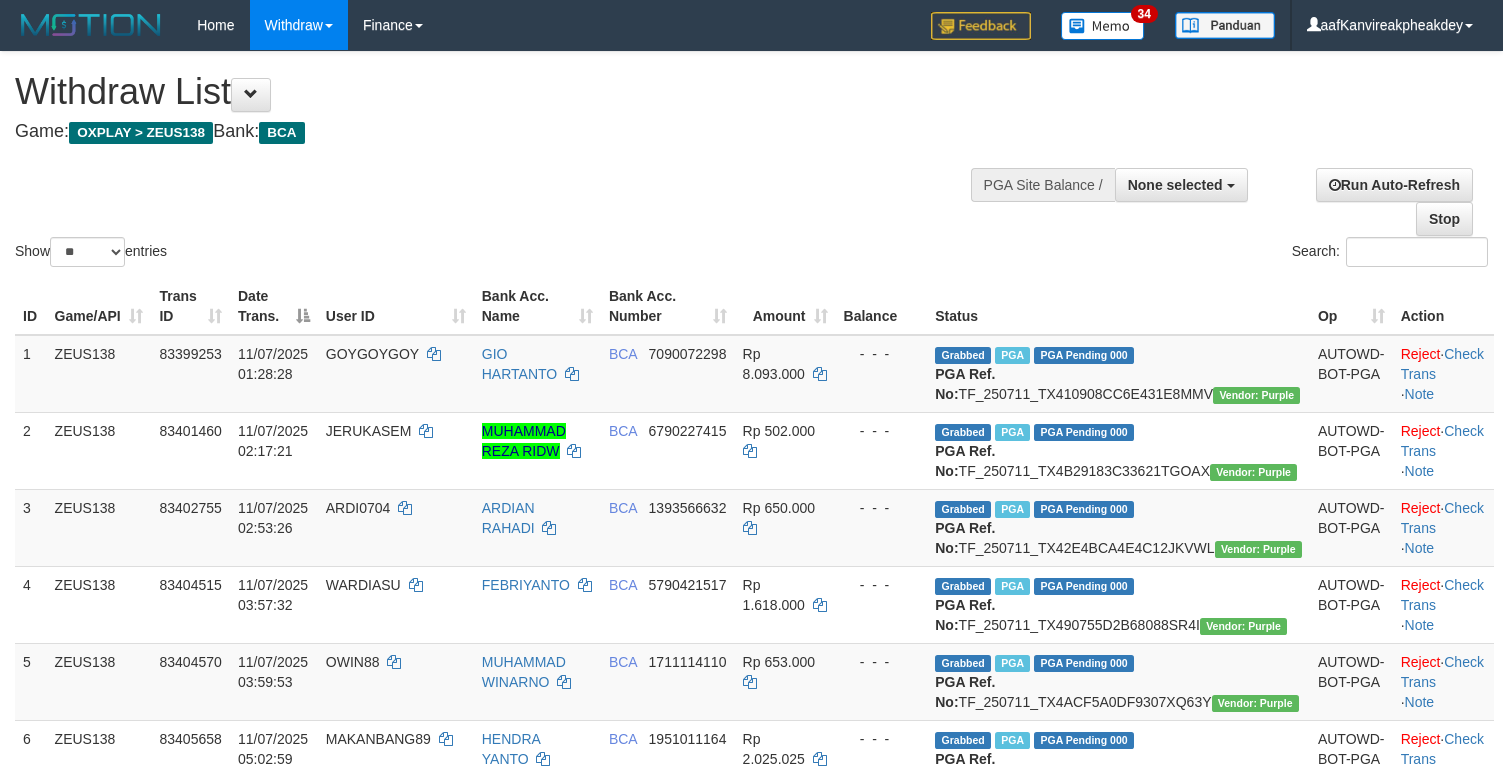 select 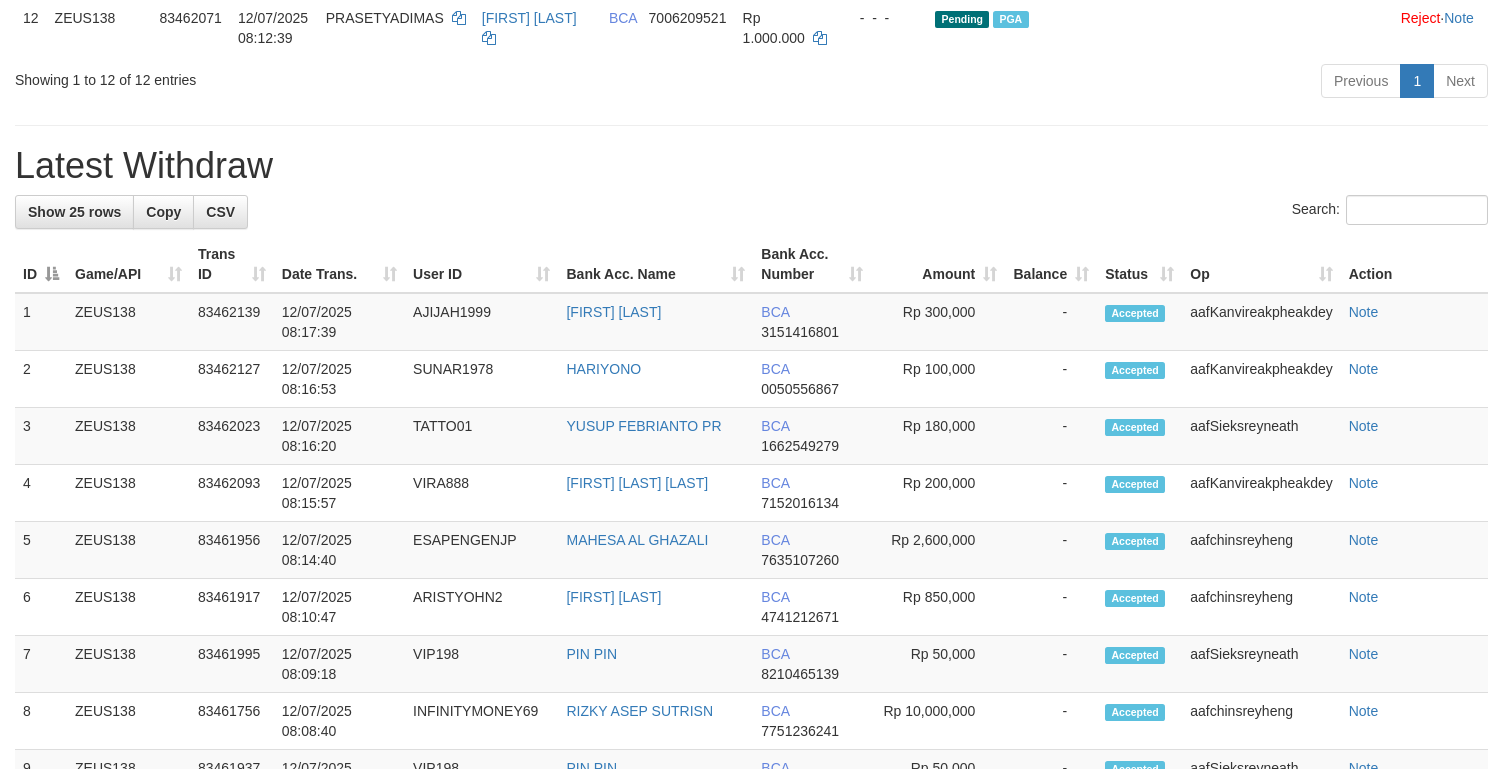 scroll, scrollTop: 1108, scrollLeft: 0, axis: vertical 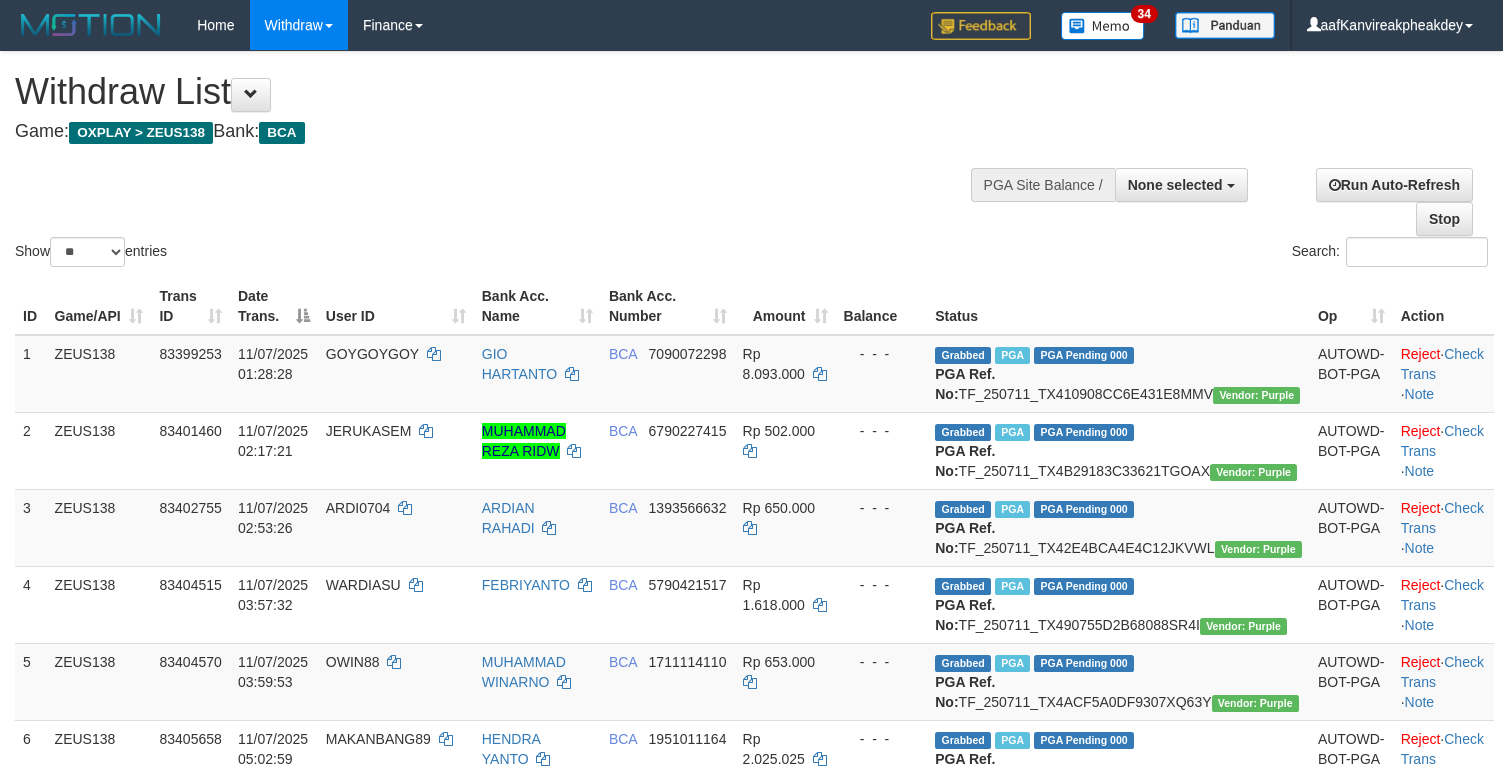 select 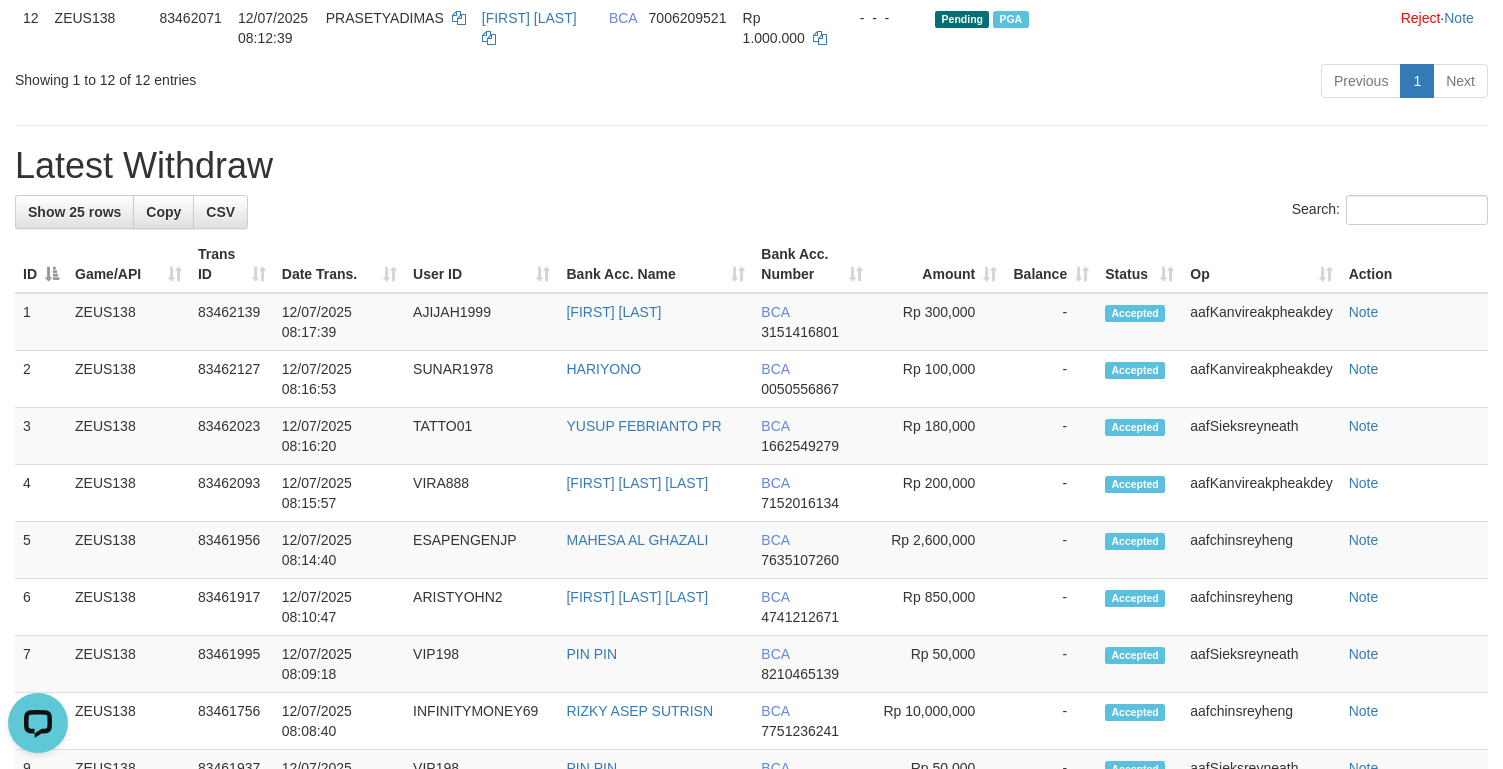 scroll, scrollTop: 0, scrollLeft: 0, axis: both 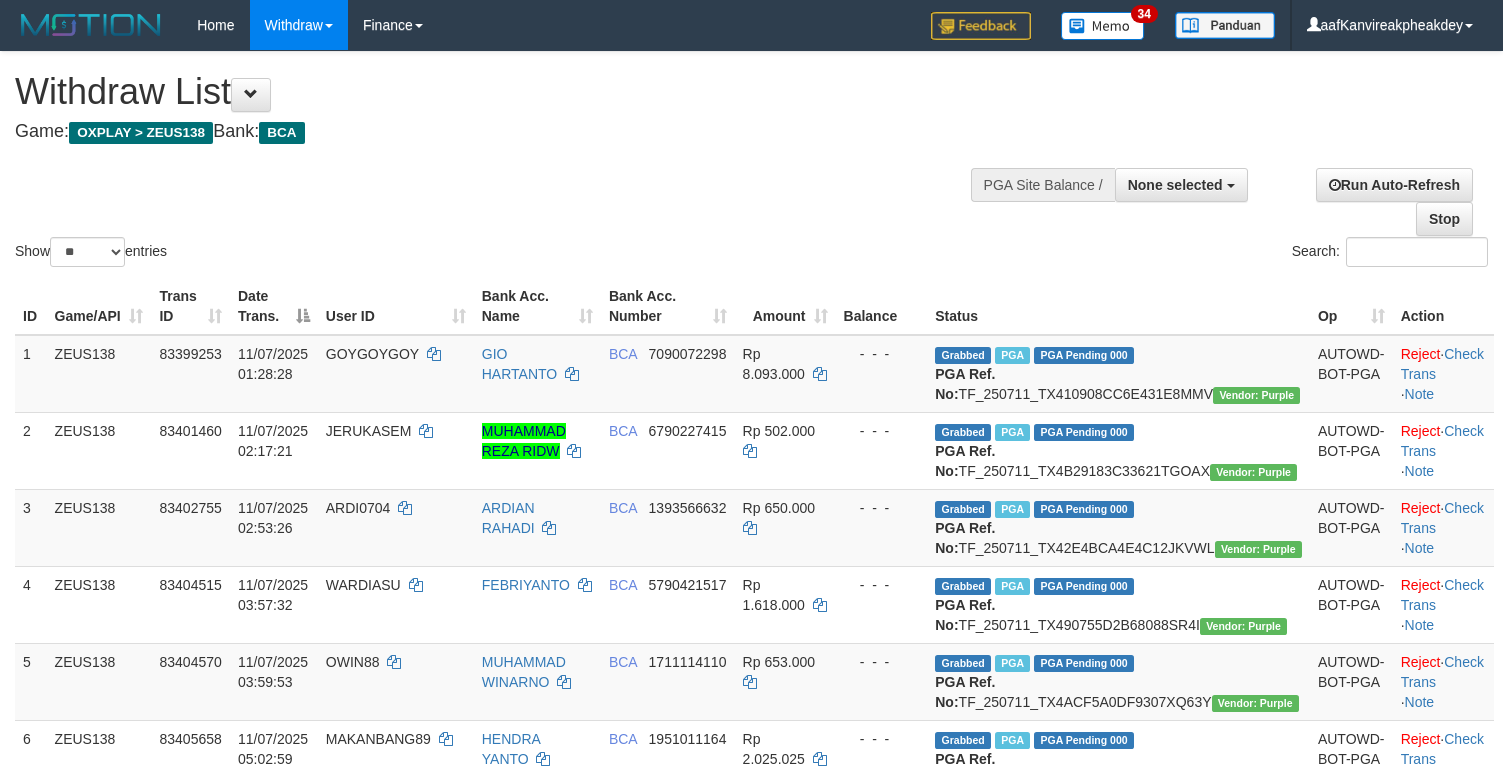 select 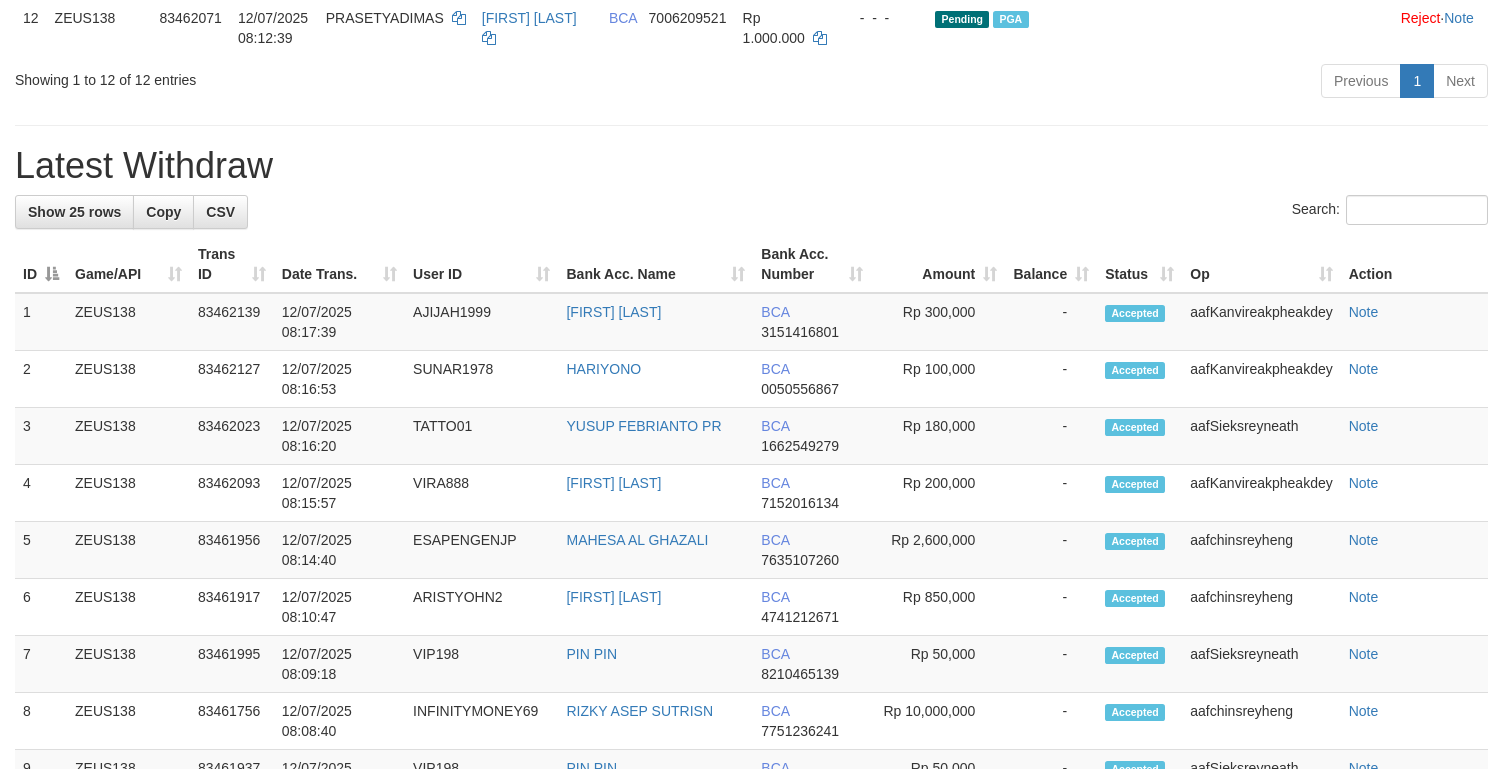 scroll, scrollTop: 1108, scrollLeft: 0, axis: vertical 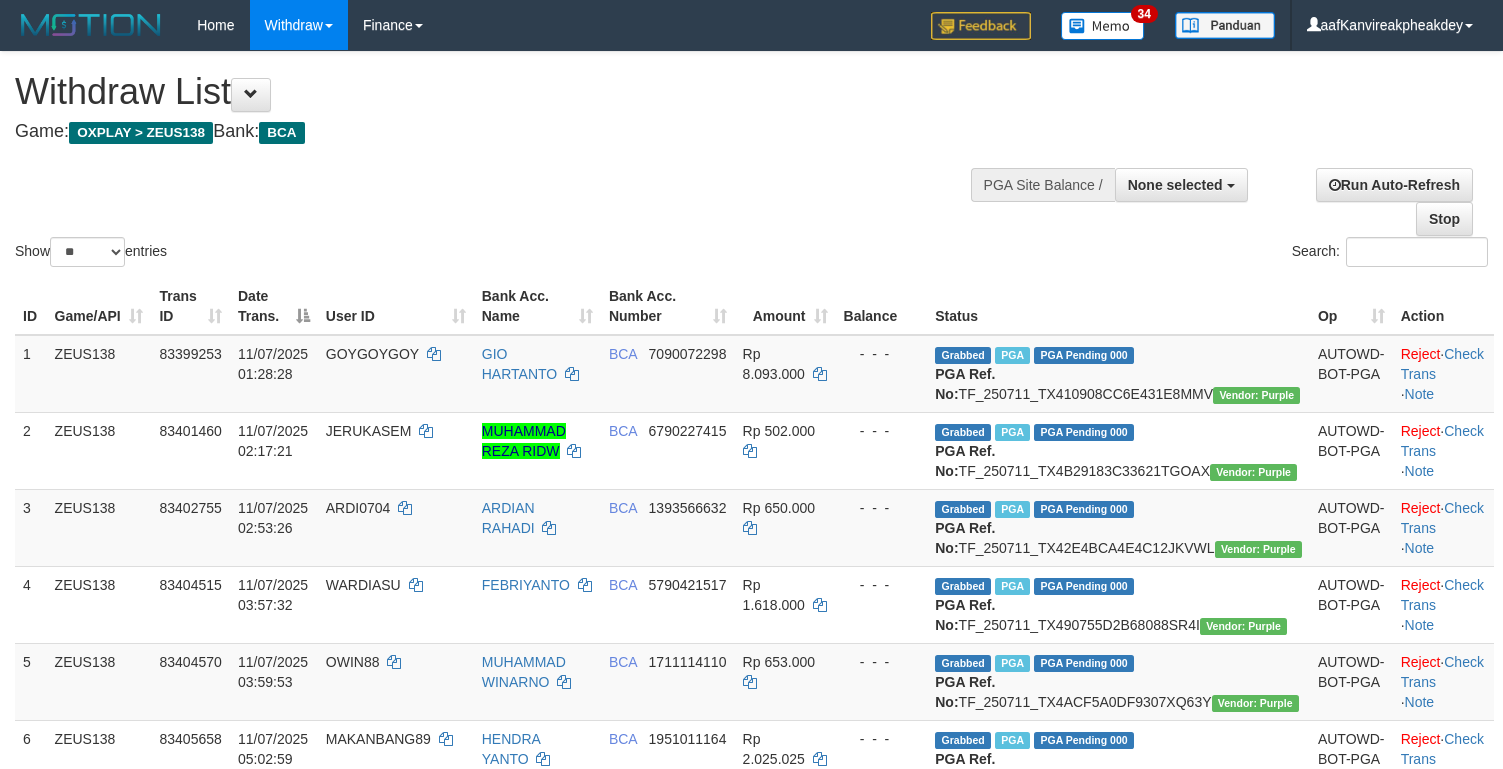 select 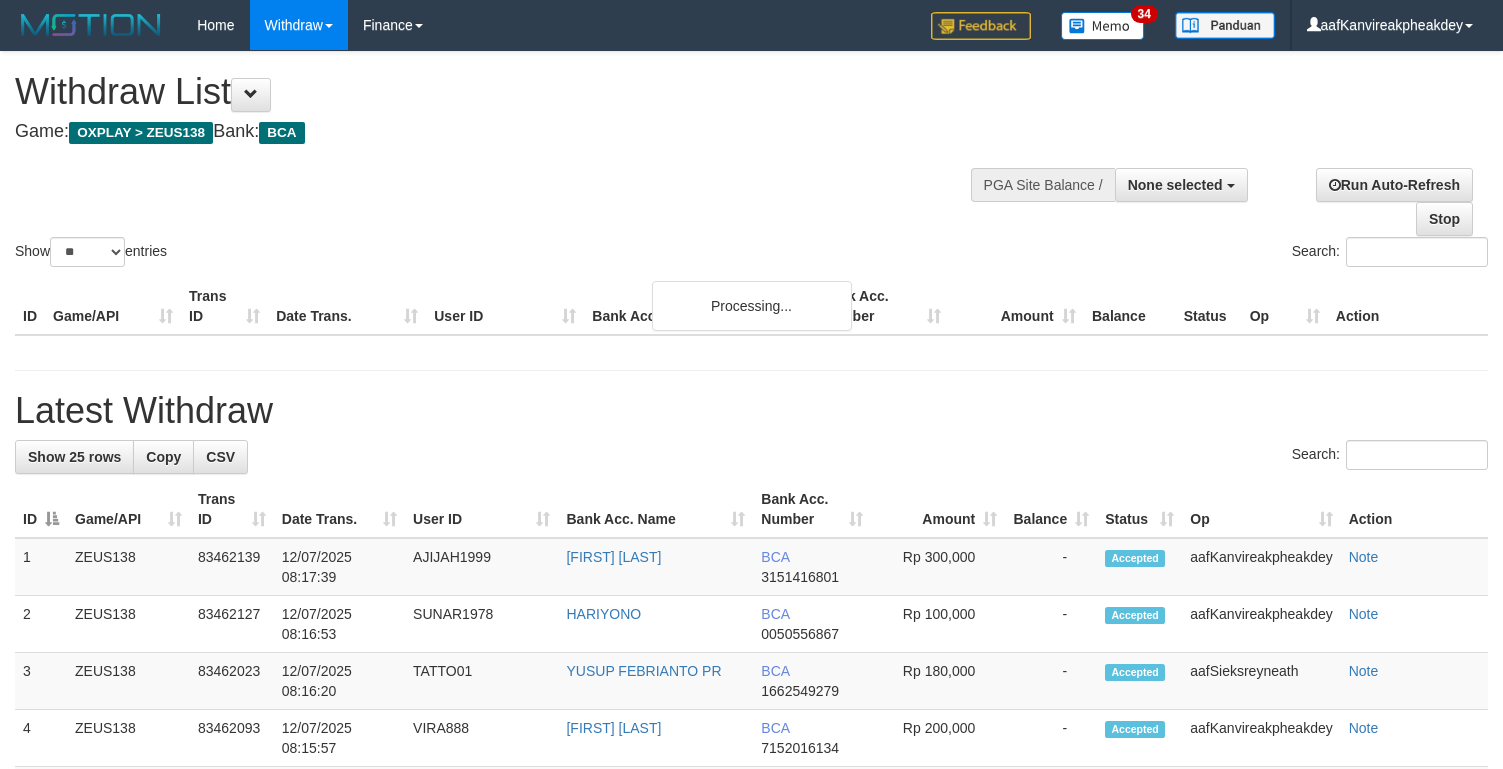 select 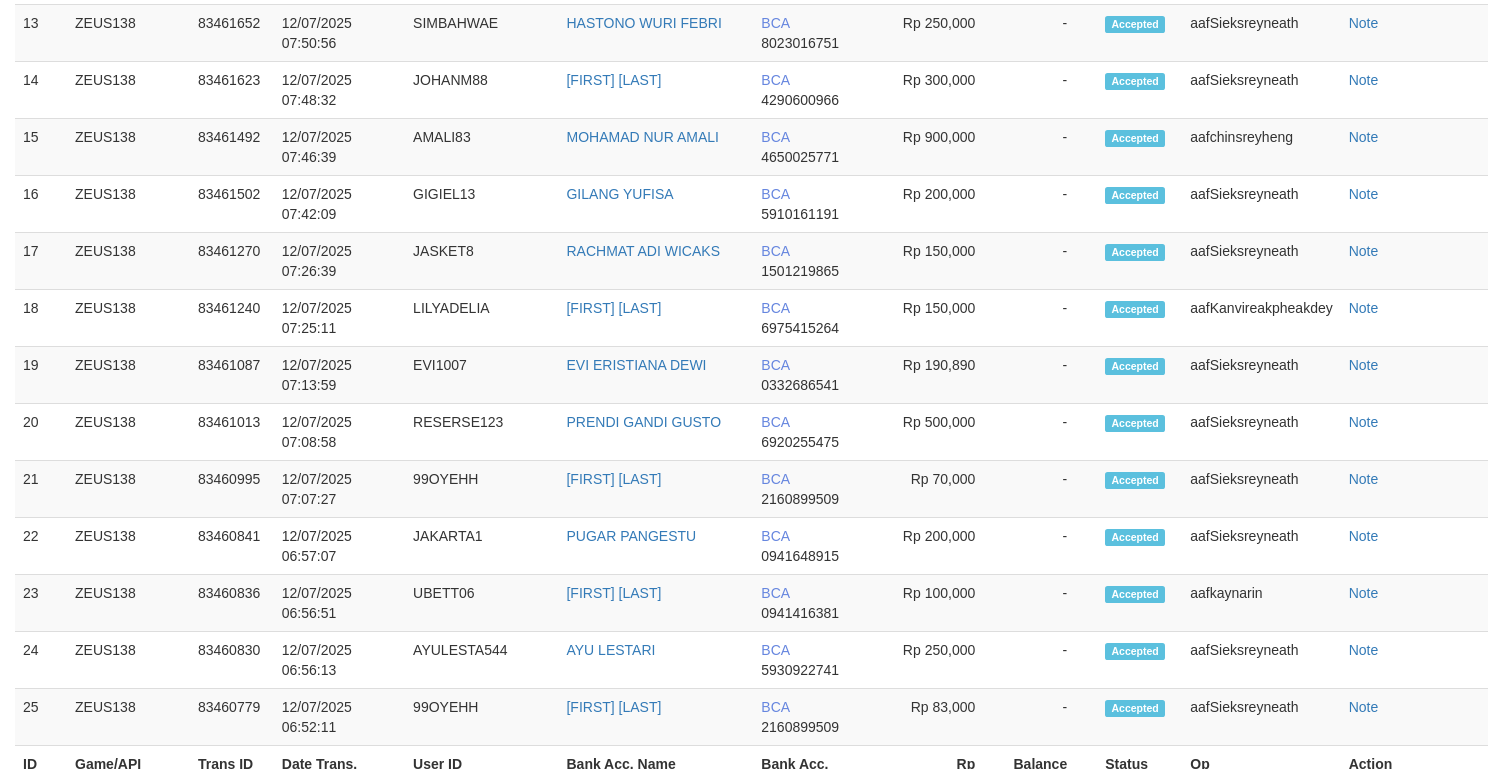 scroll, scrollTop: 2321, scrollLeft: 0, axis: vertical 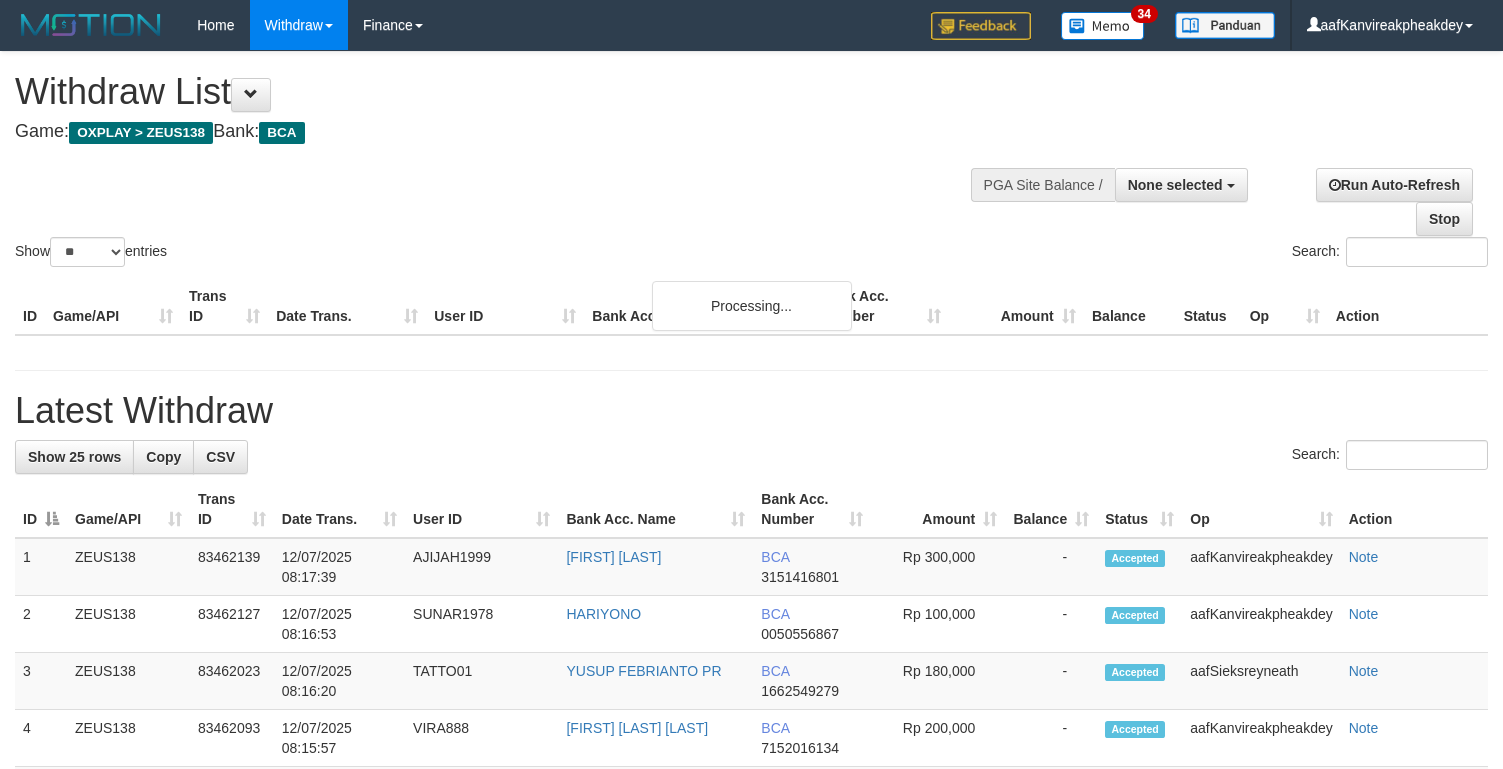 select 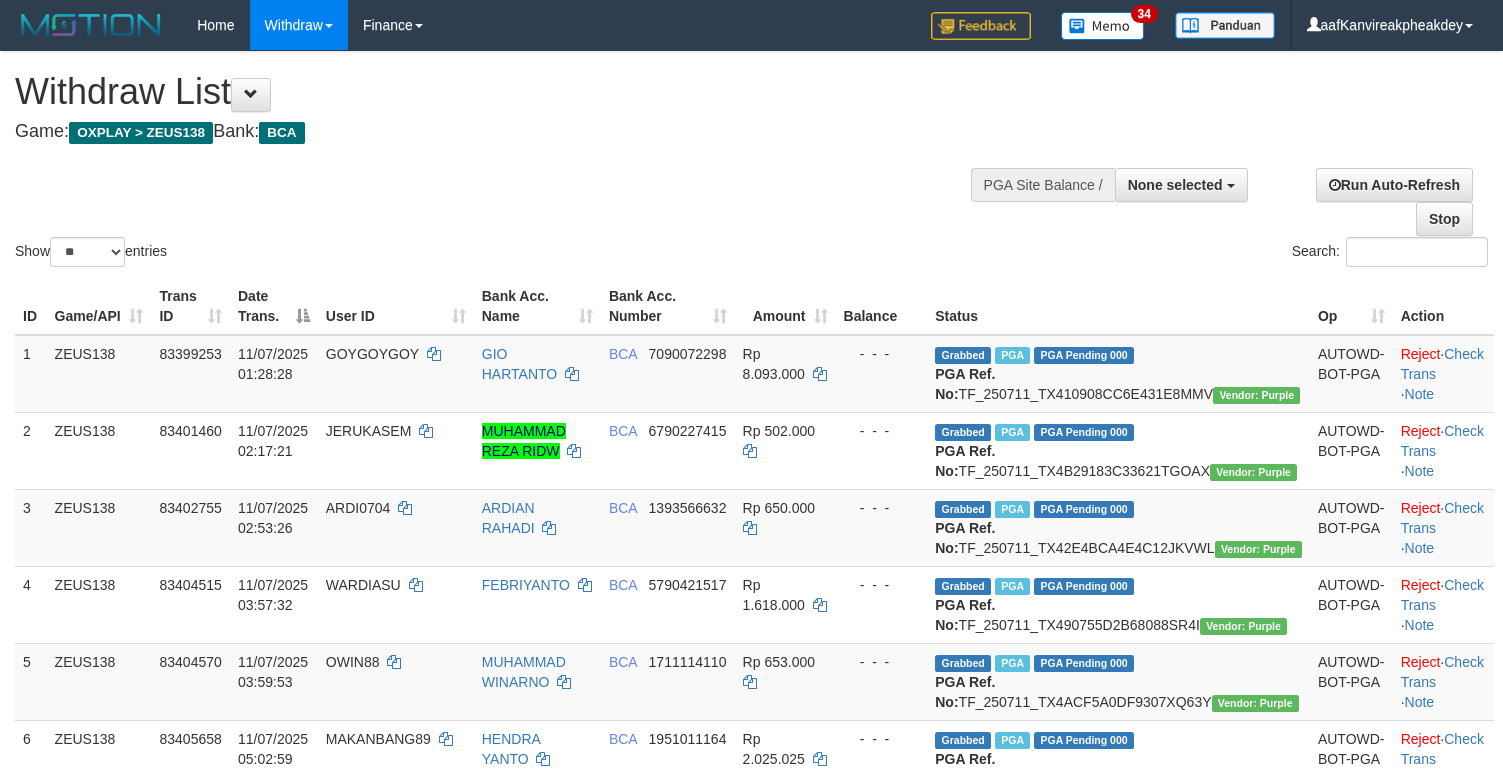 select 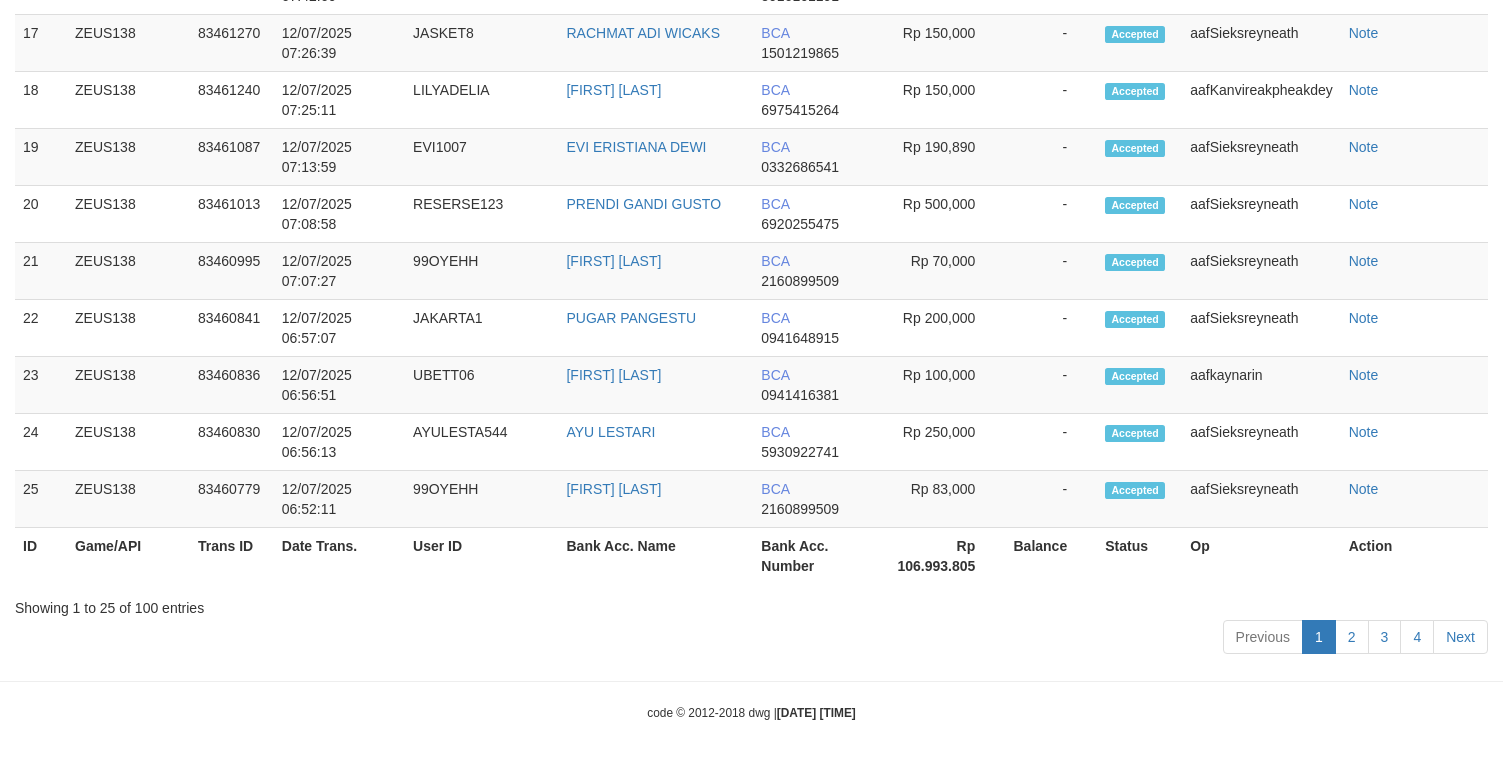 scroll, scrollTop: 2376, scrollLeft: 0, axis: vertical 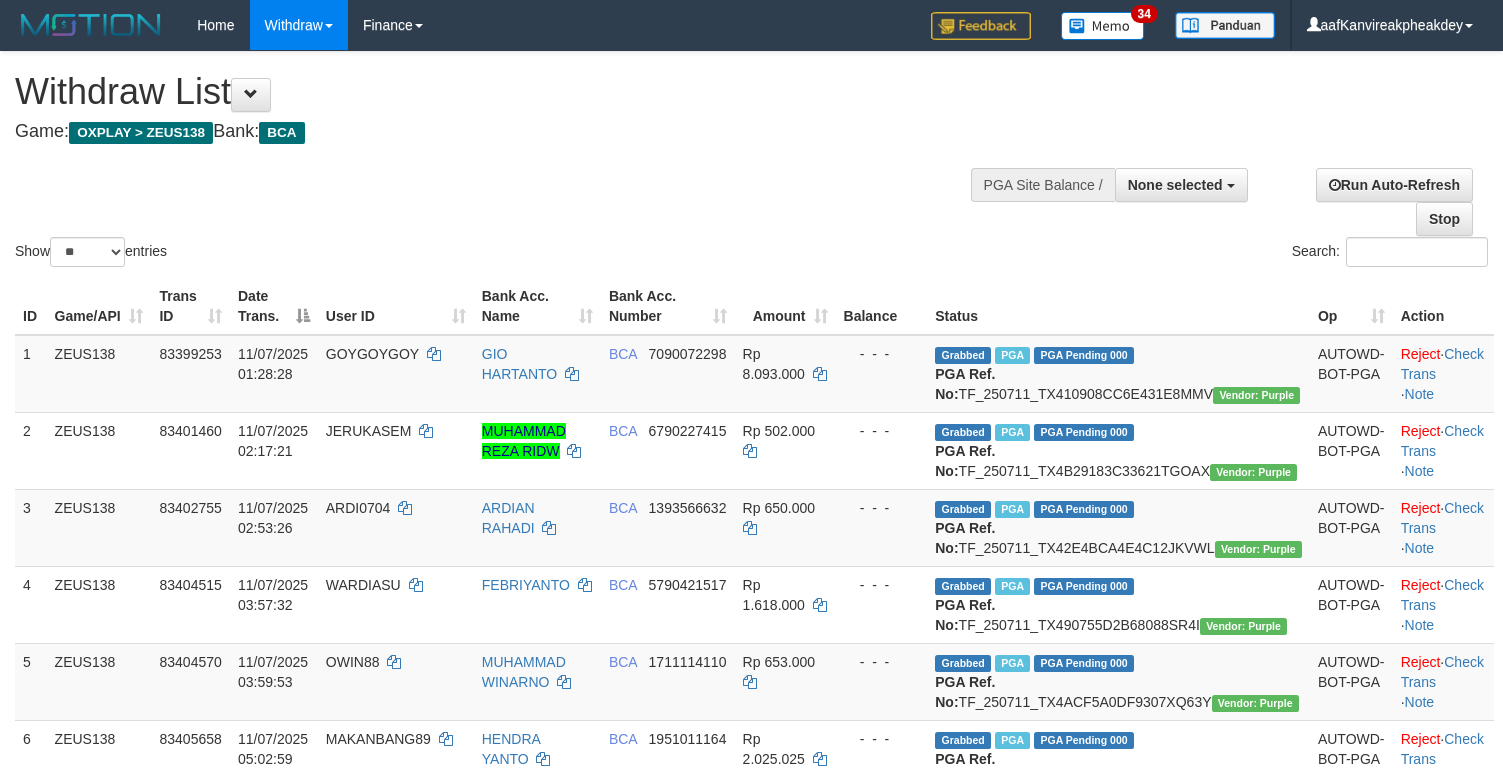 select 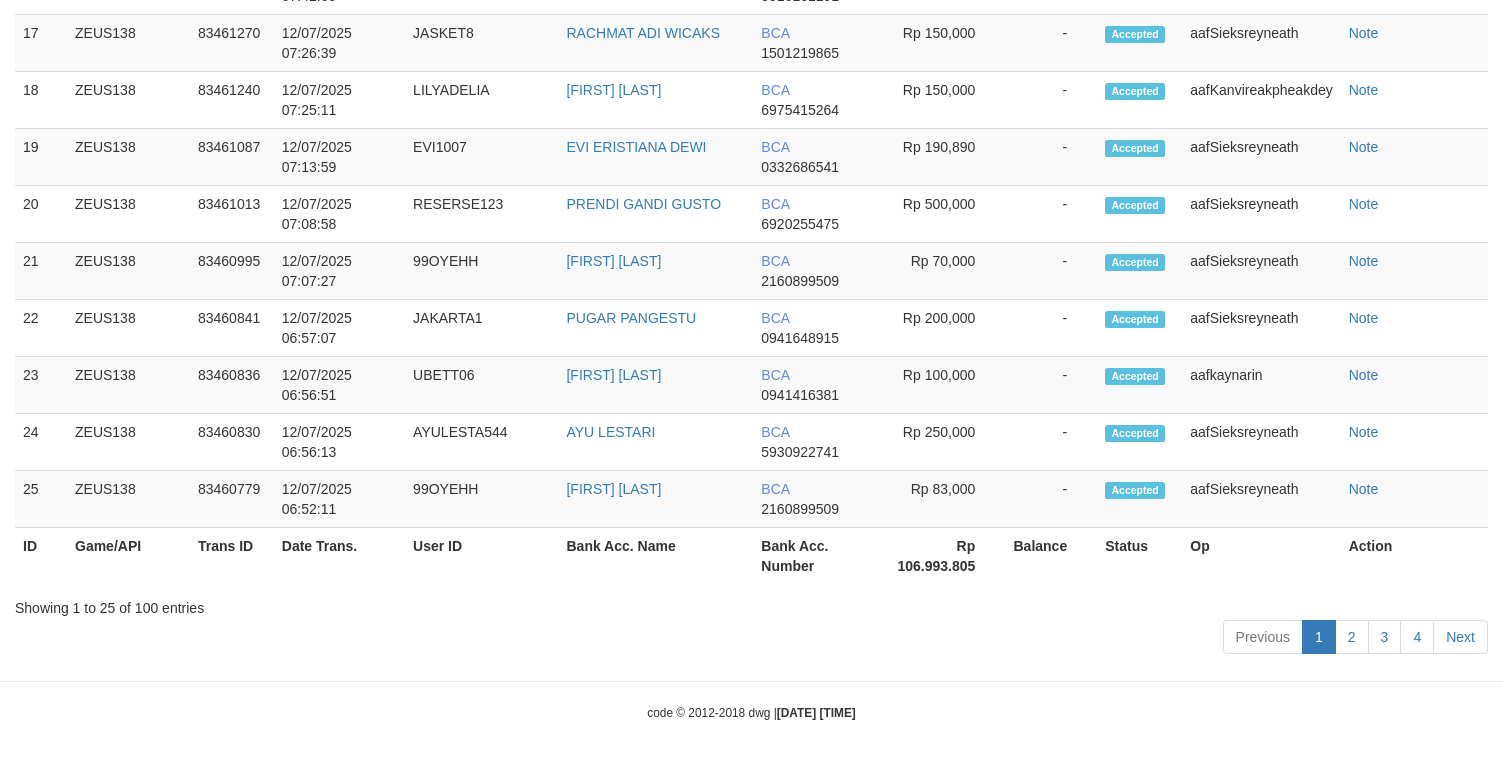 scroll, scrollTop: 2376, scrollLeft: 0, axis: vertical 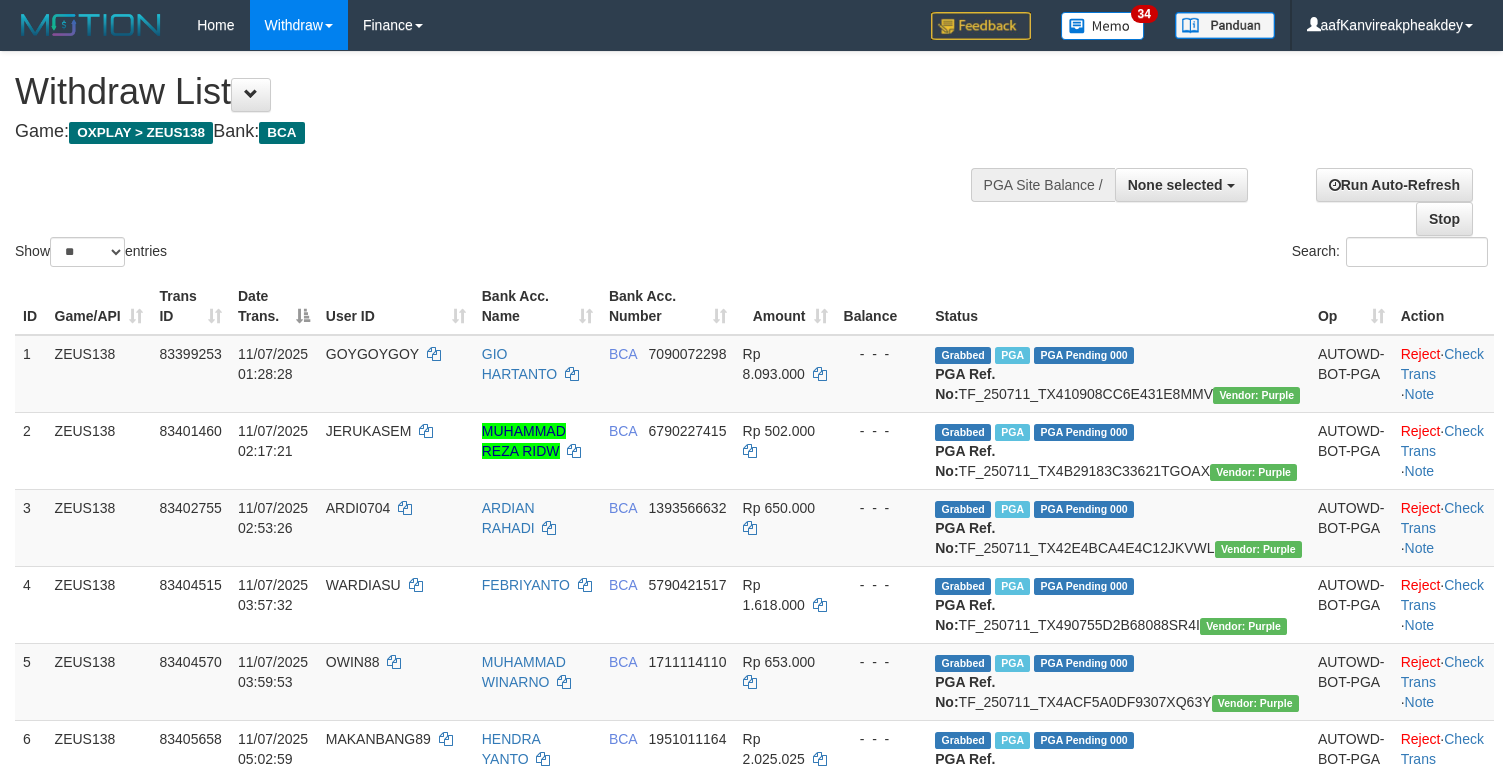select 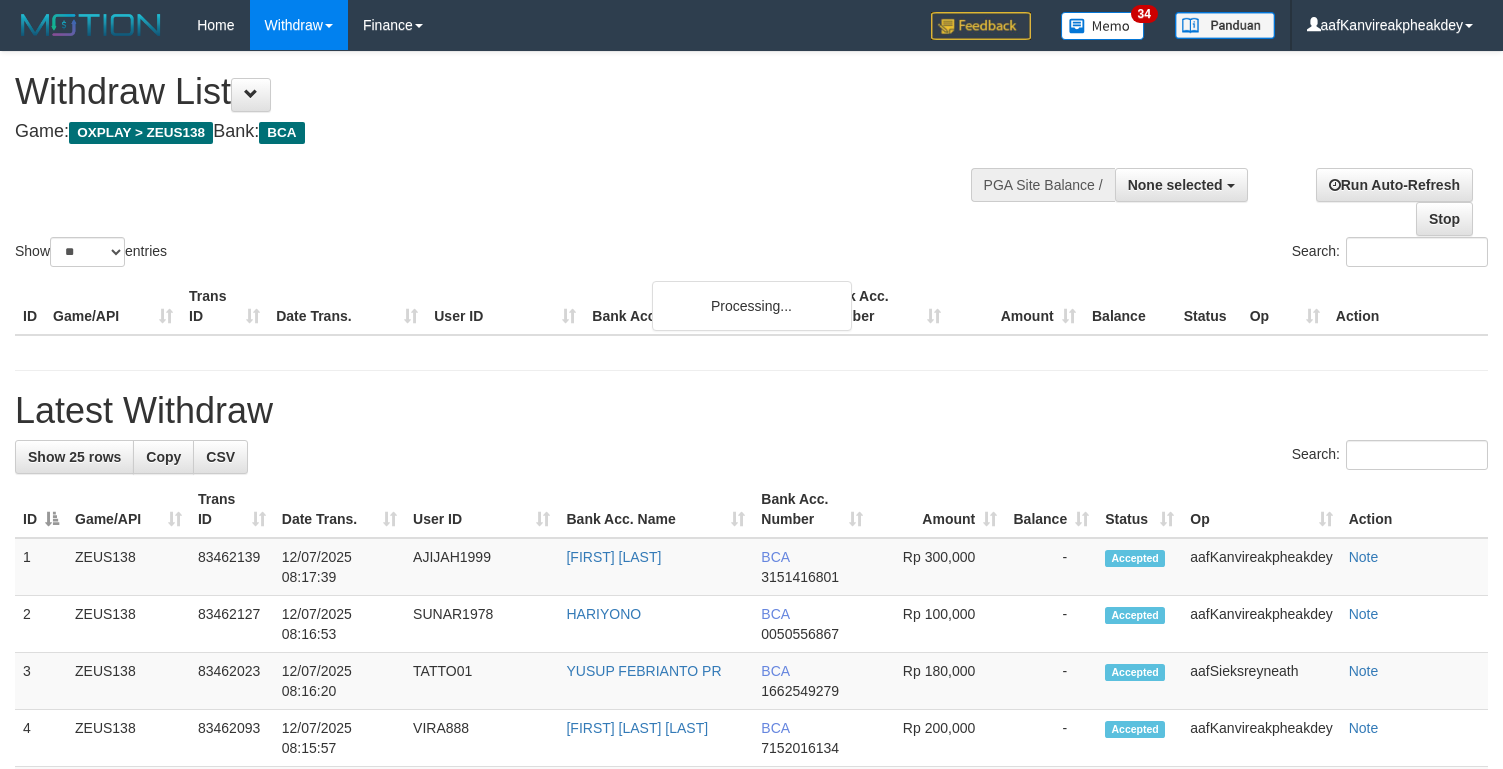 select 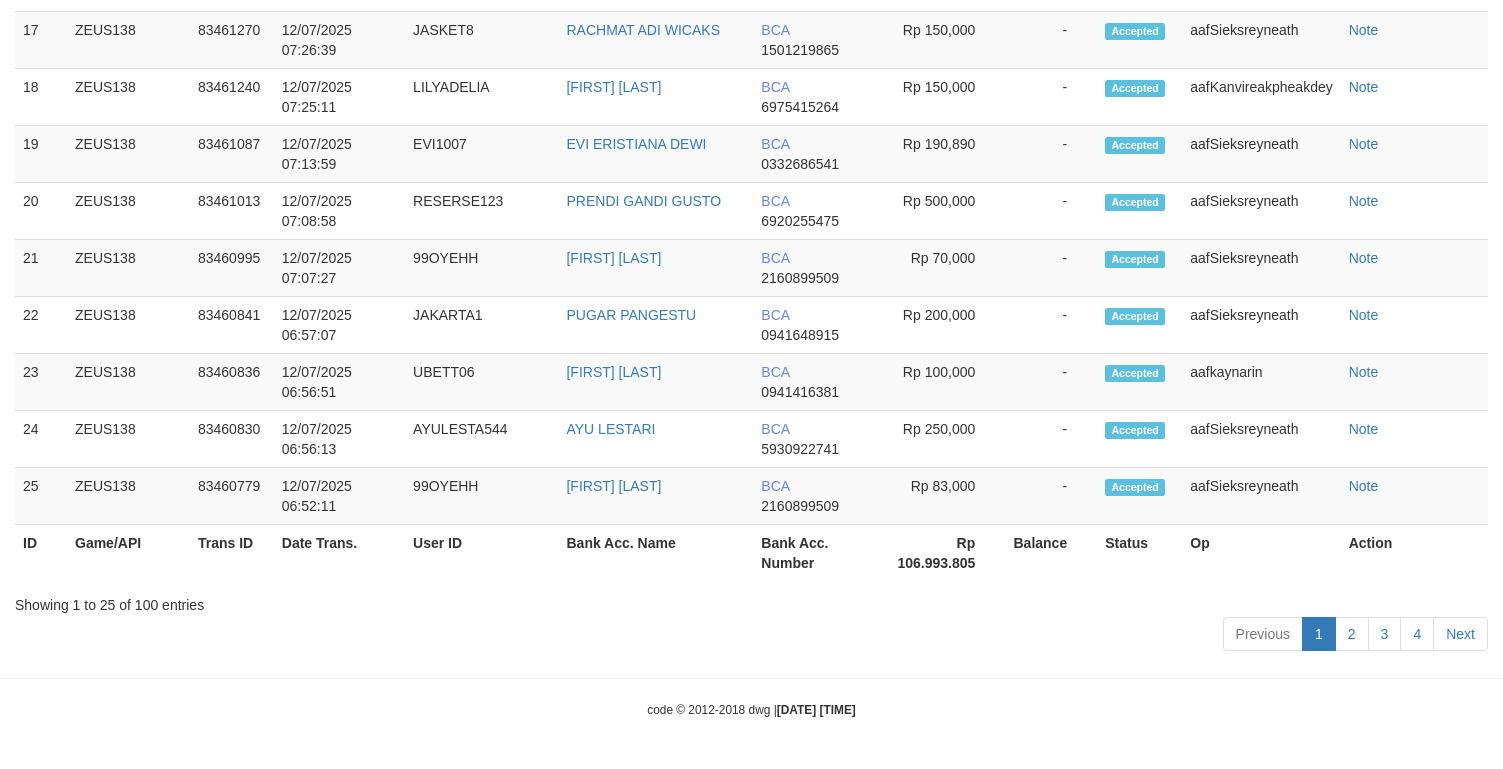scroll, scrollTop: 2376, scrollLeft: 0, axis: vertical 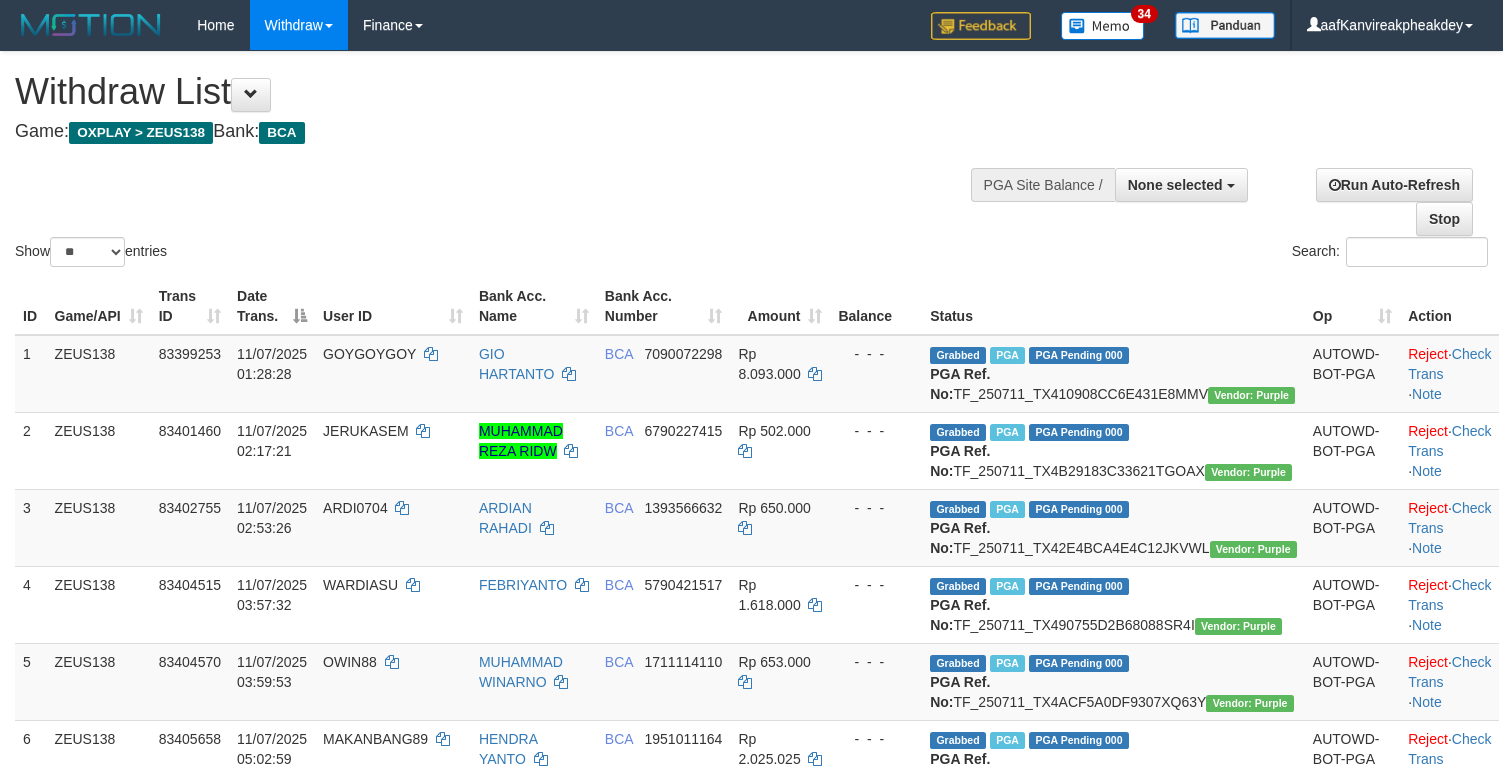 select 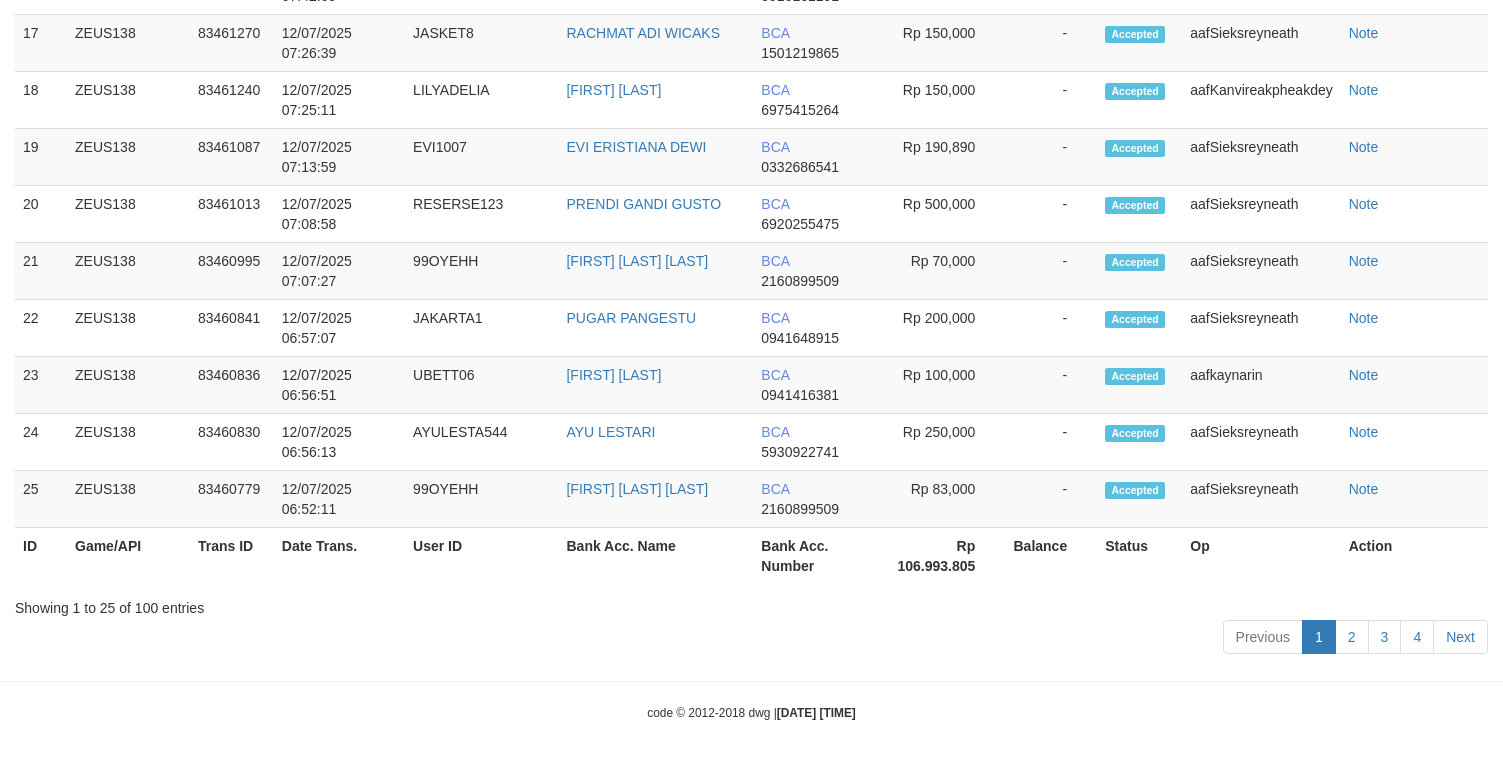 scroll, scrollTop: 2376, scrollLeft: 0, axis: vertical 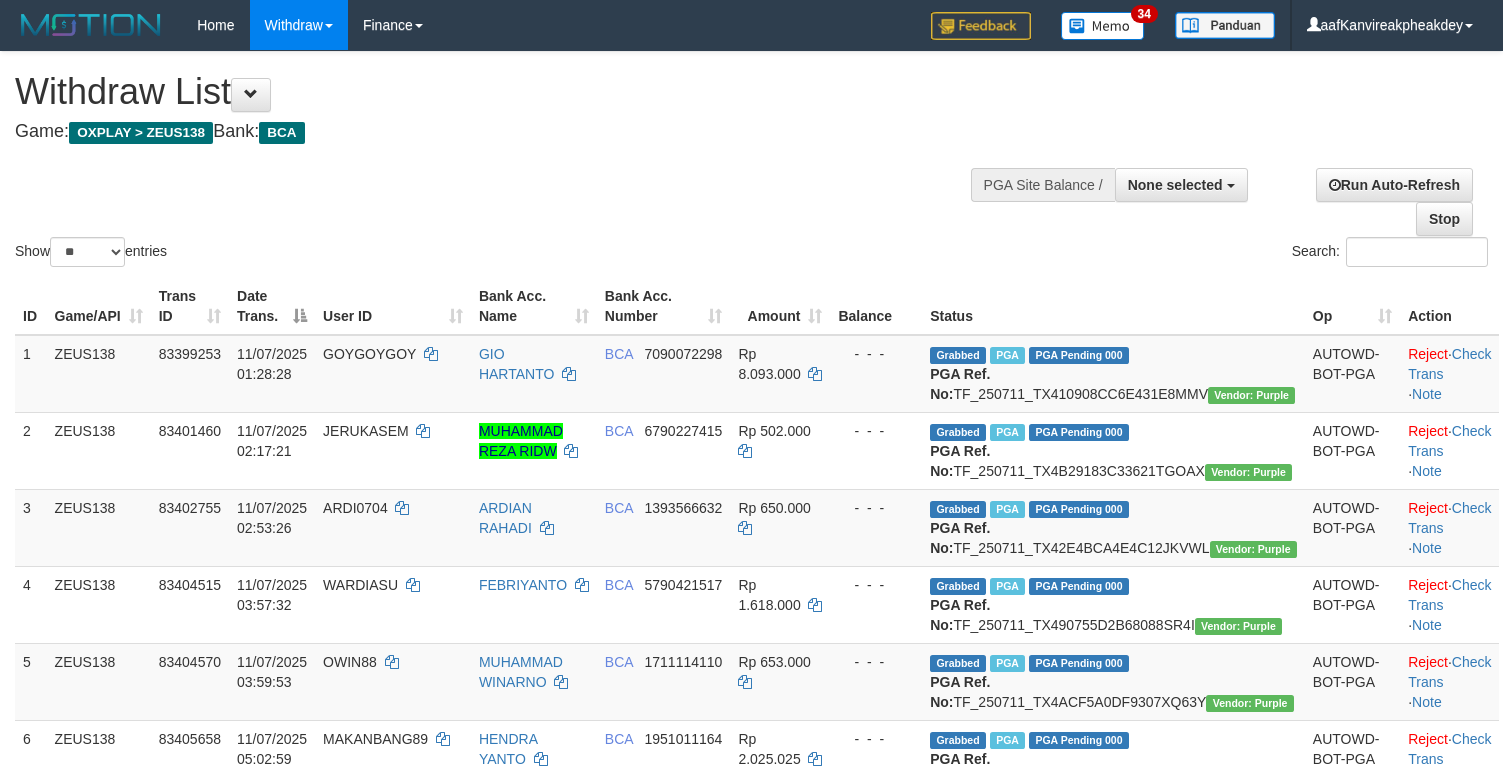 select 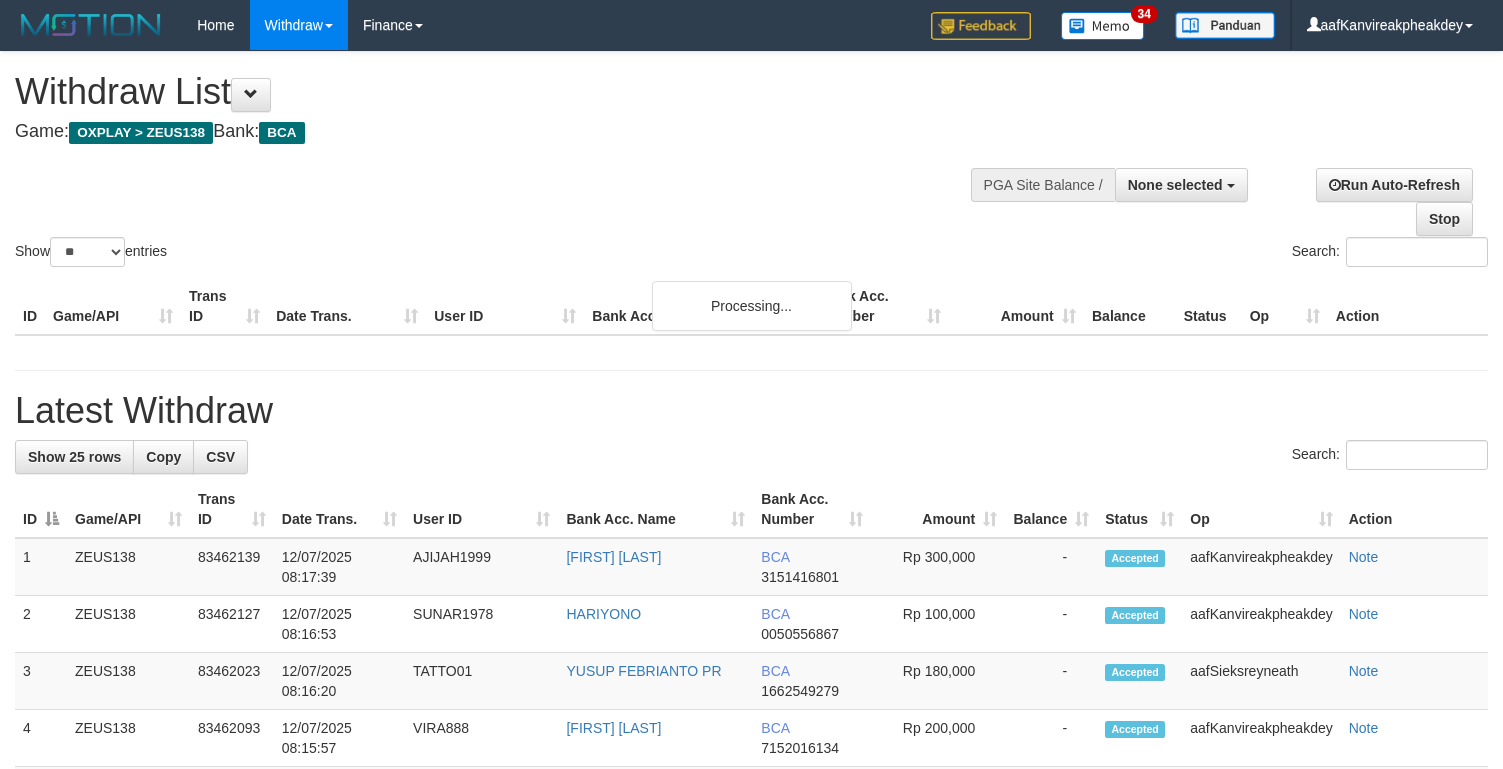 select 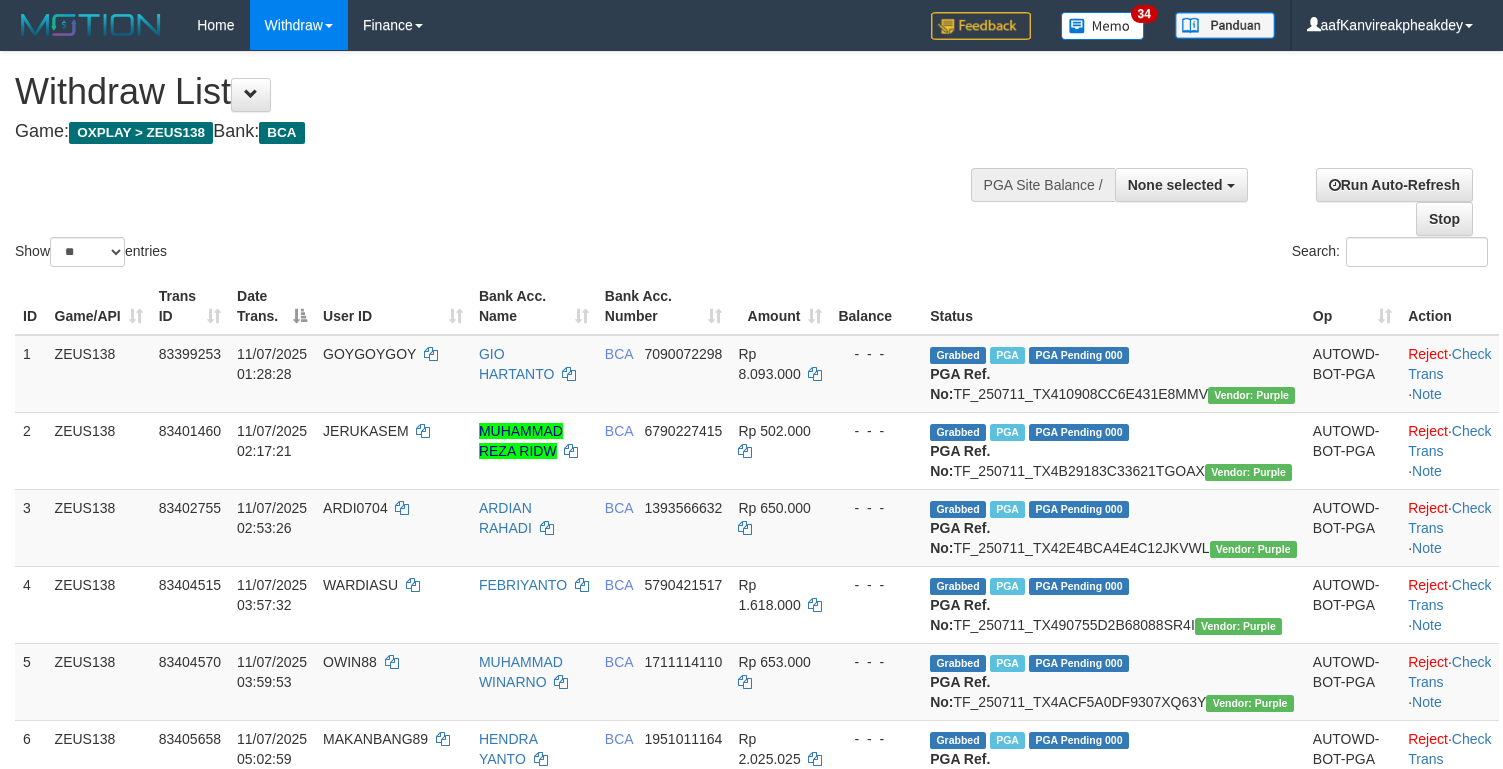 select 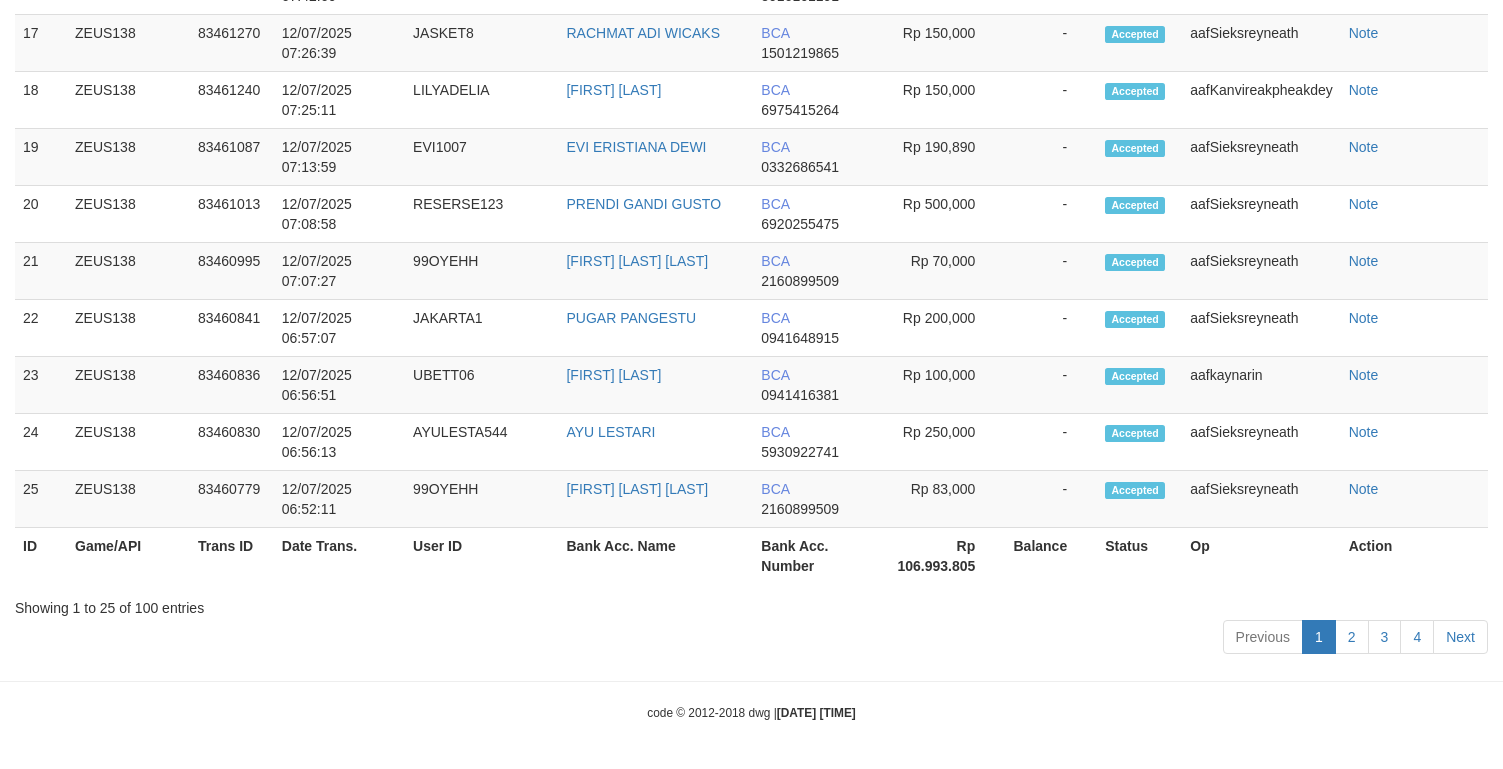 scroll, scrollTop: 2376, scrollLeft: 0, axis: vertical 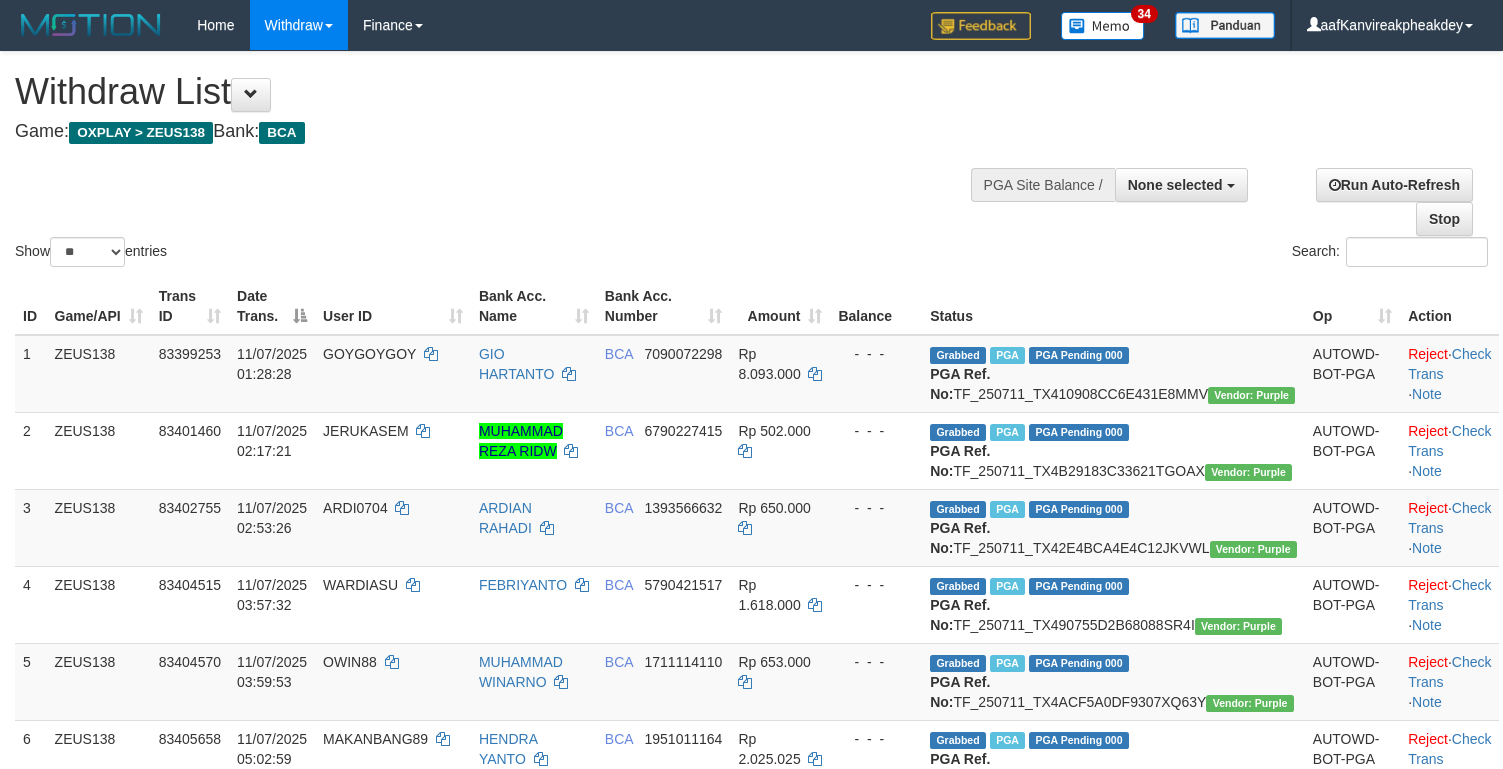 select 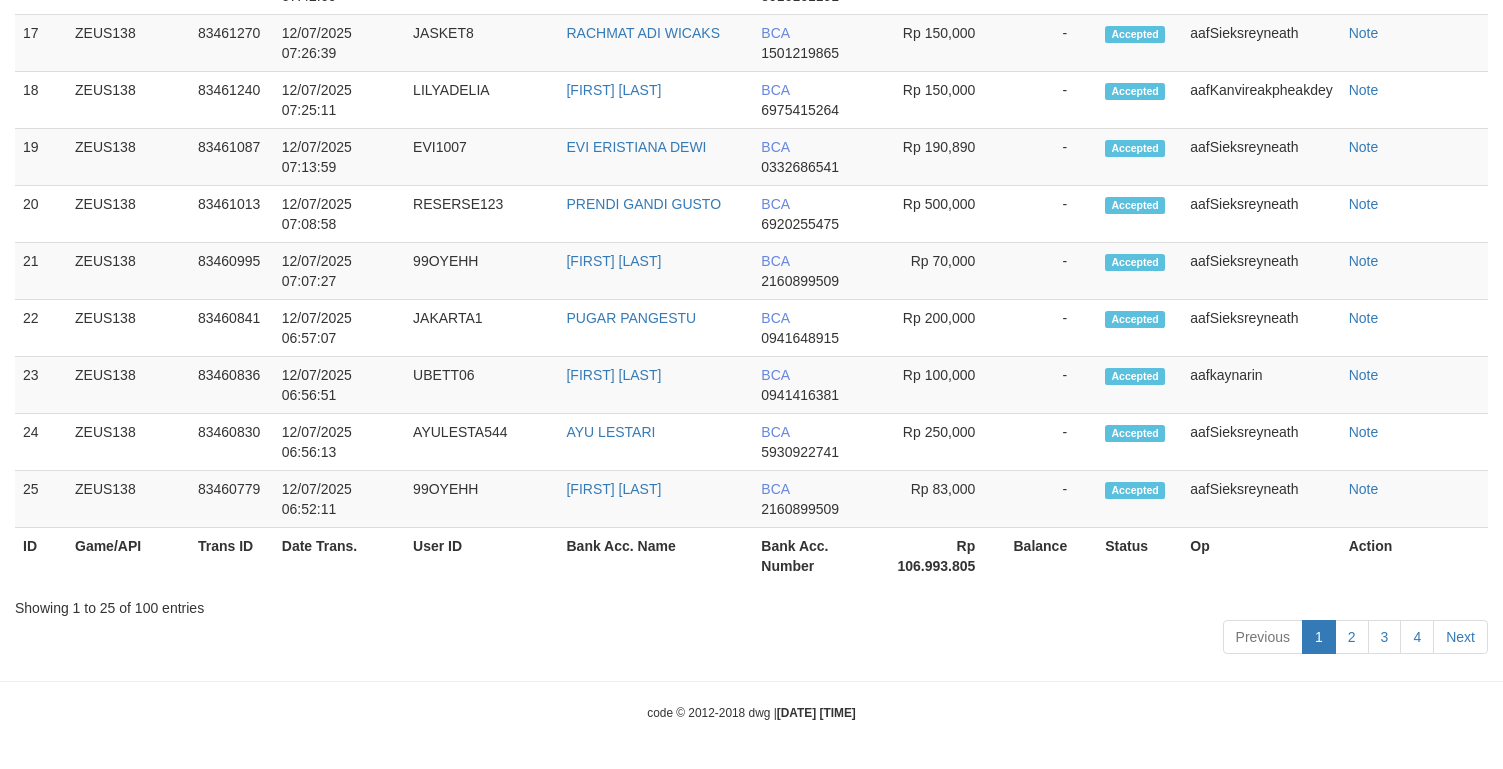 scroll, scrollTop: 2376, scrollLeft: 0, axis: vertical 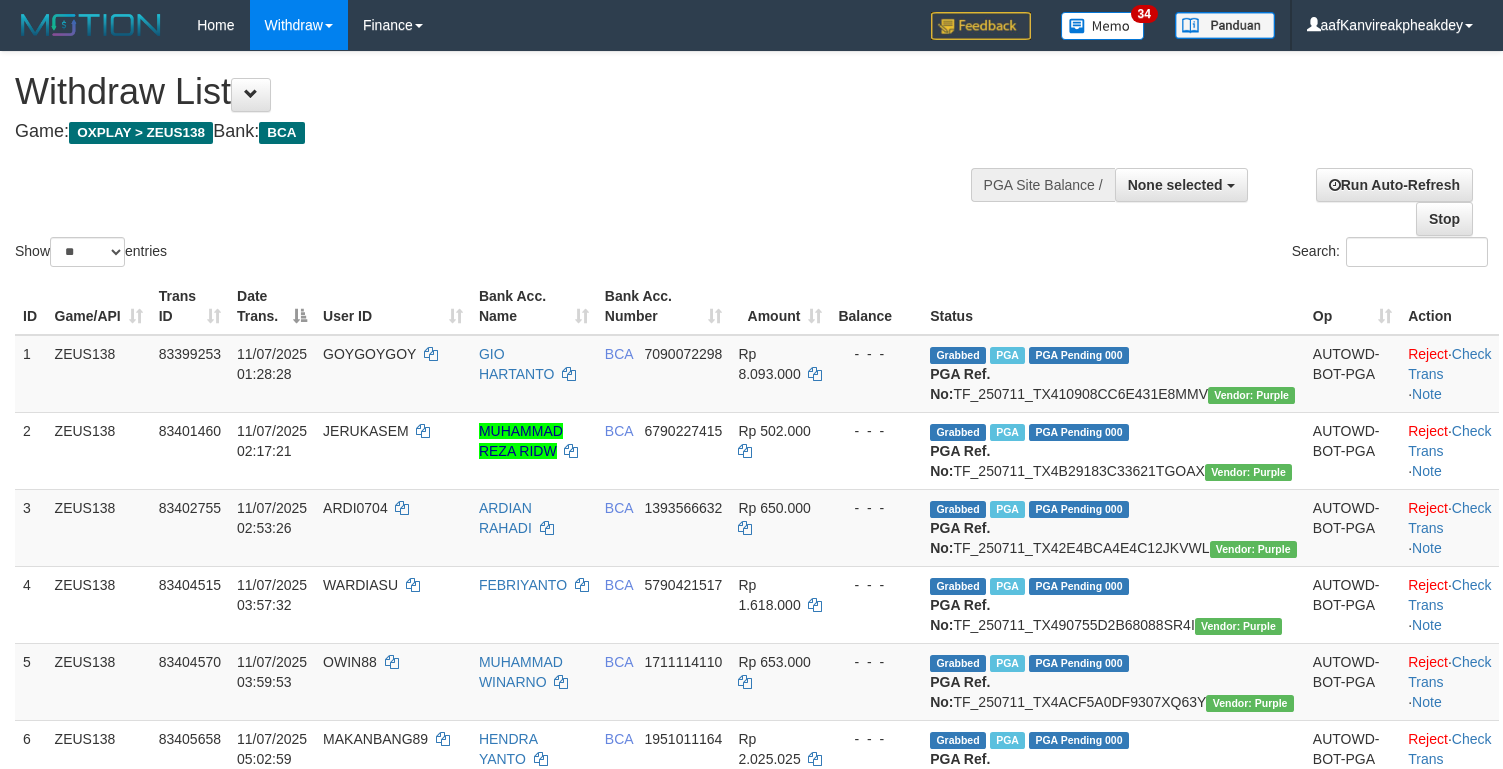 select 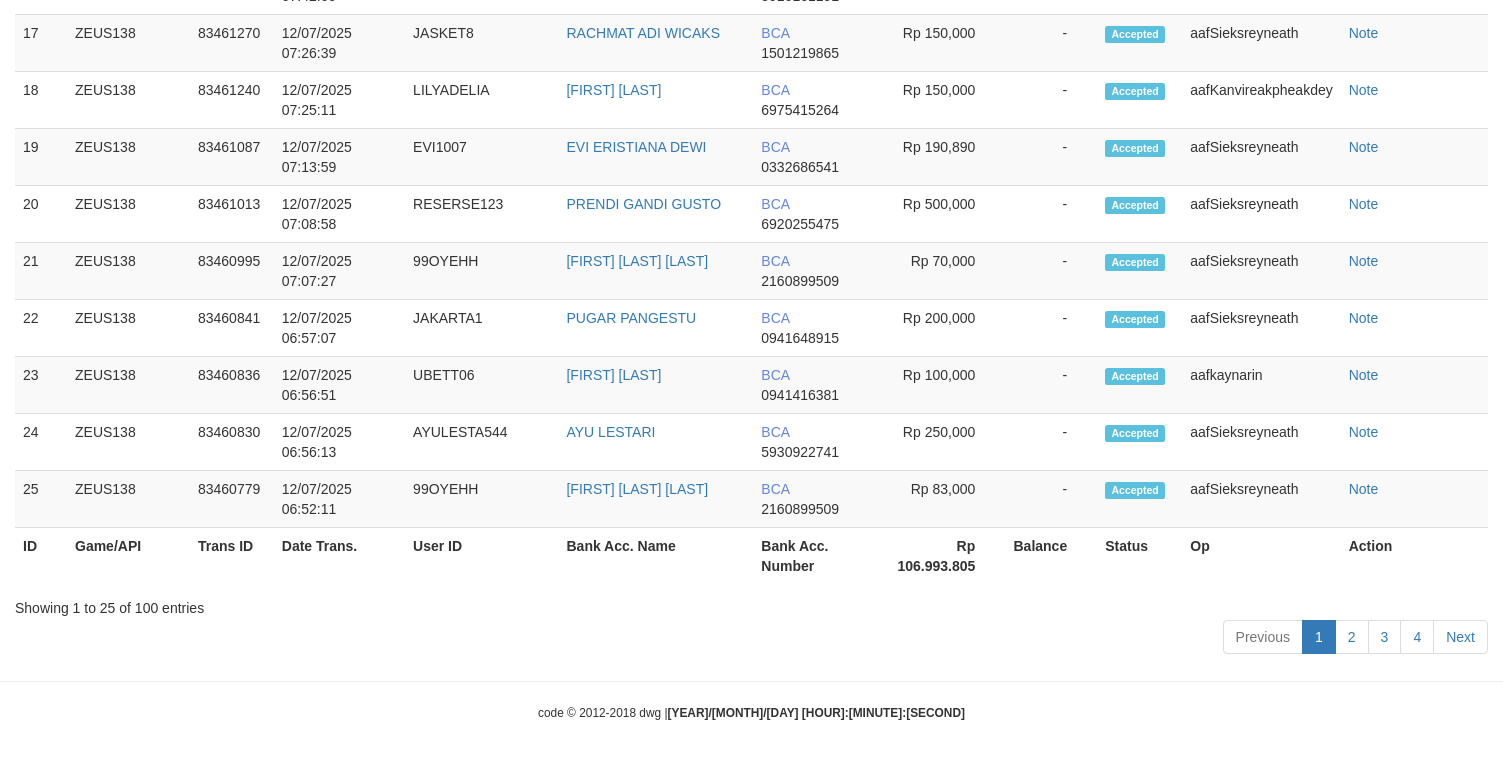 scroll, scrollTop: 2376, scrollLeft: 0, axis: vertical 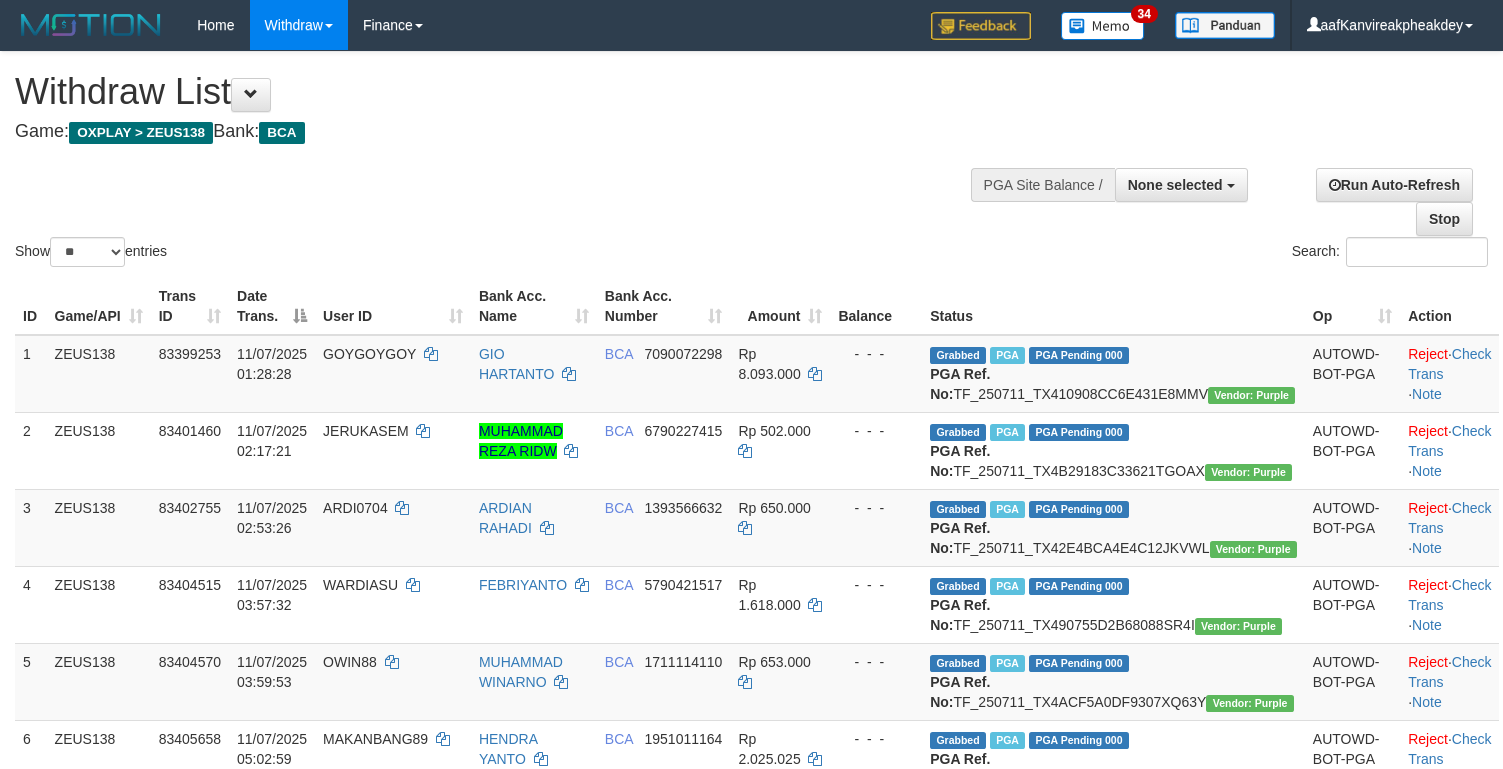 select 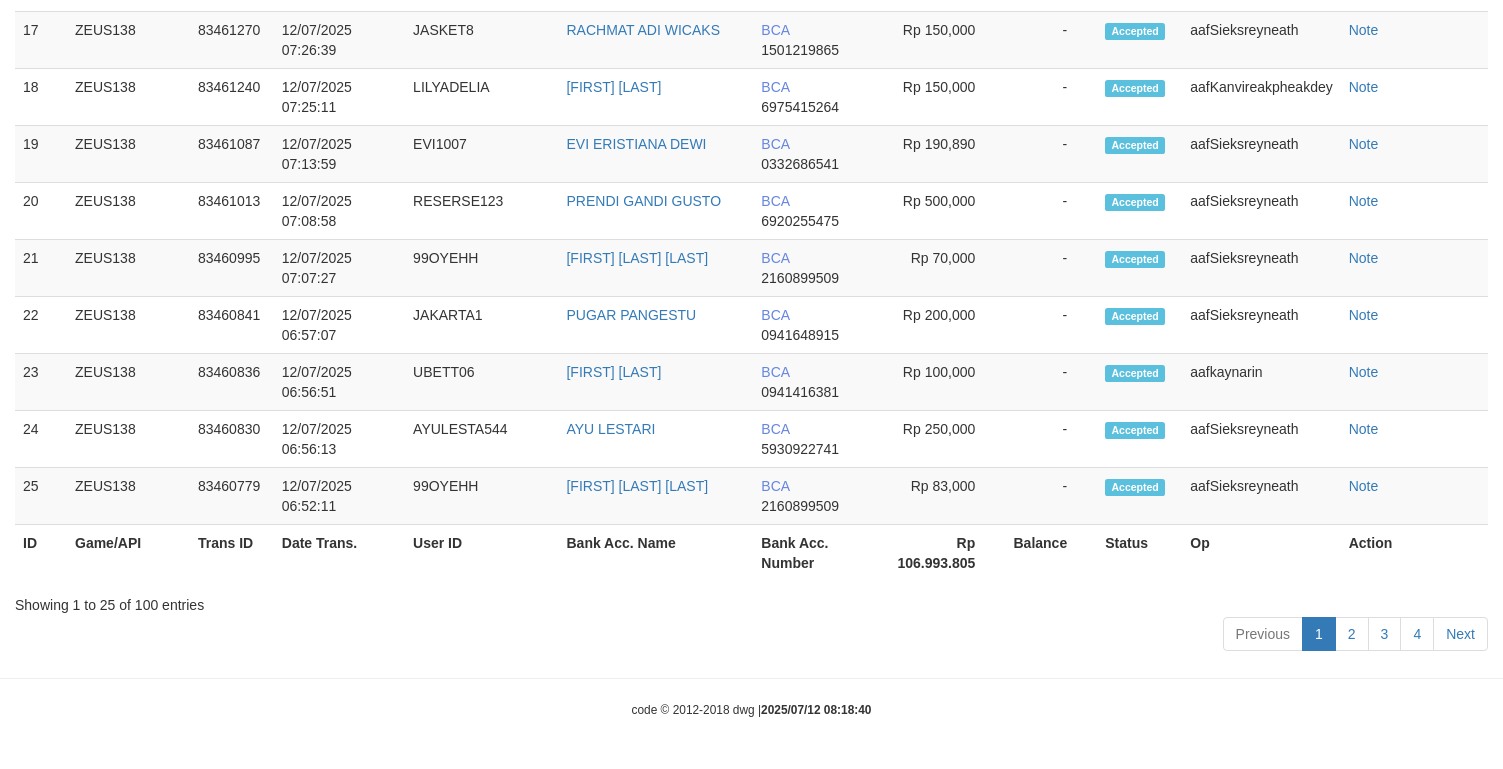 scroll, scrollTop: 2431, scrollLeft: 0, axis: vertical 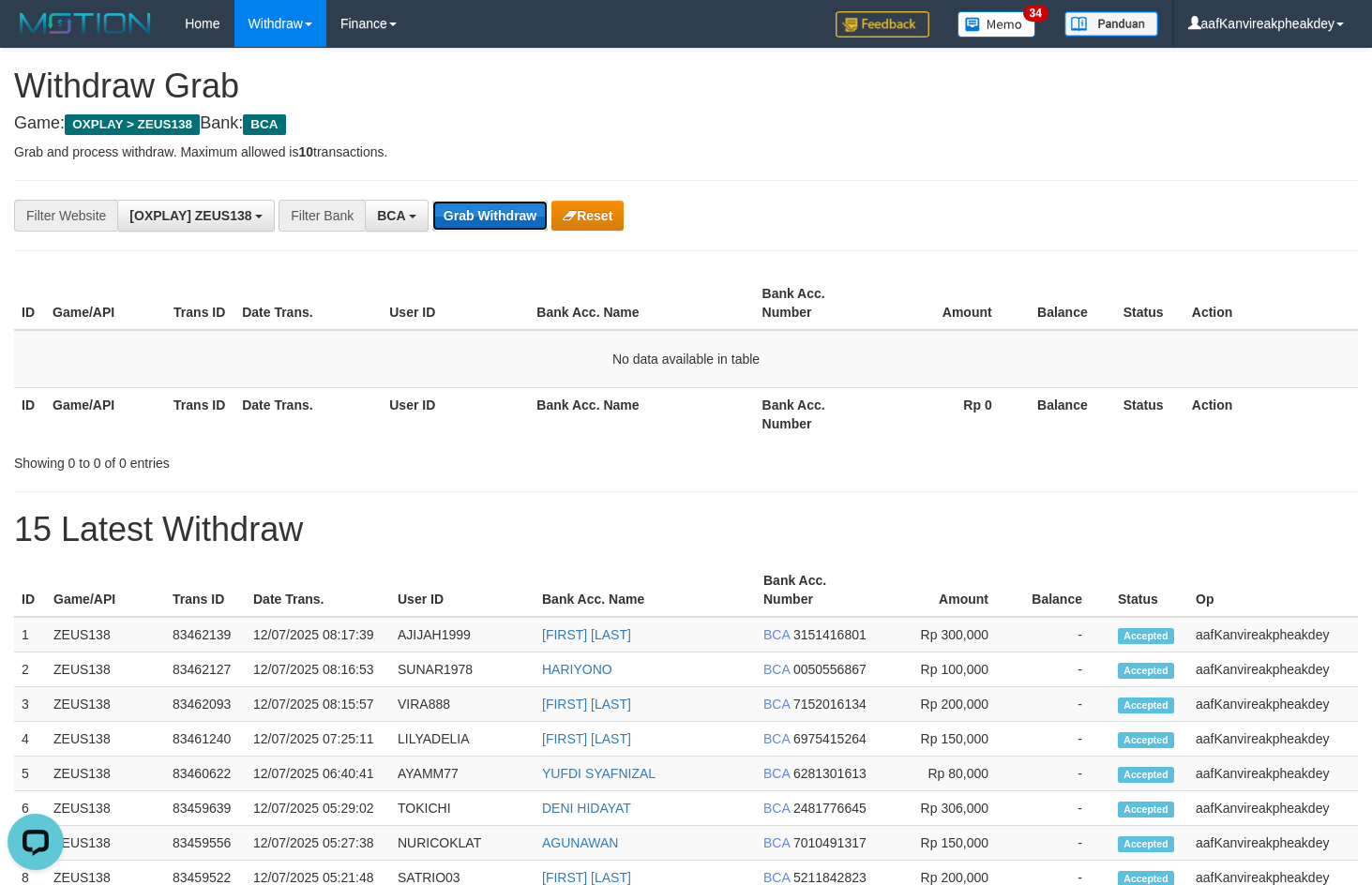 click on "Grab Withdraw" at bounding box center [490, 216] 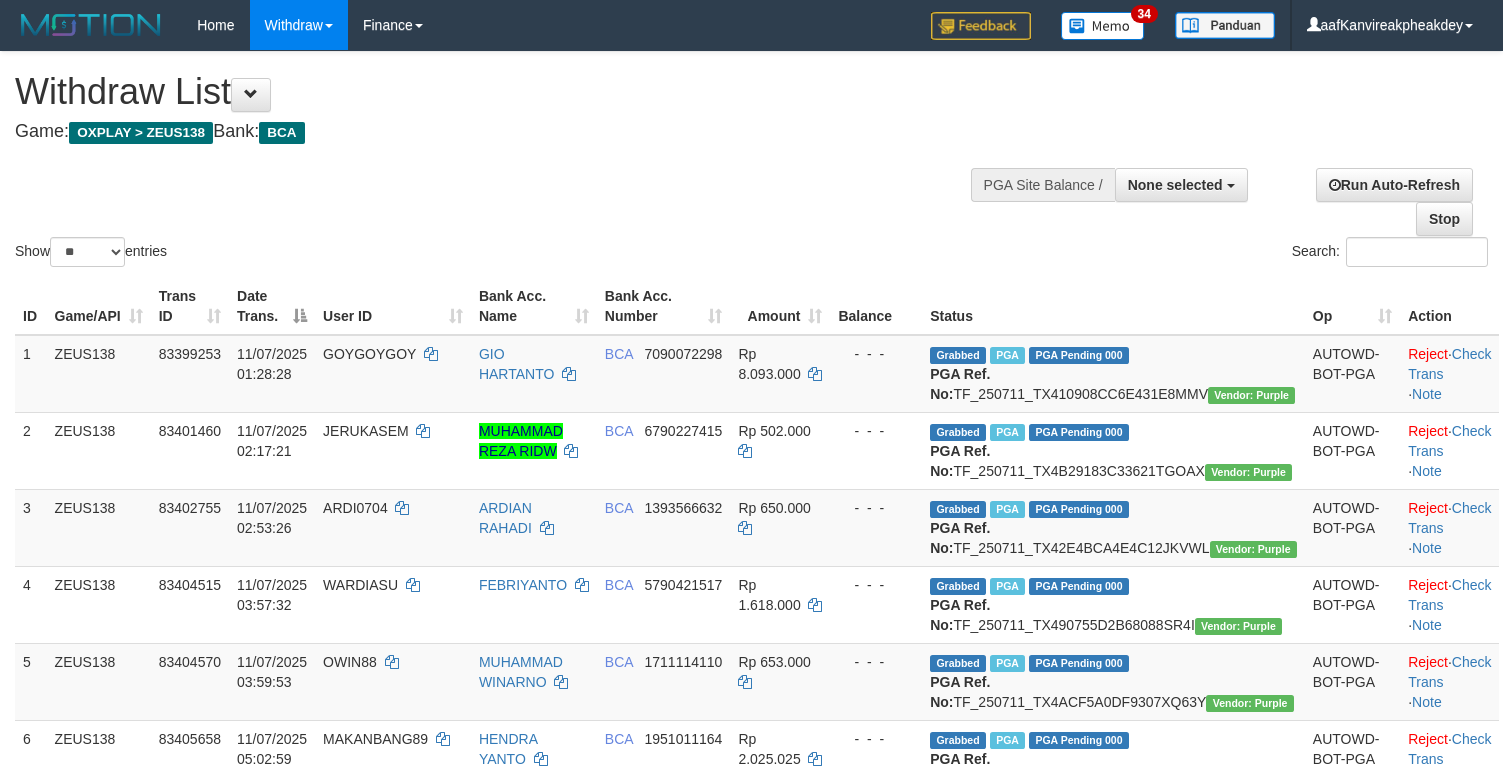 select 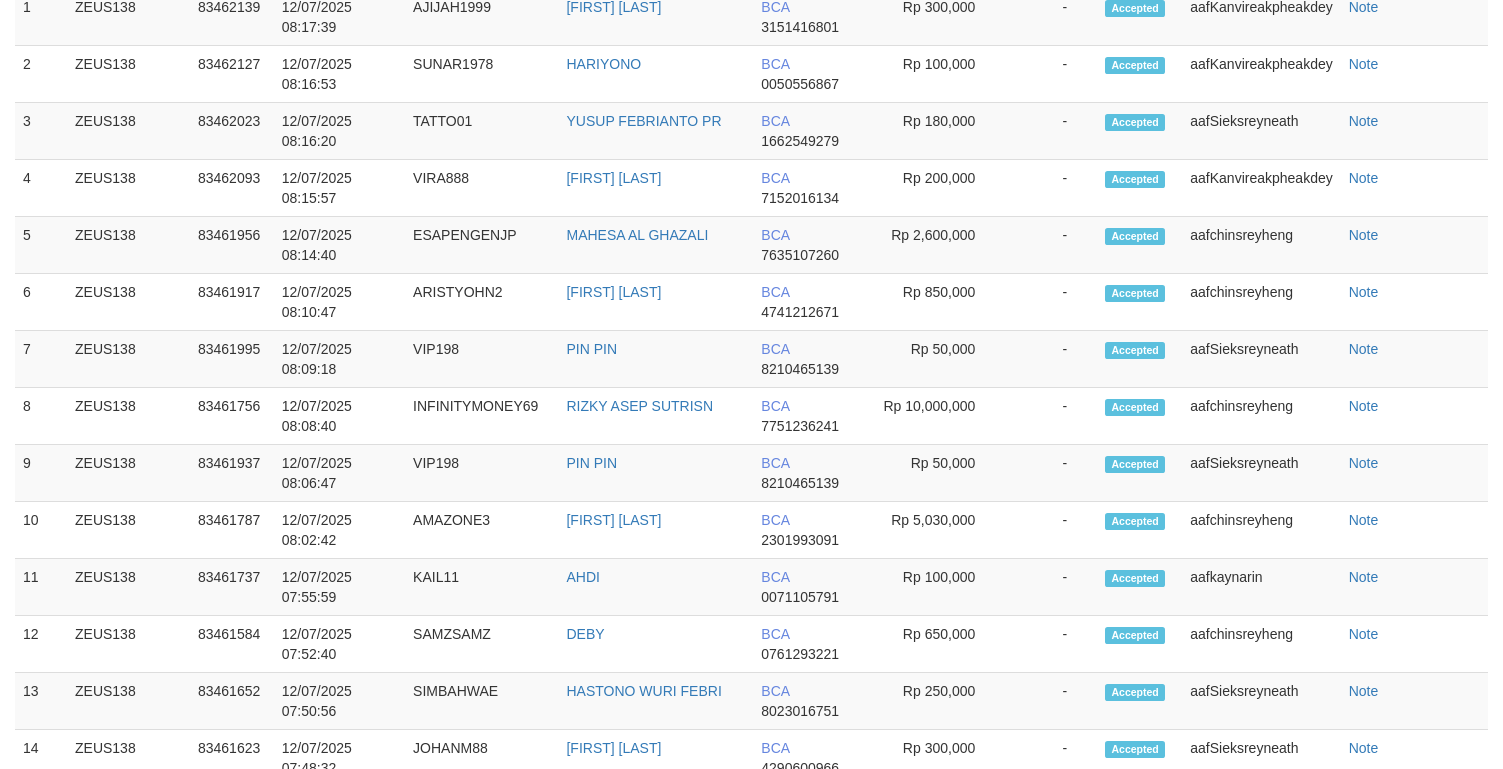 scroll, scrollTop: 1490, scrollLeft: 0, axis: vertical 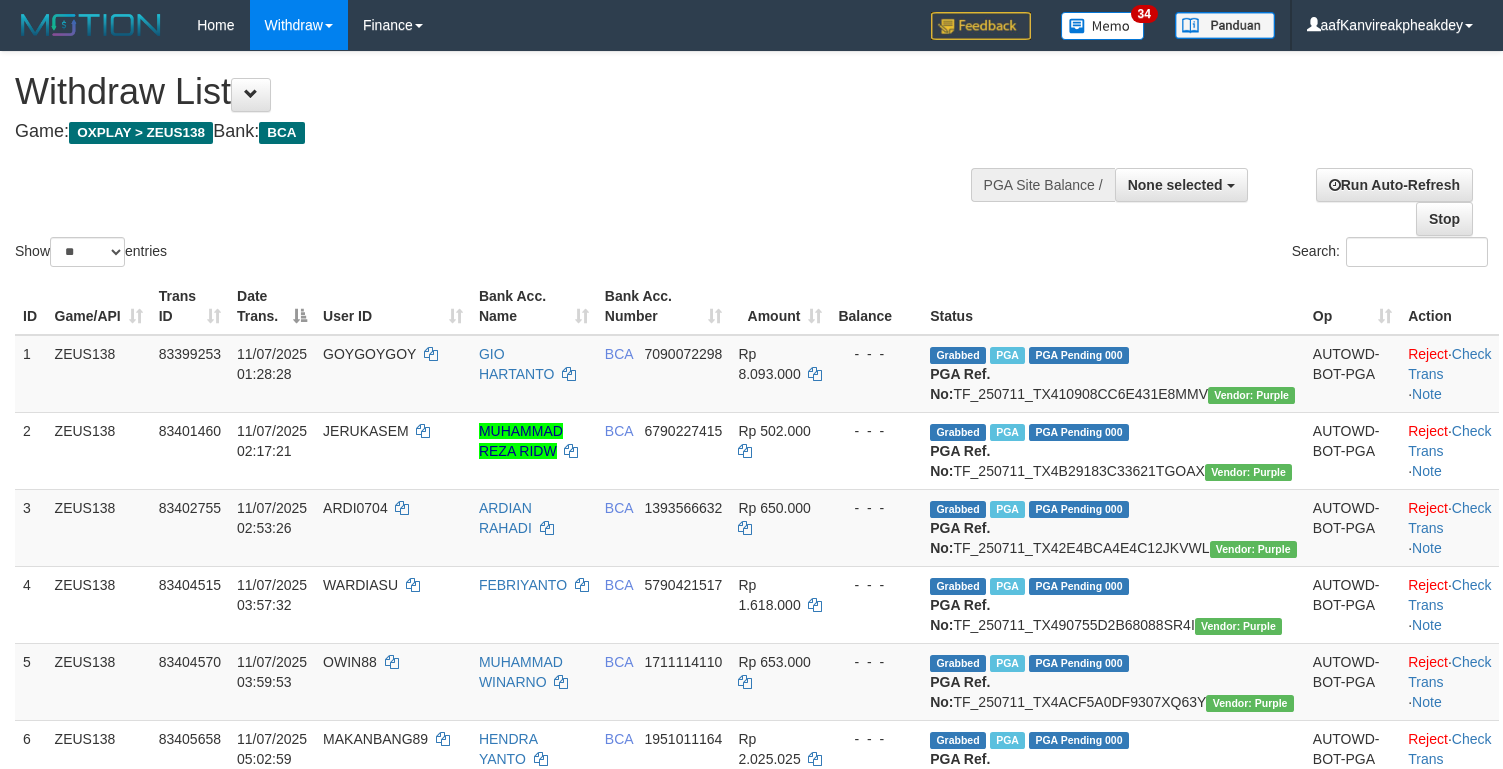 select 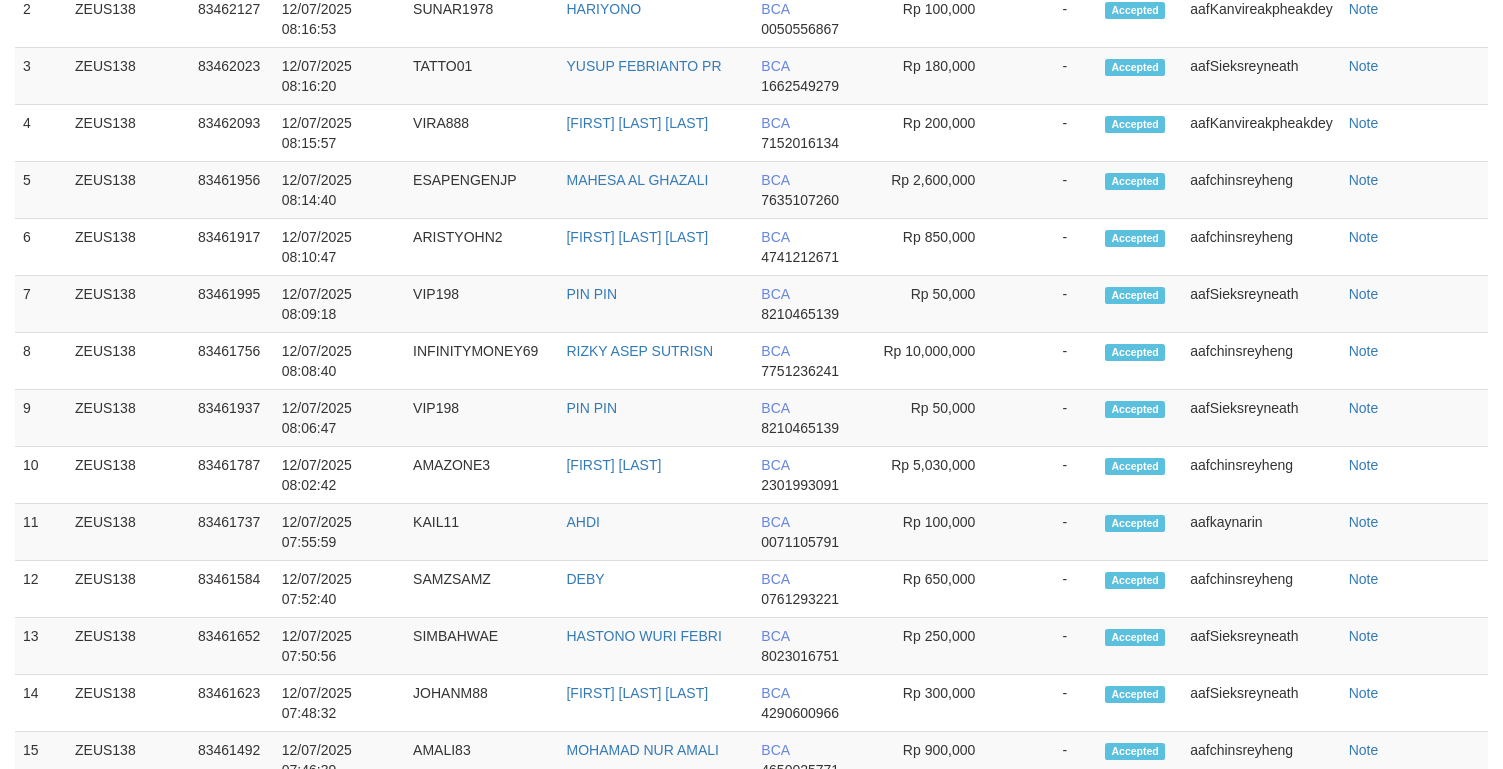 scroll, scrollTop: 1545, scrollLeft: 0, axis: vertical 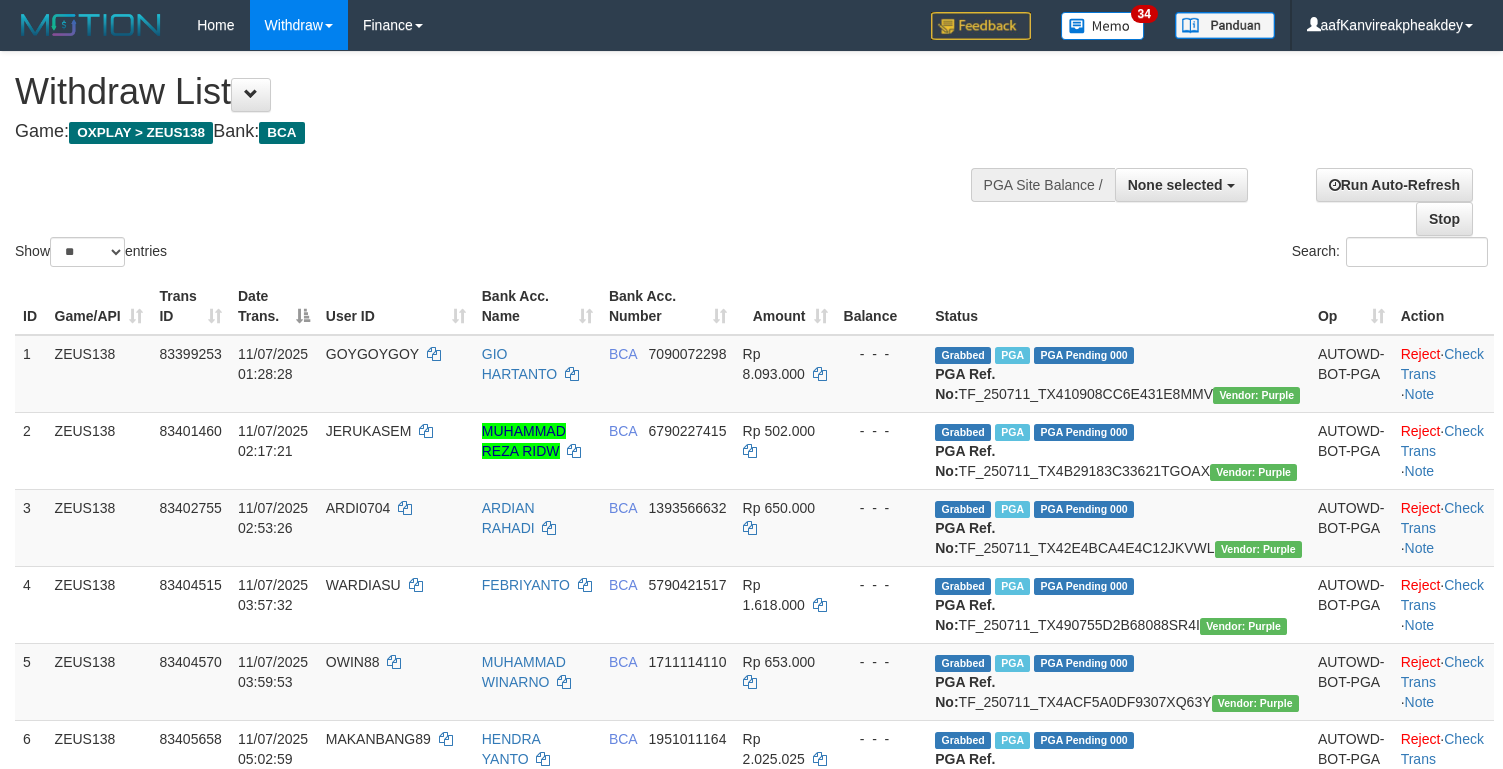 select 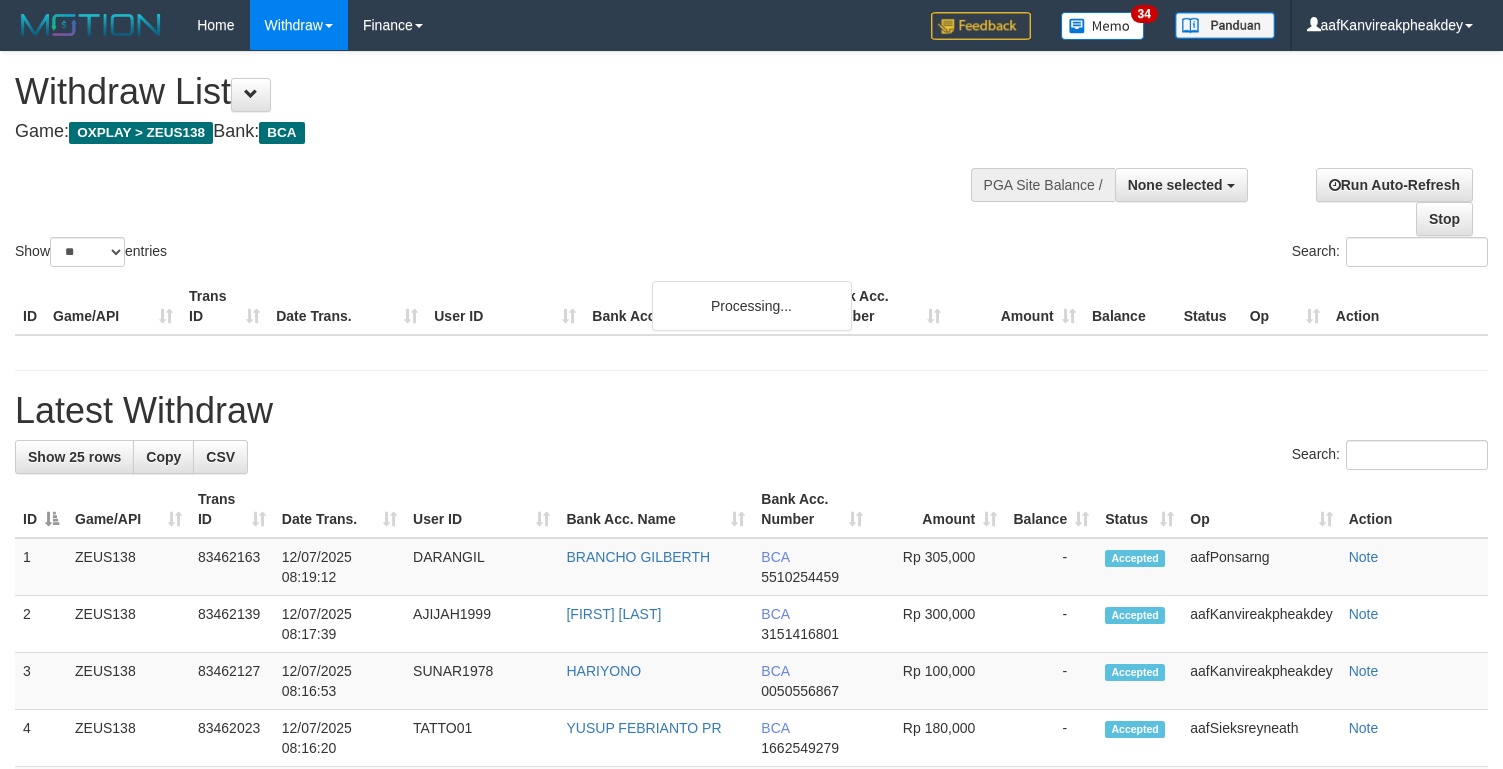 select 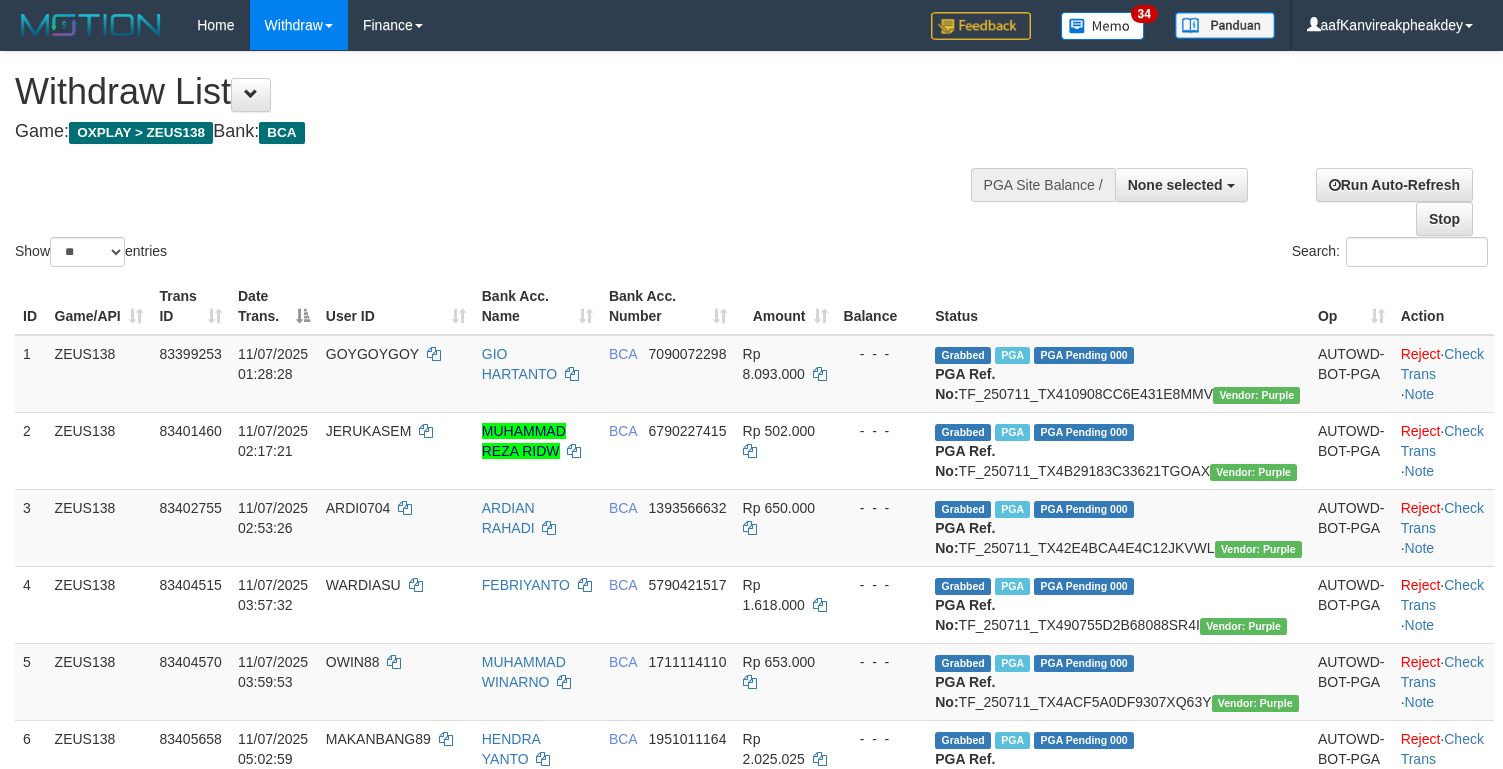 select 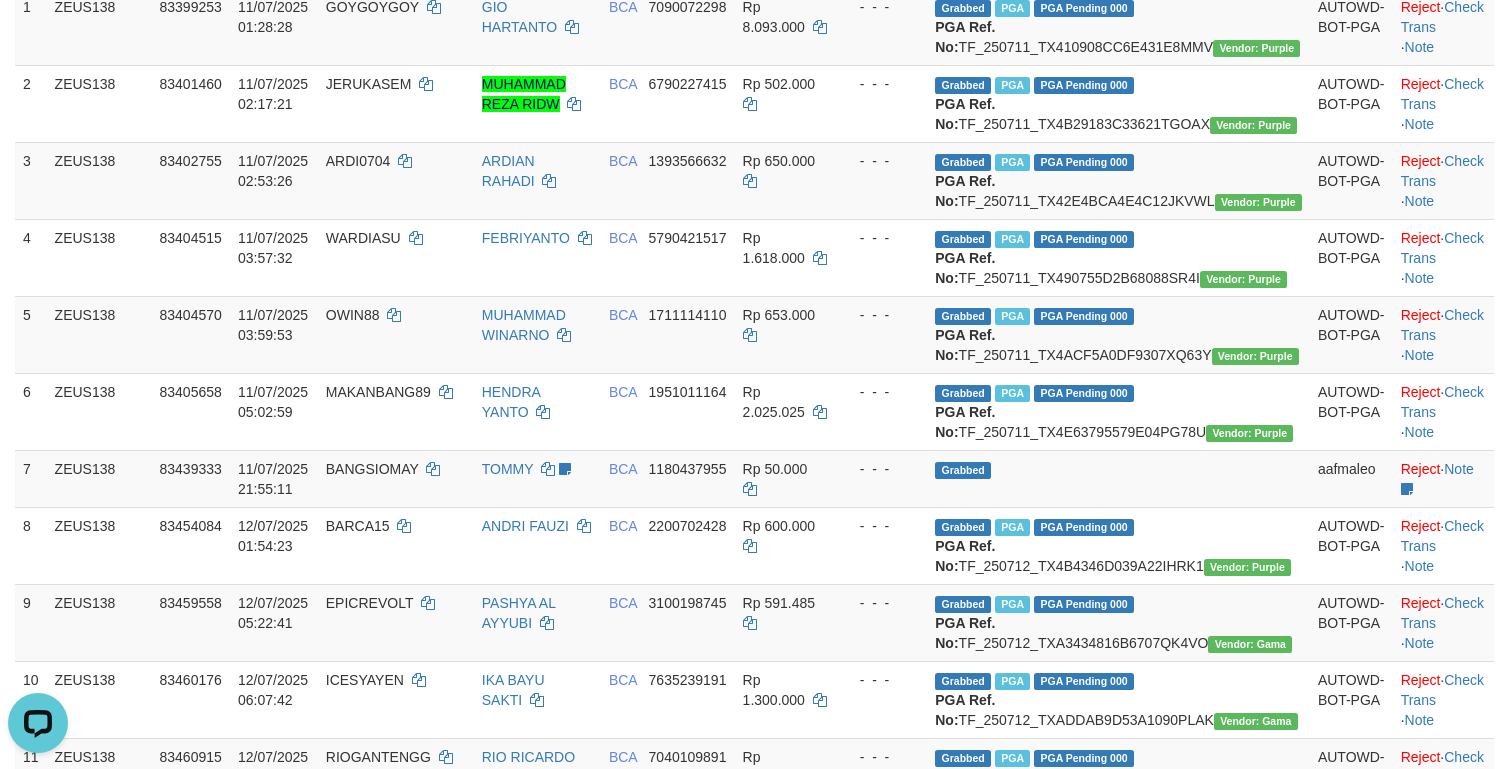 scroll, scrollTop: 0, scrollLeft: 0, axis: both 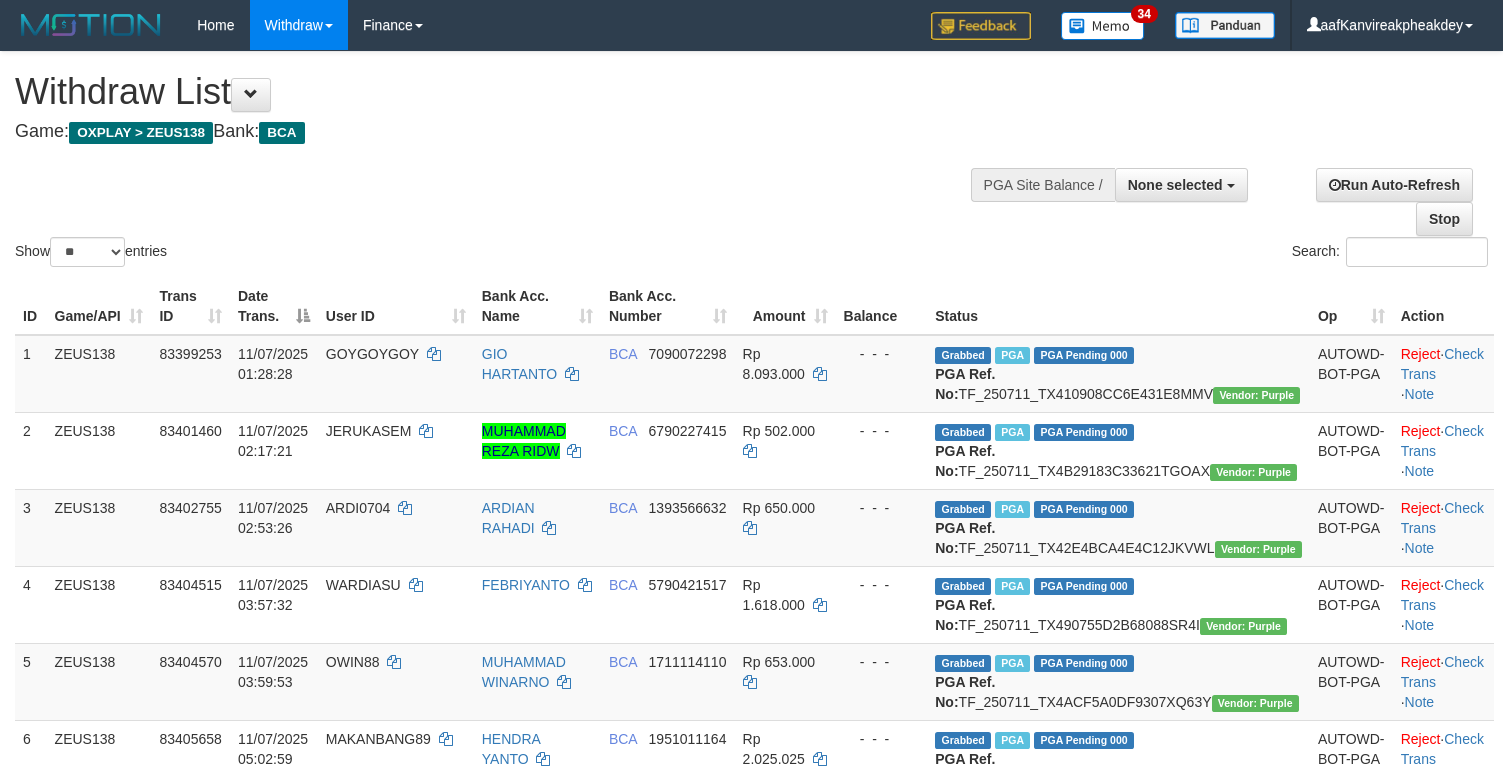select 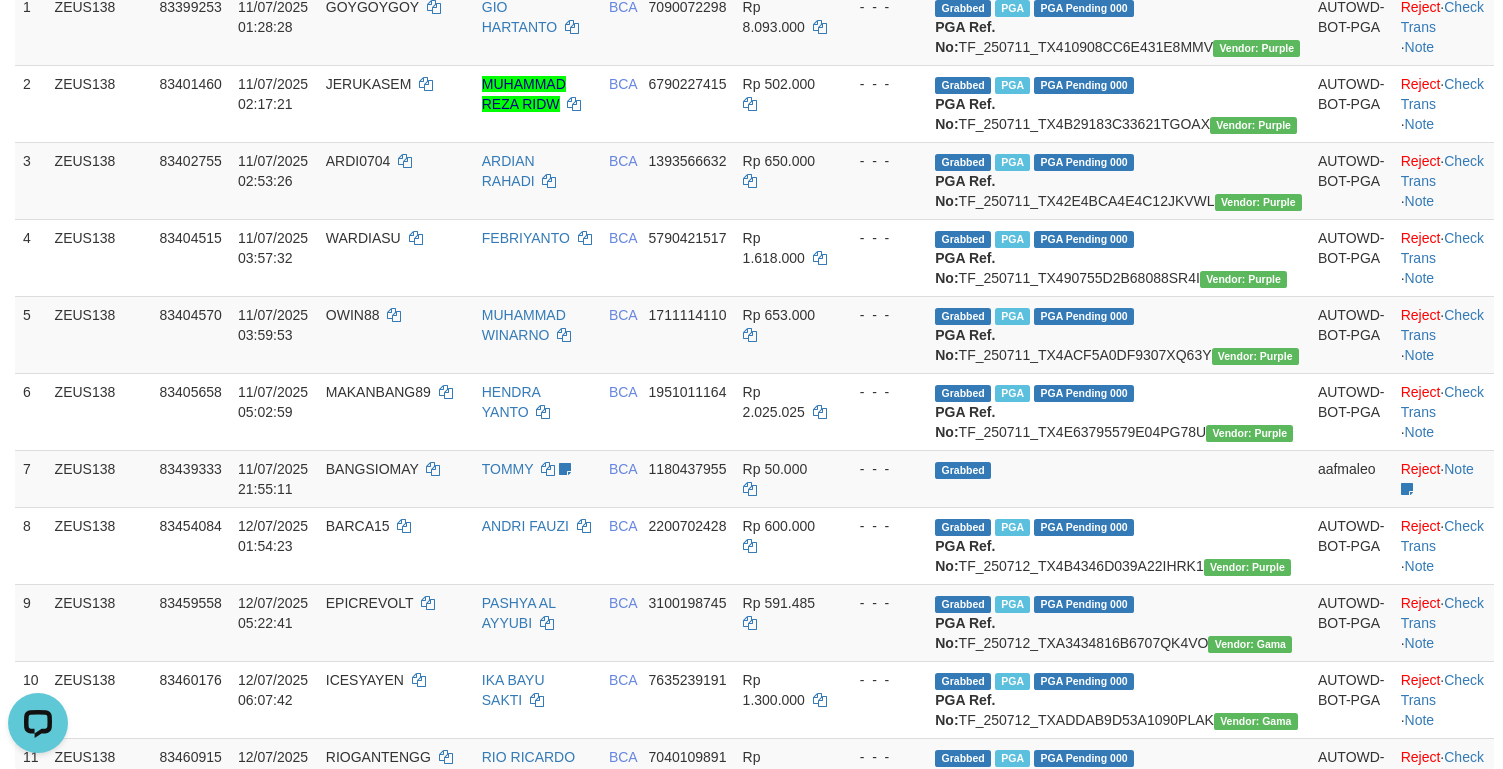 scroll, scrollTop: 0, scrollLeft: 0, axis: both 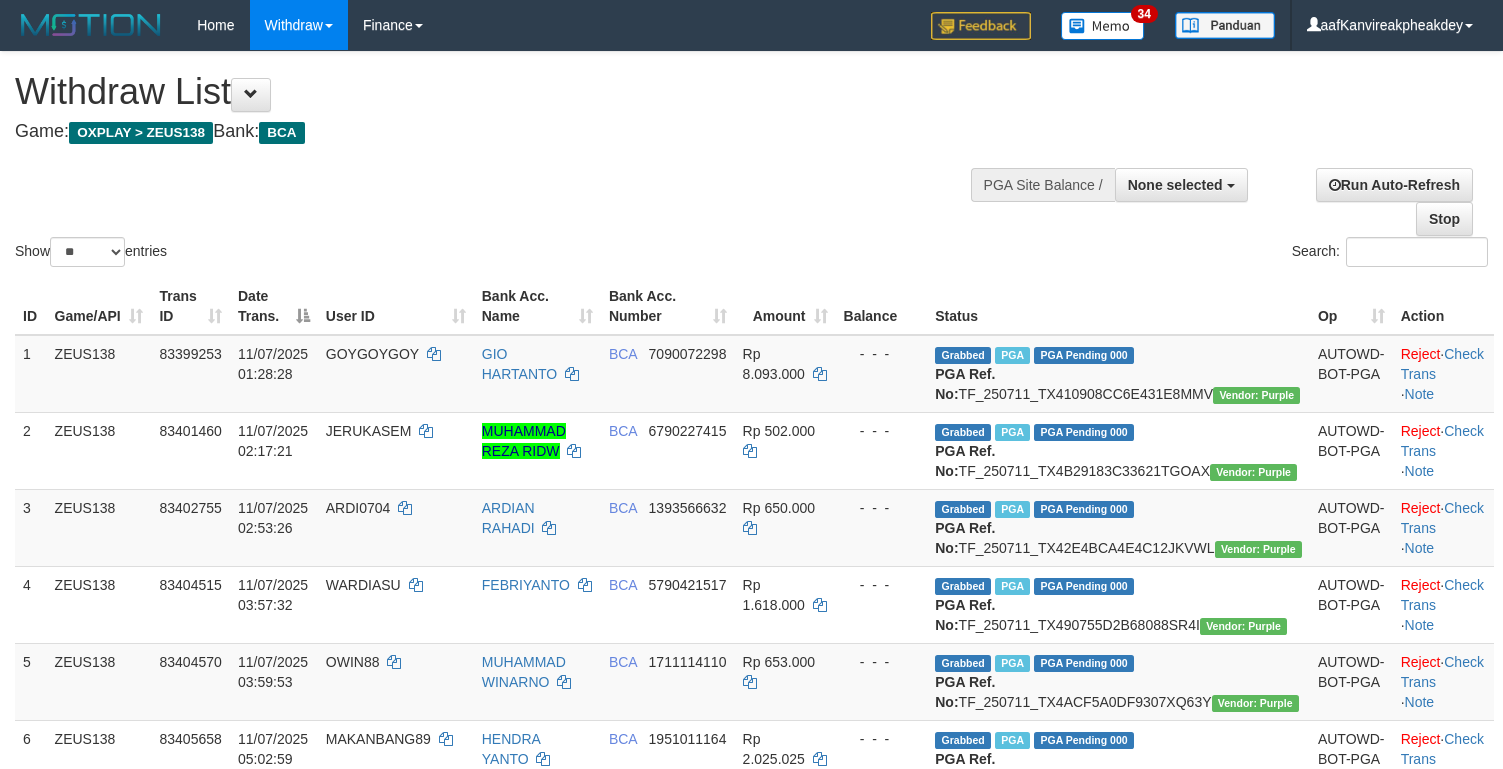 select 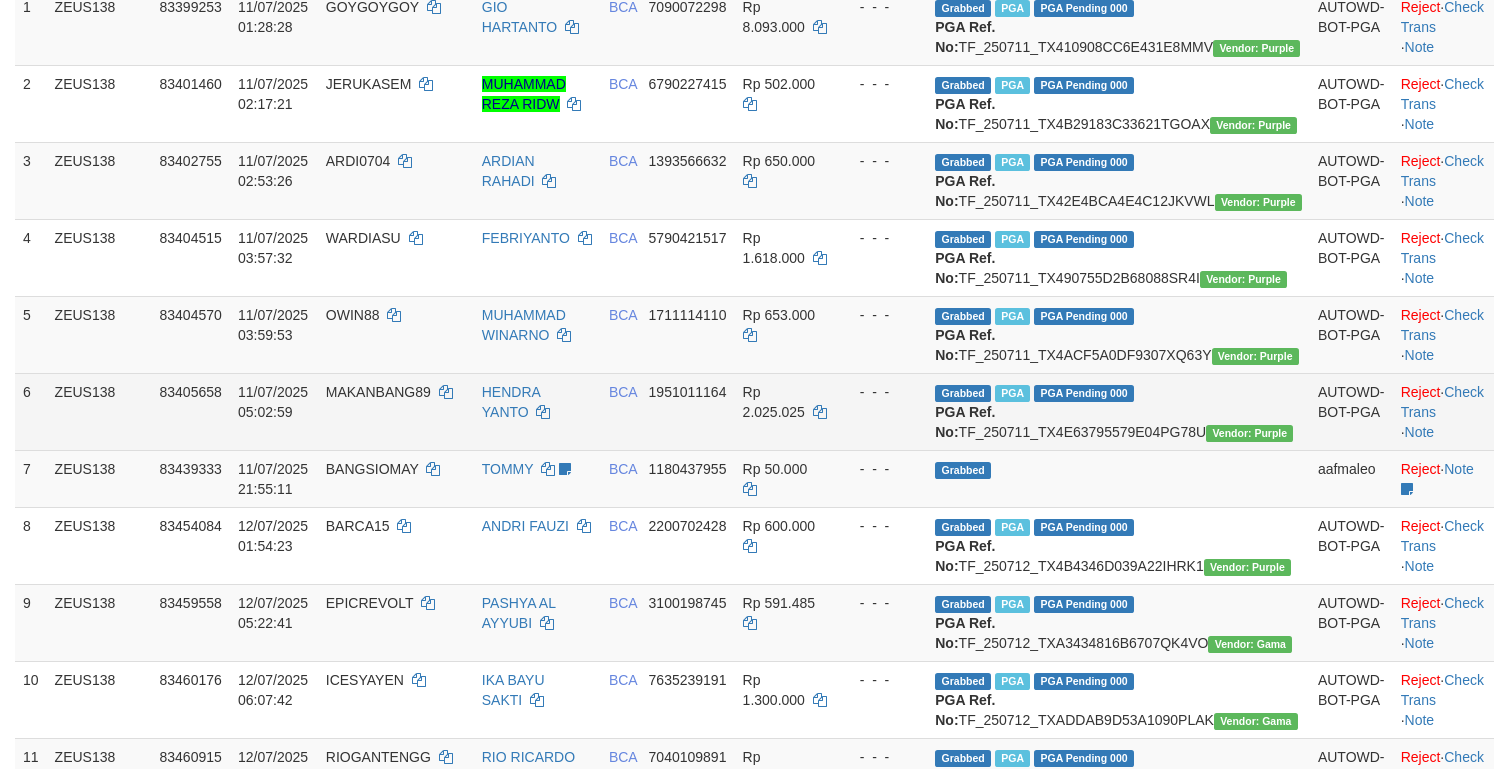 scroll, scrollTop: 0, scrollLeft: 0, axis: both 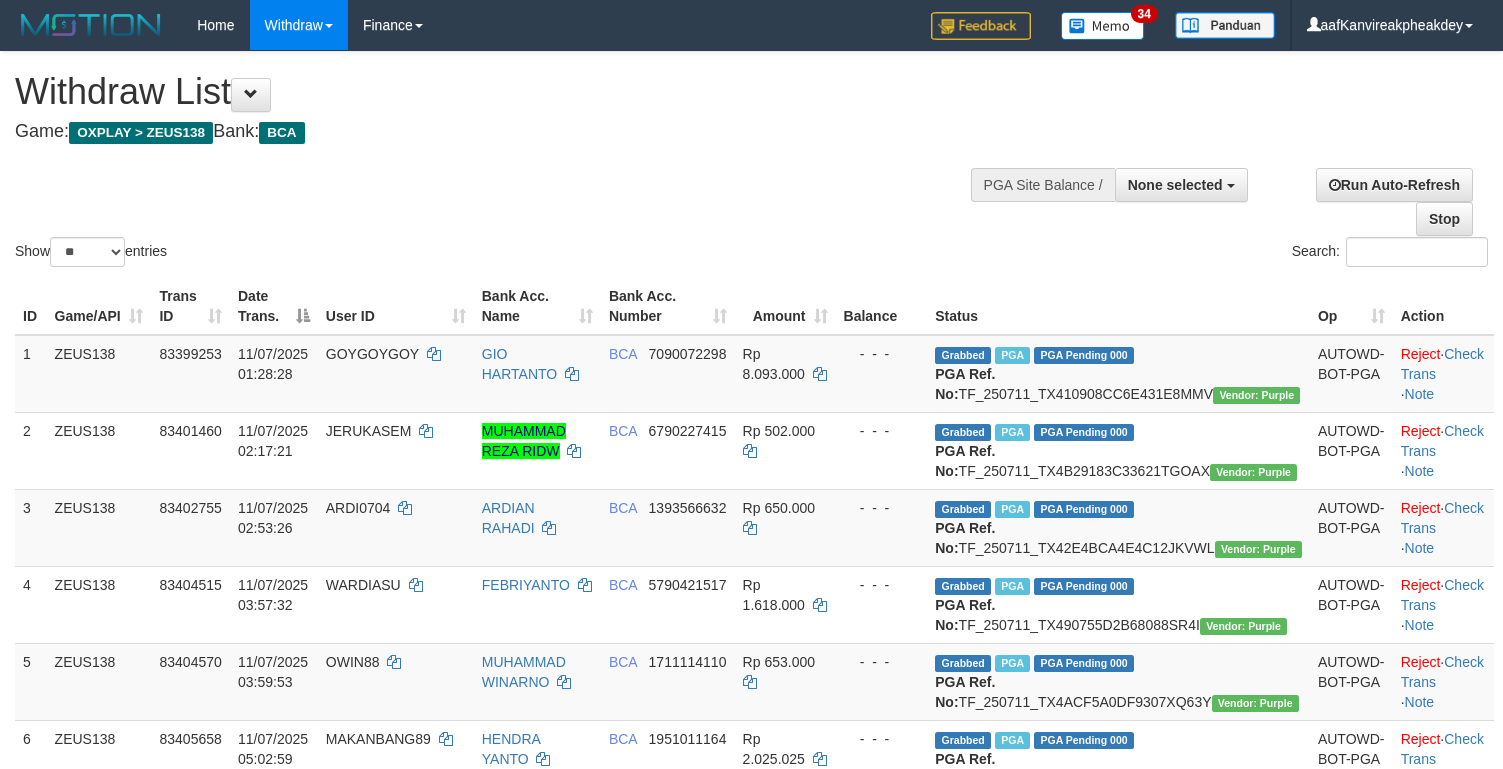 select 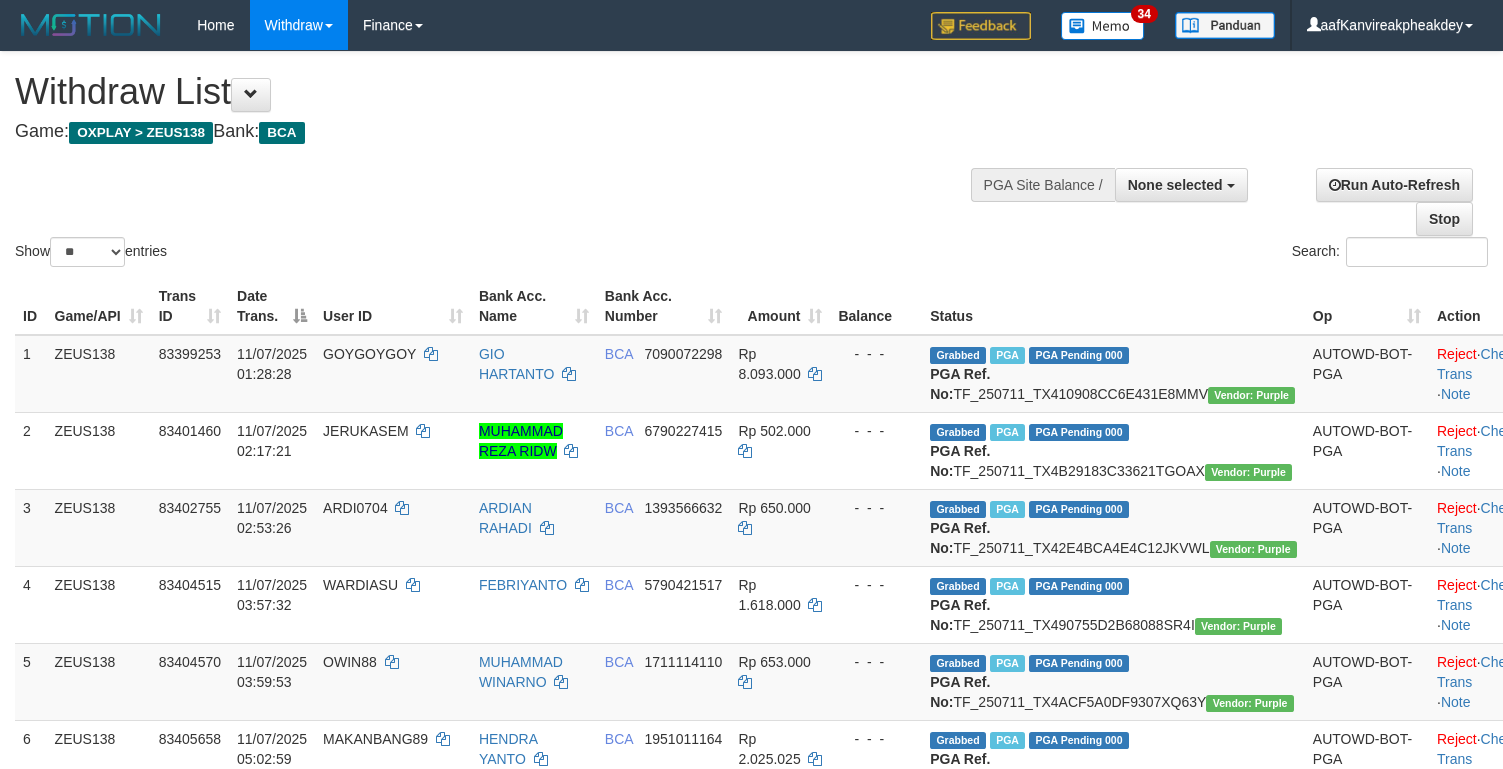 select 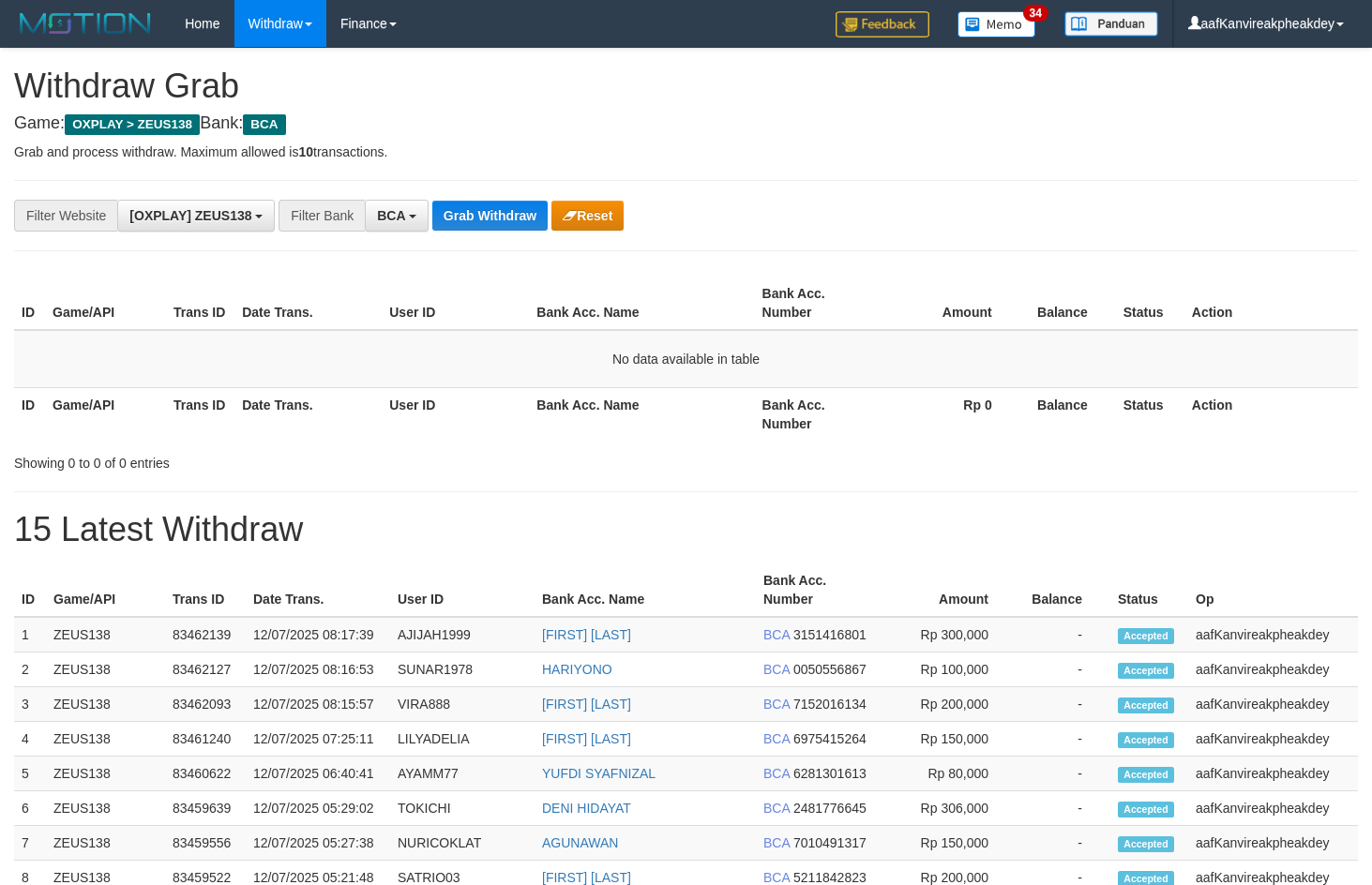 scroll, scrollTop: 0, scrollLeft: 0, axis: both 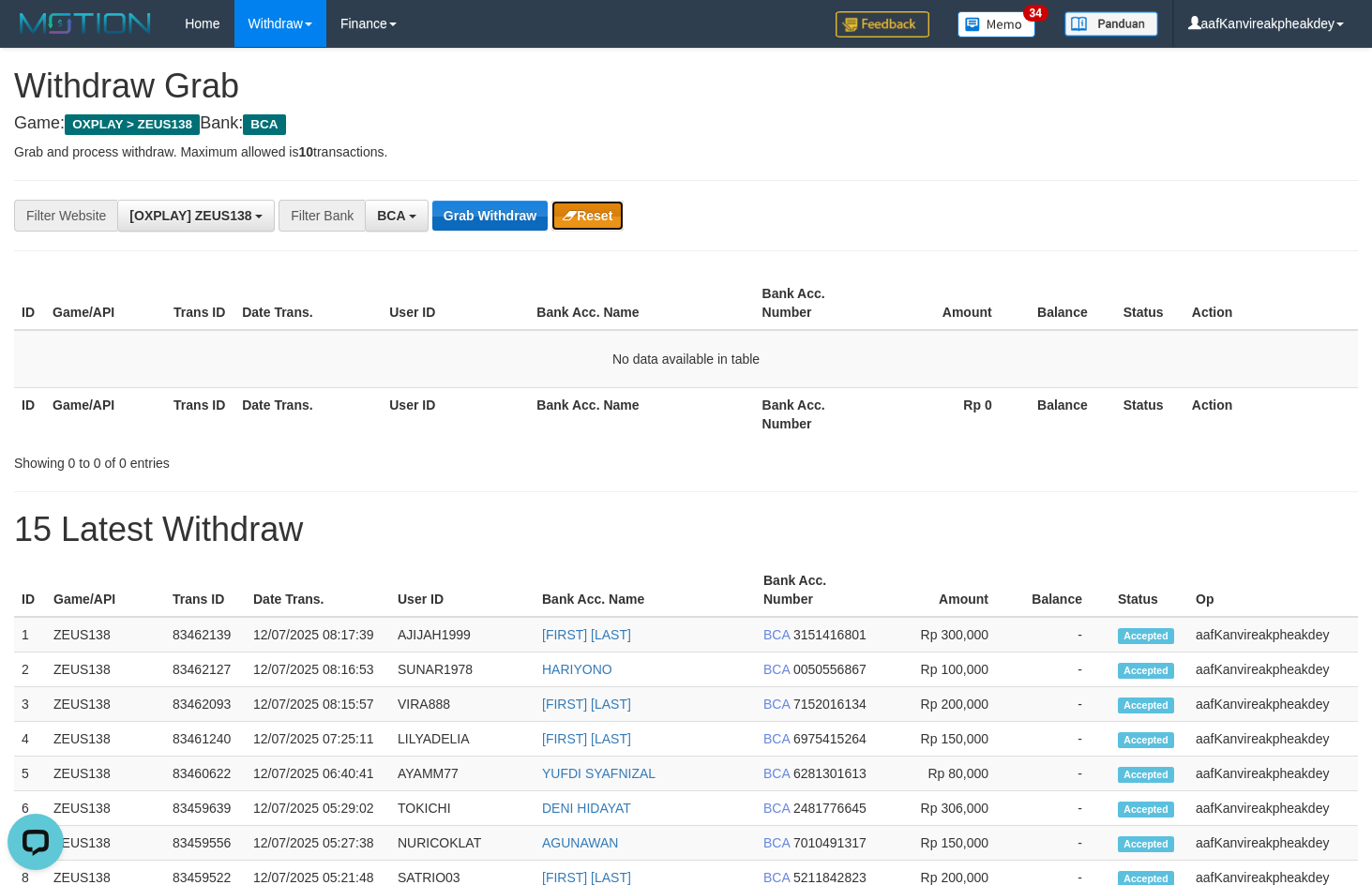 drag, startPoint x: 556, startPoint y: 212, endPoint x: 537, endPoint y: 212, distance: 19 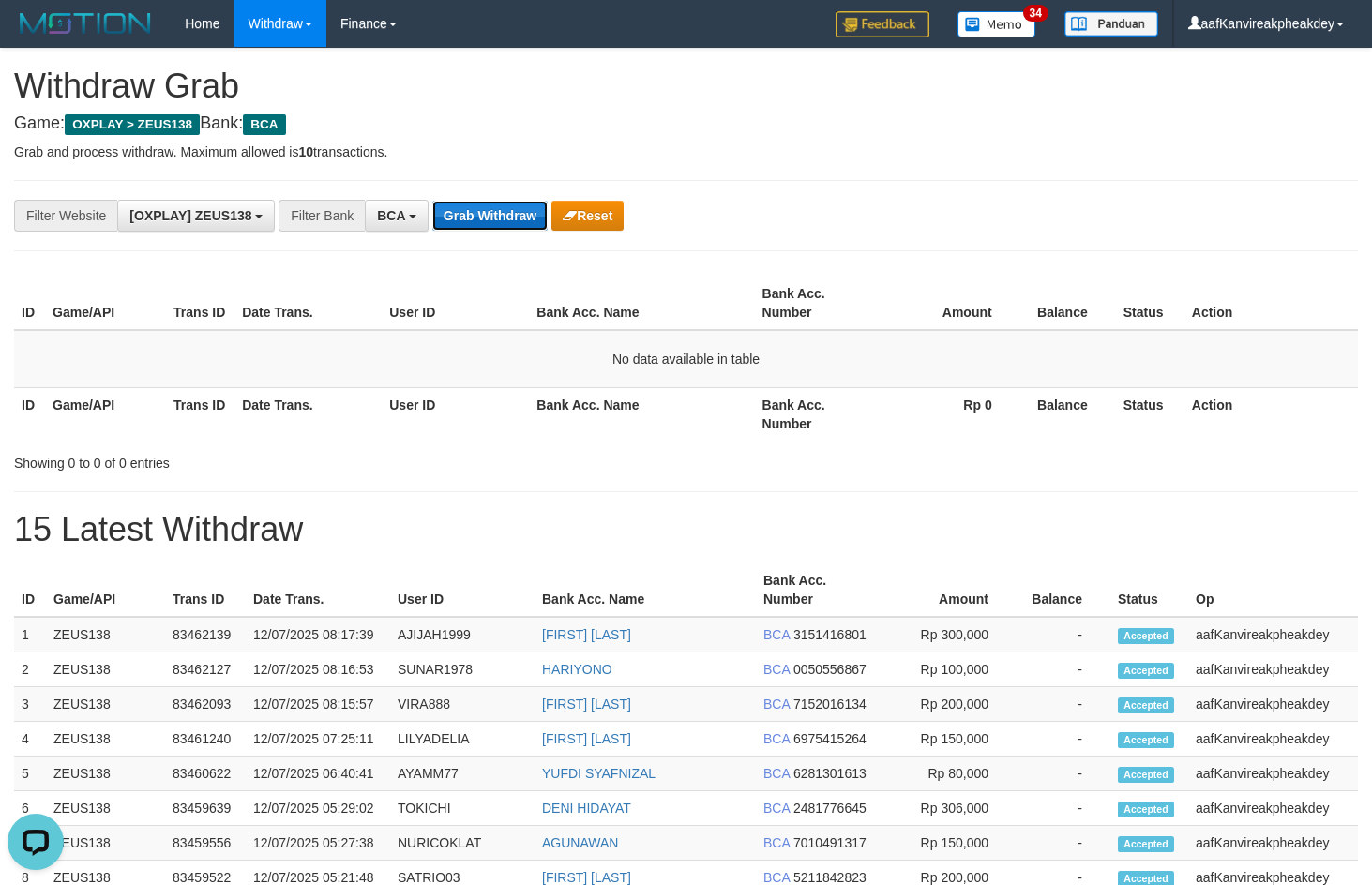 click on "Grab Withdraw" at bounding box center (490, 216) 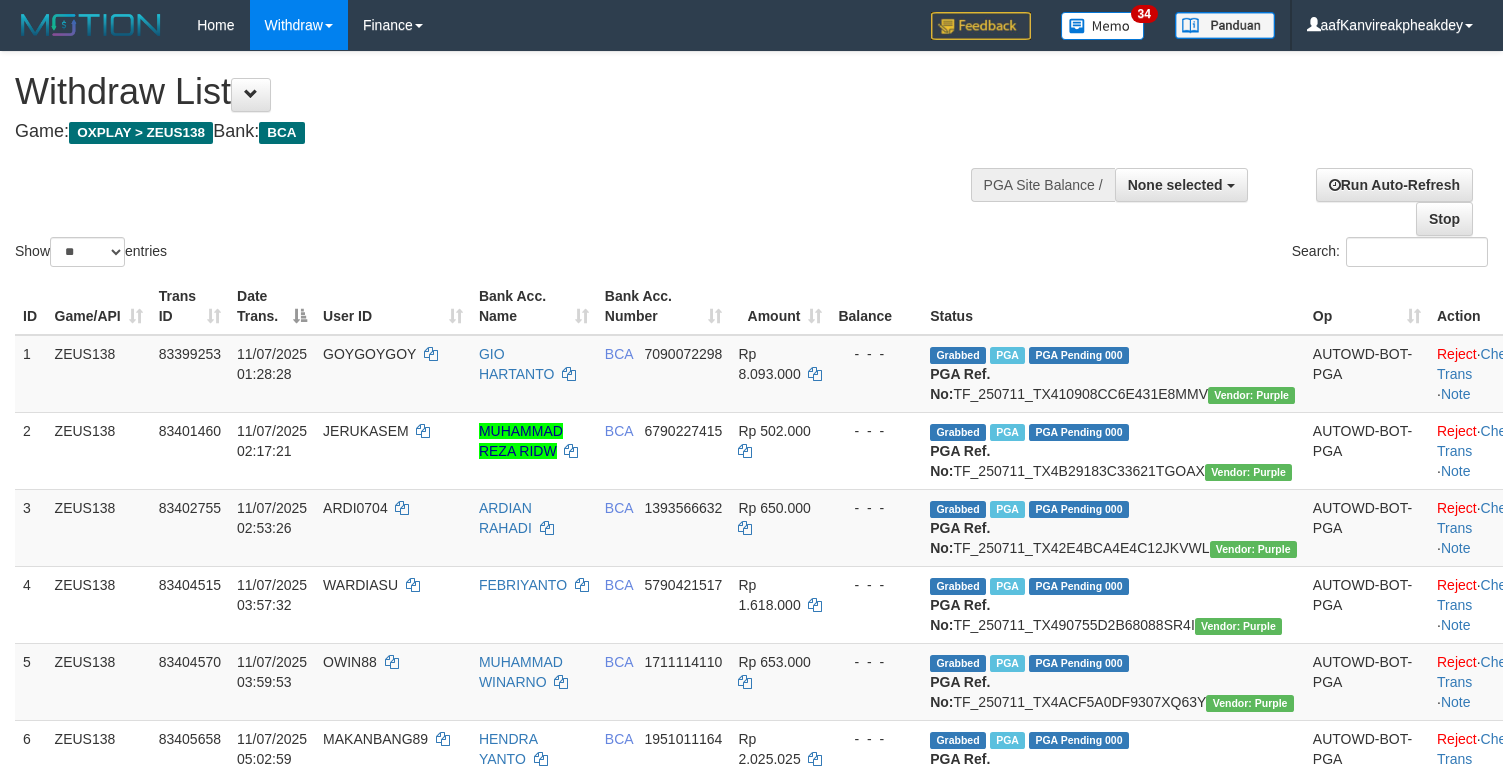 select 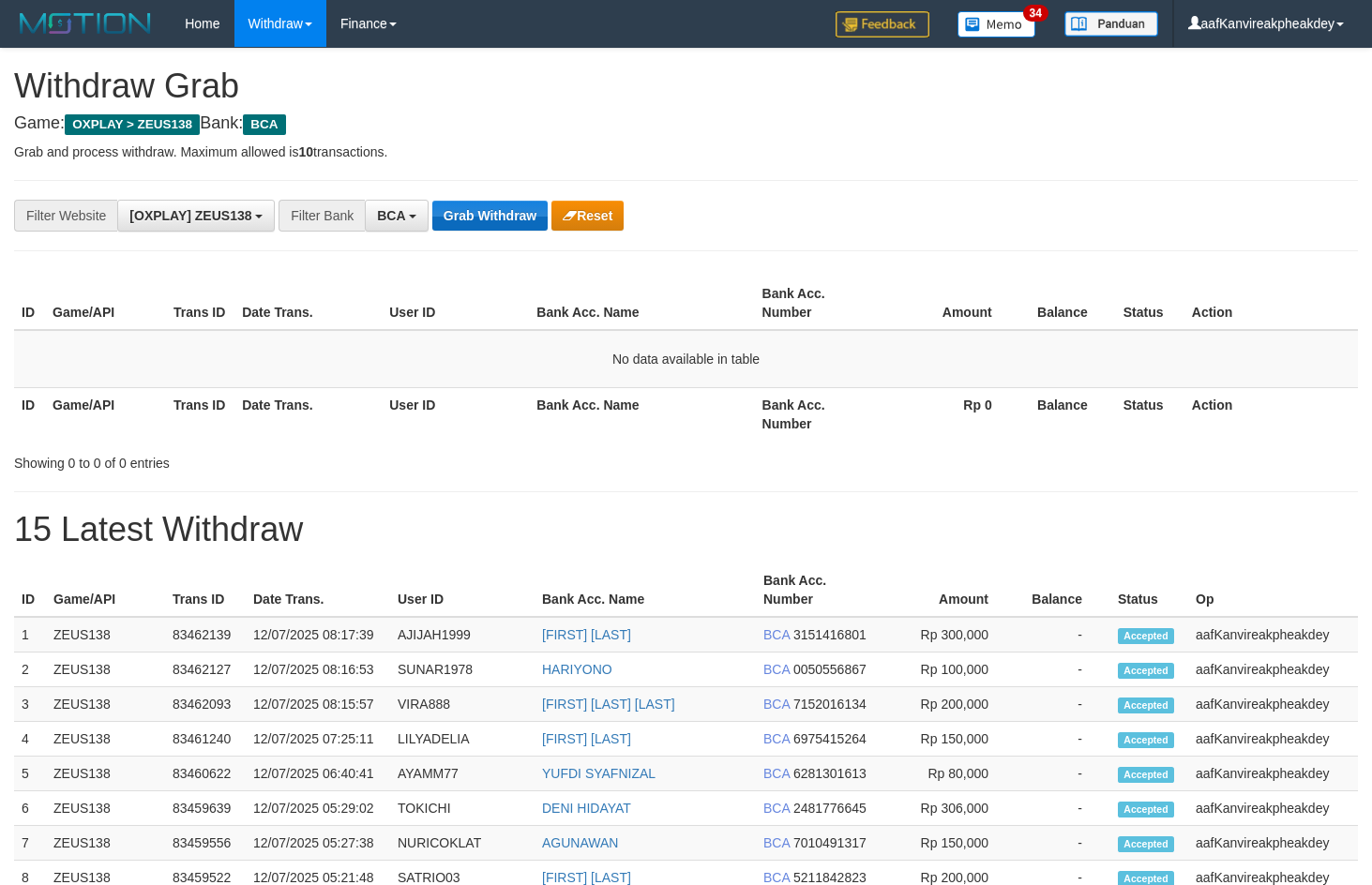 scroll, scrollTop: 0, scrollLeft: 0, axis: both 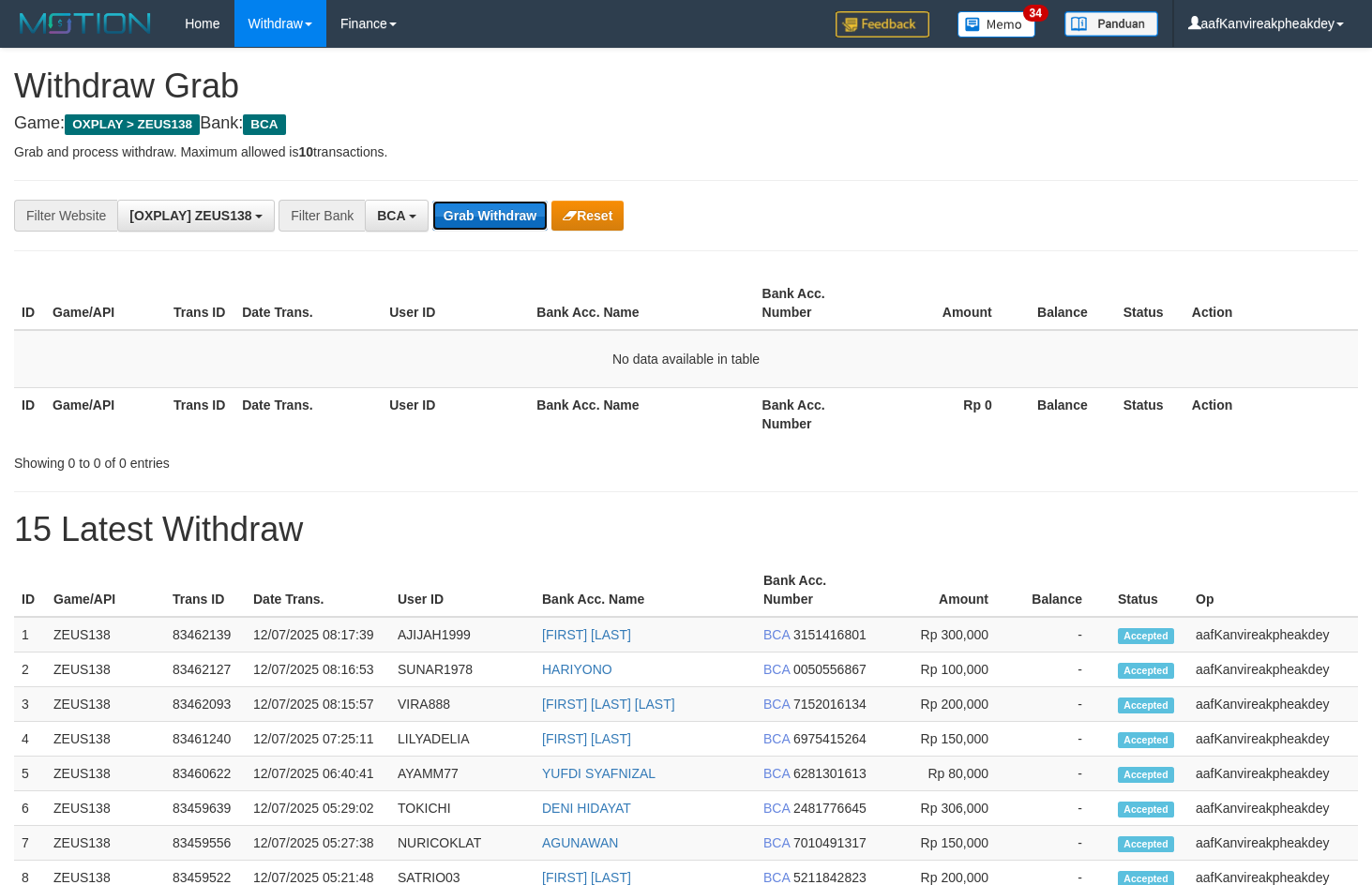 click on "Grab Withdraw" at bounding box center [490, 216] 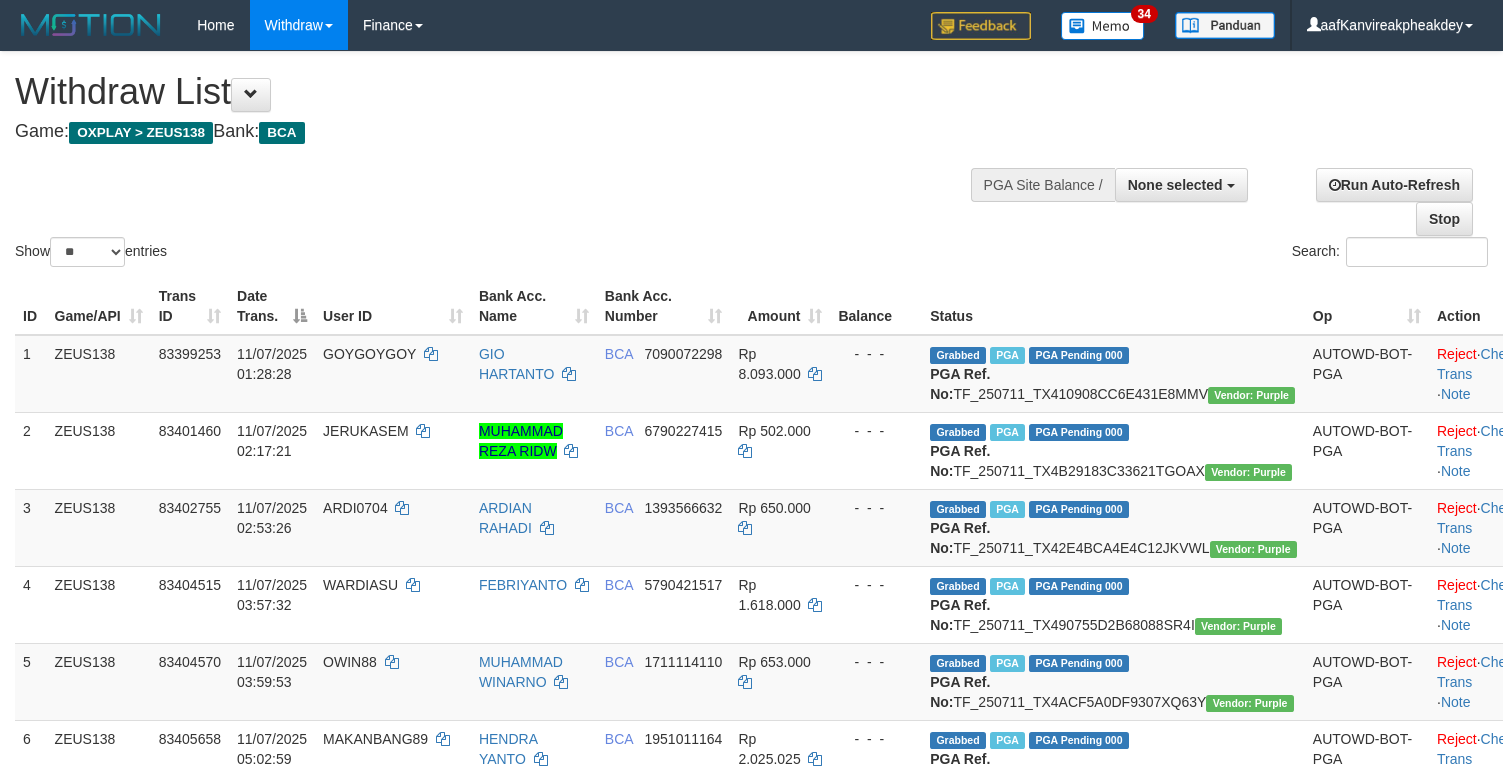 select 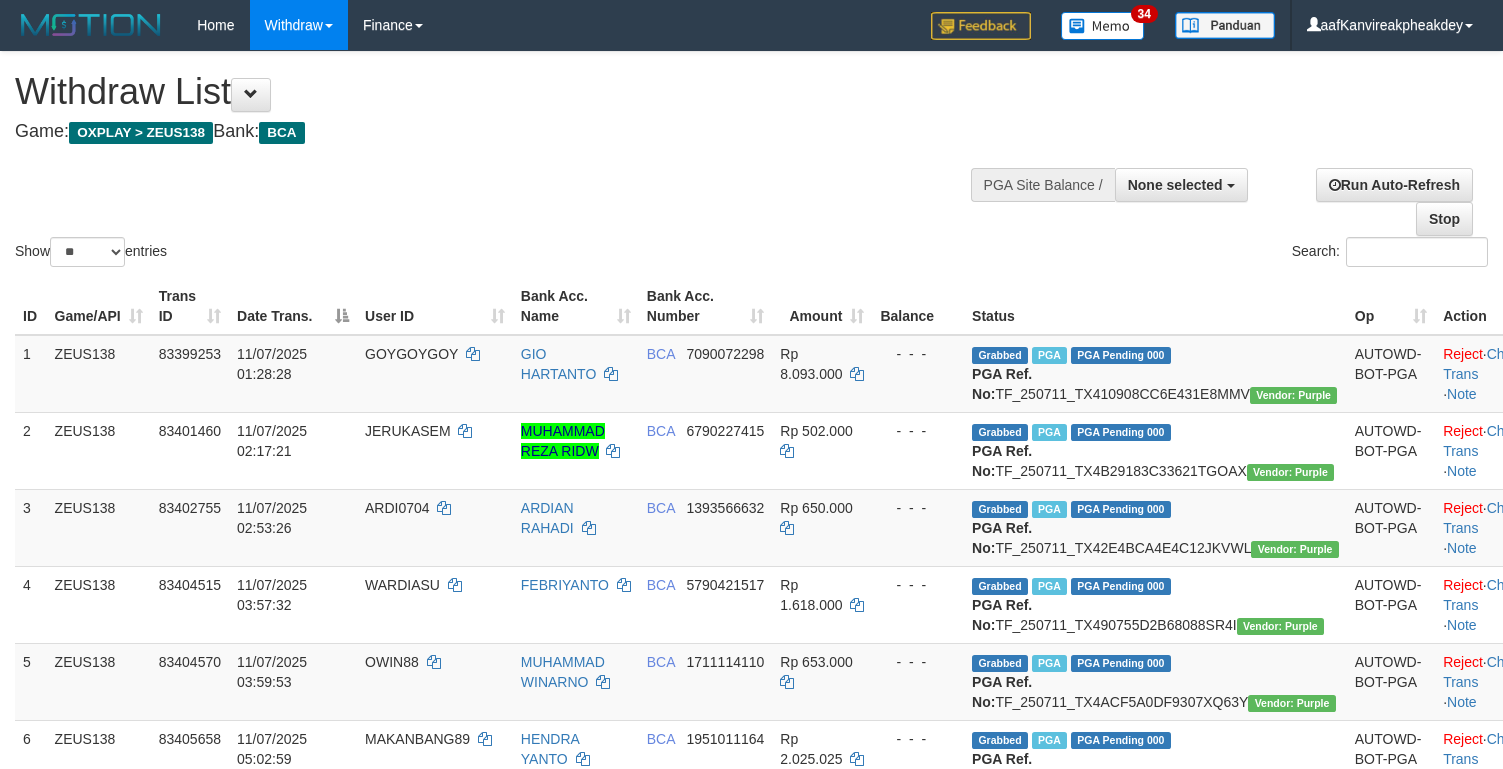 select 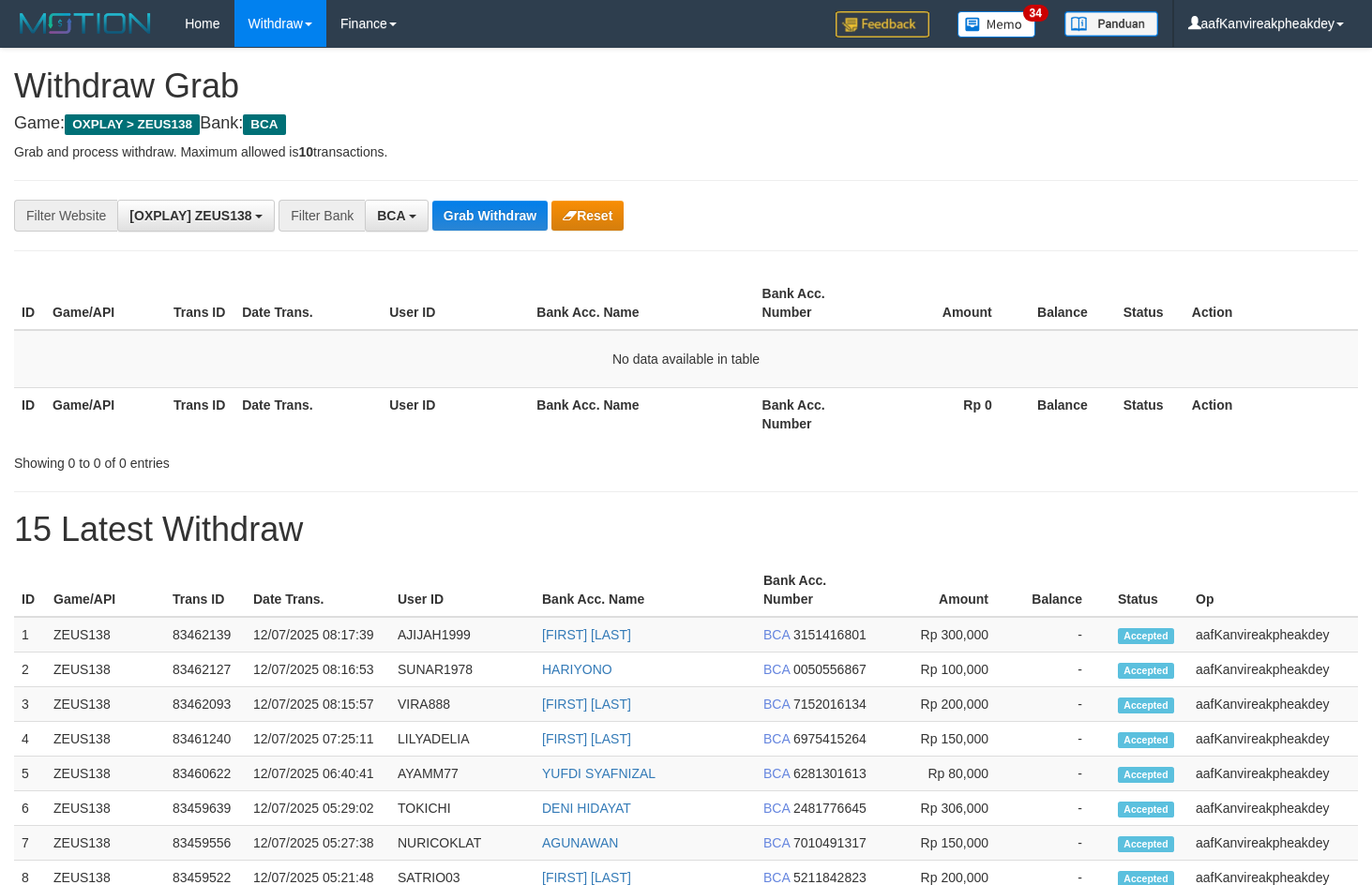 scroll, scrollTop: 0, scrollLeft: 0, axis: both 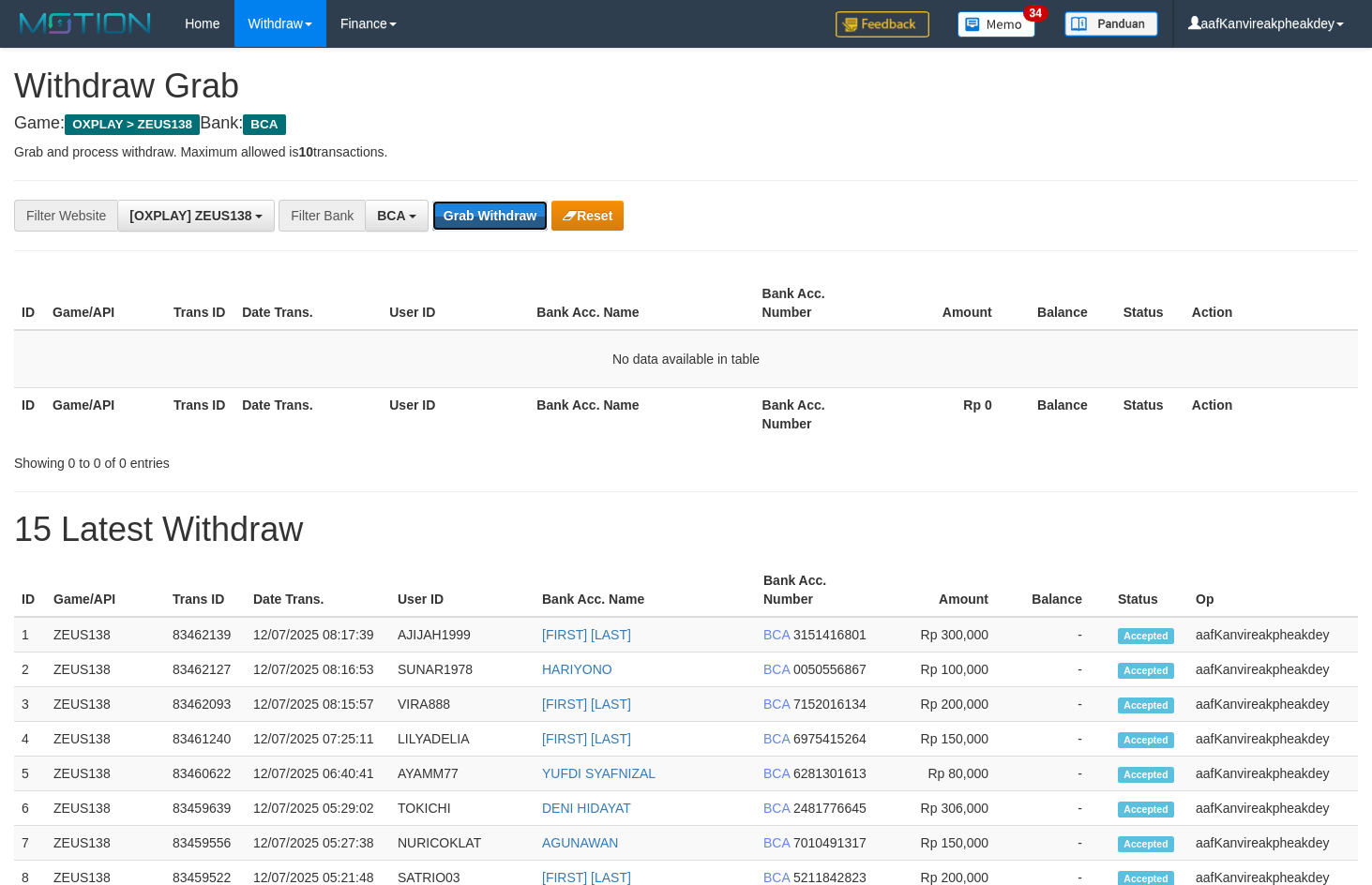 click on "Grab Withdraw" at bounding box center [490, 216] 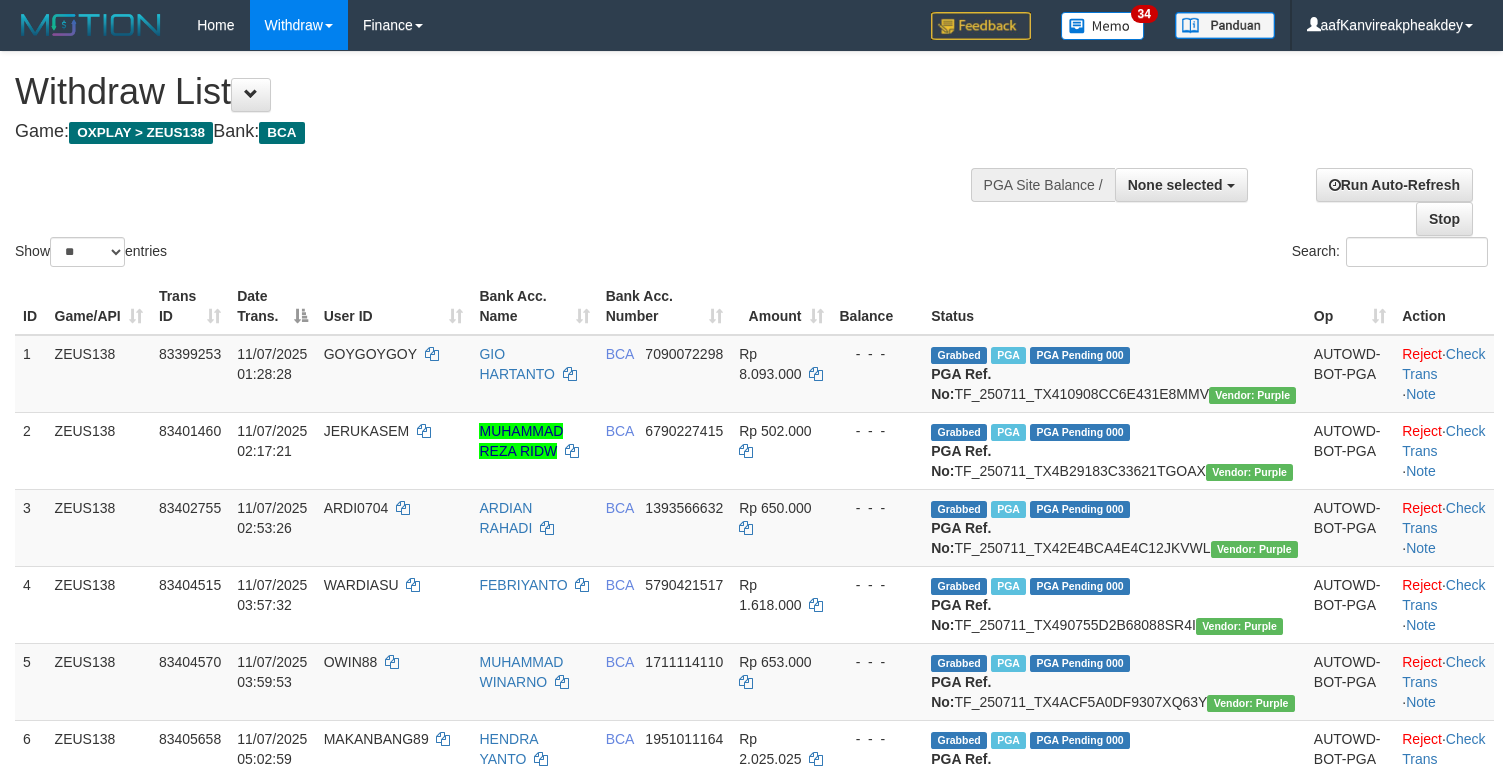 select 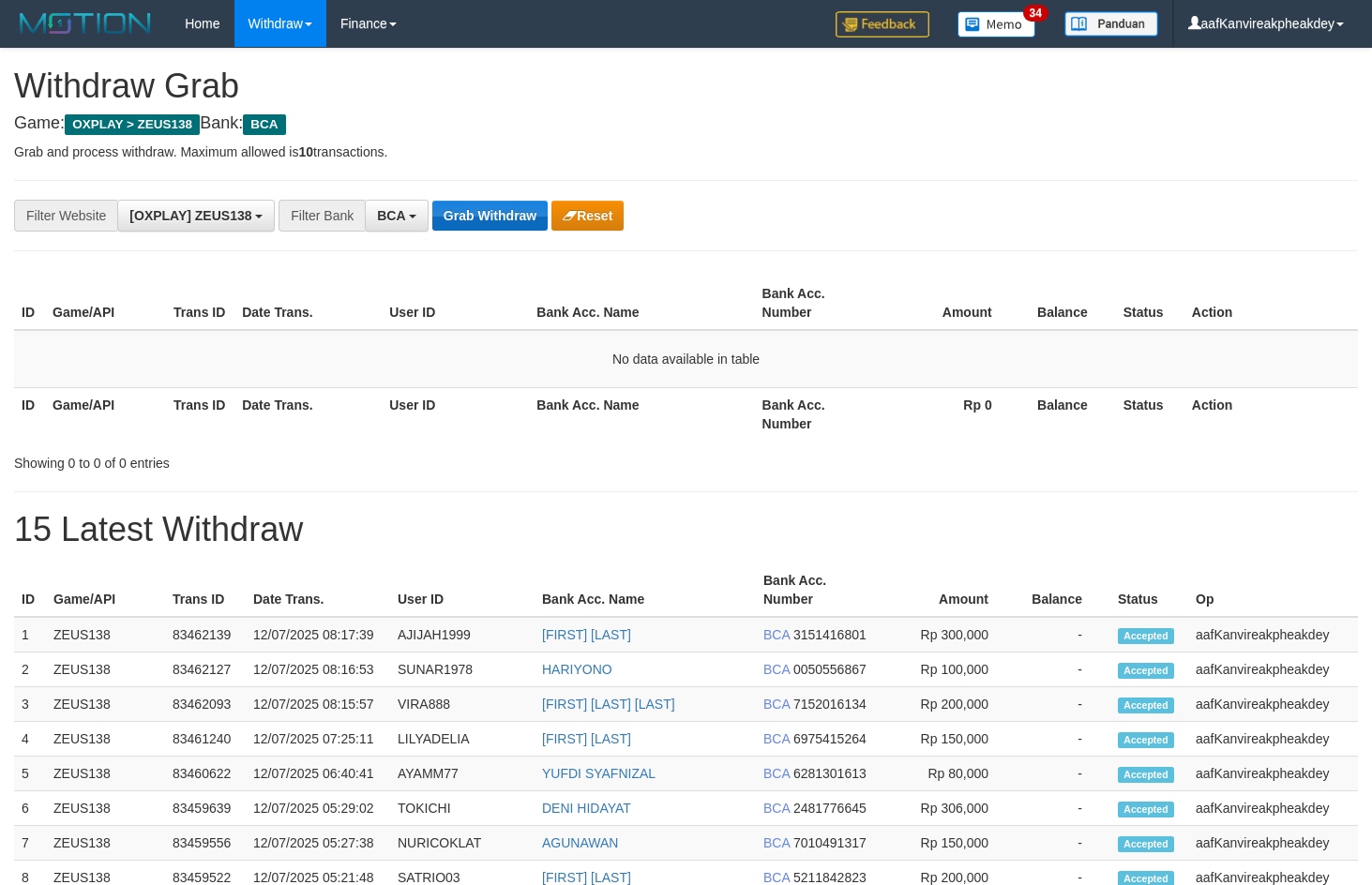 scroll, scrollTop: 0, scrollLeft: 0, axis: both 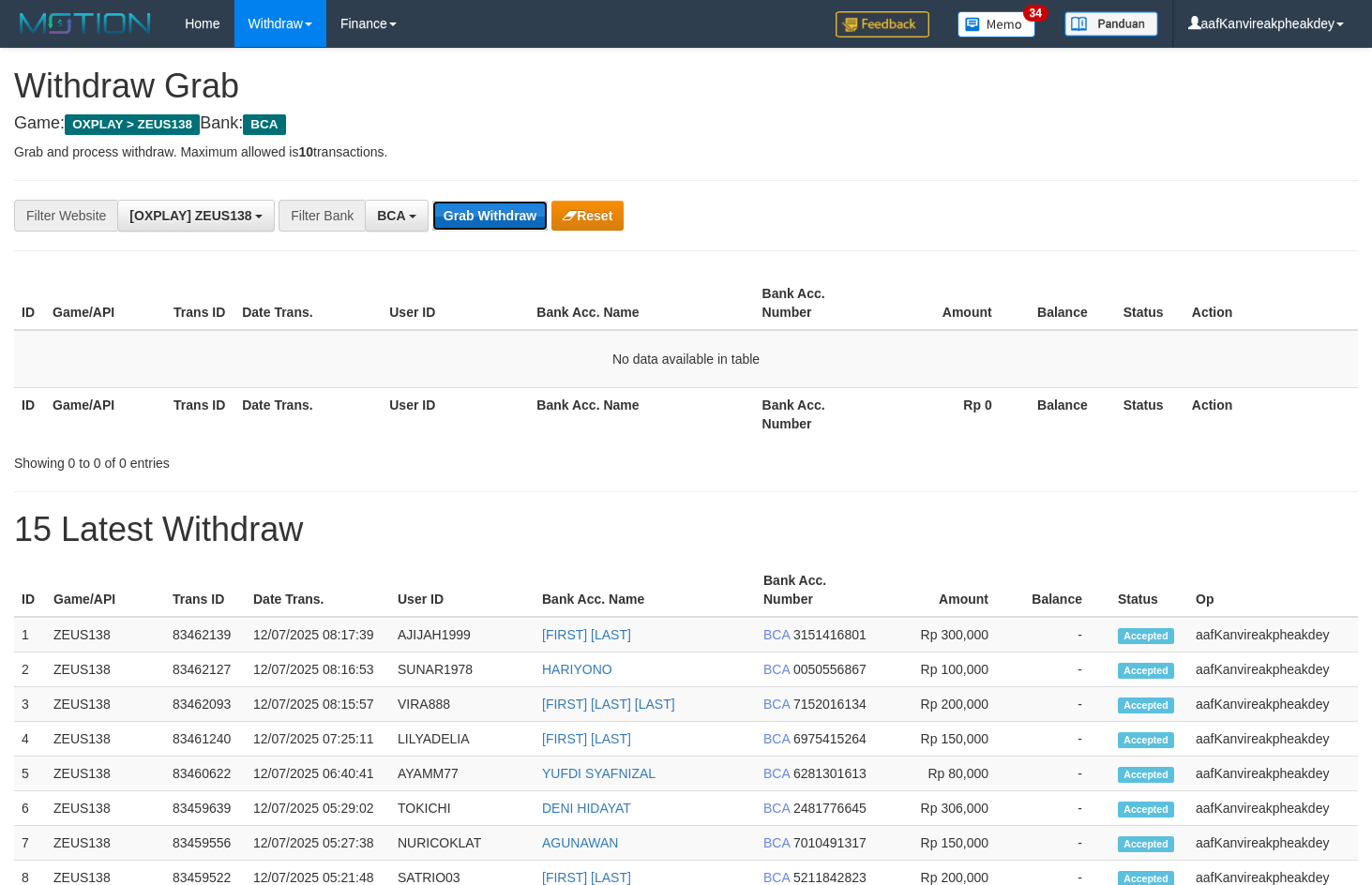 click on "Grab Withdraw" at bounding box center (490, 216) 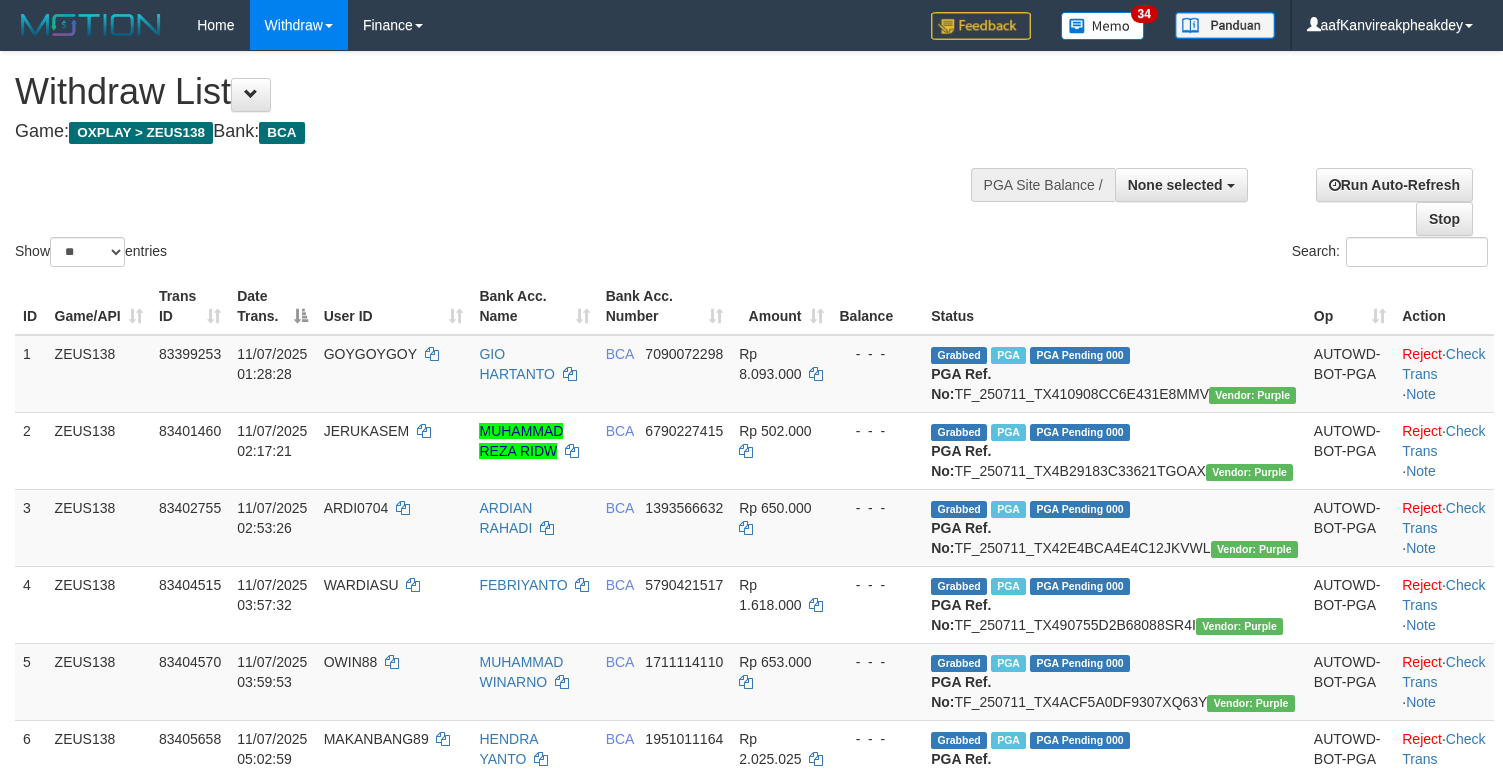 select 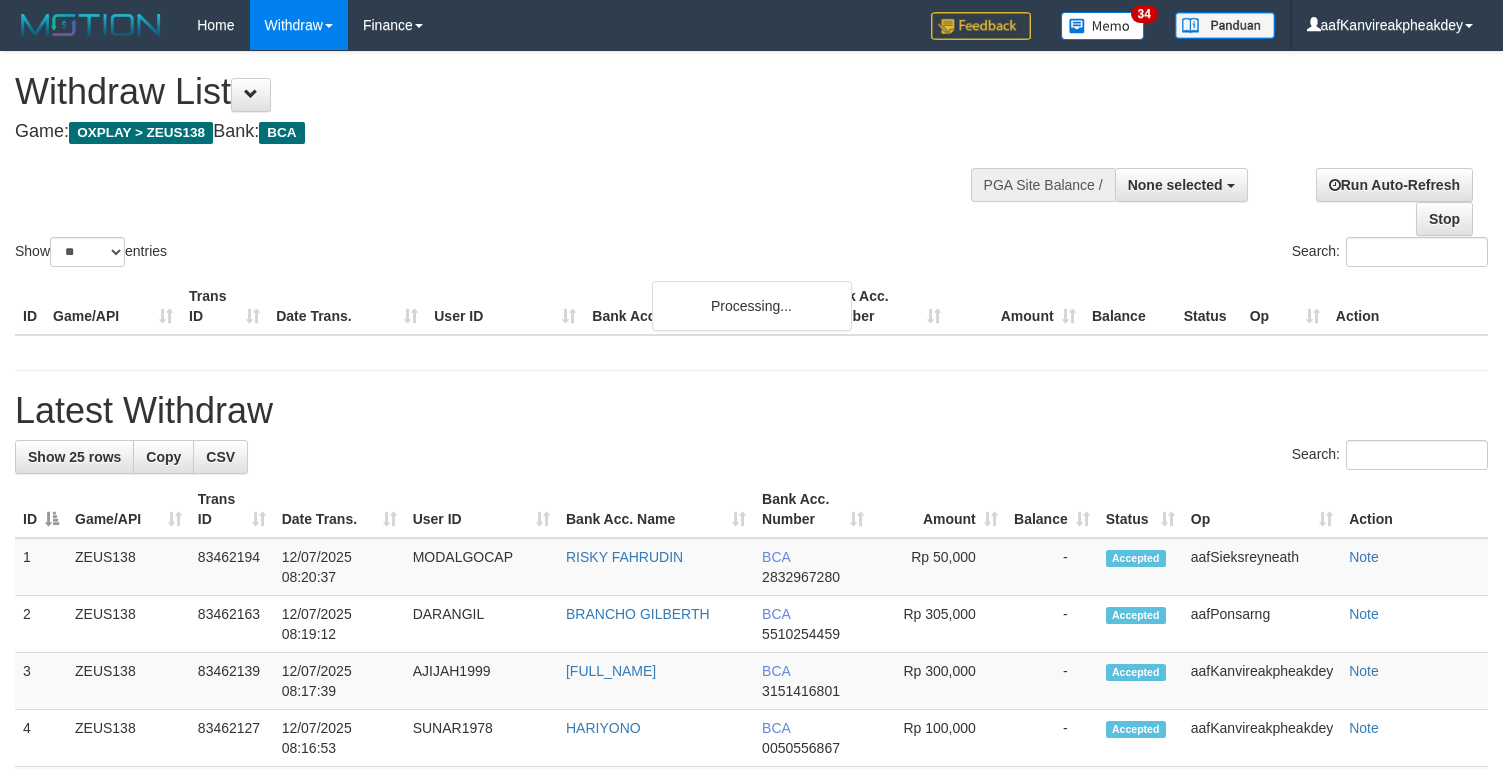 select 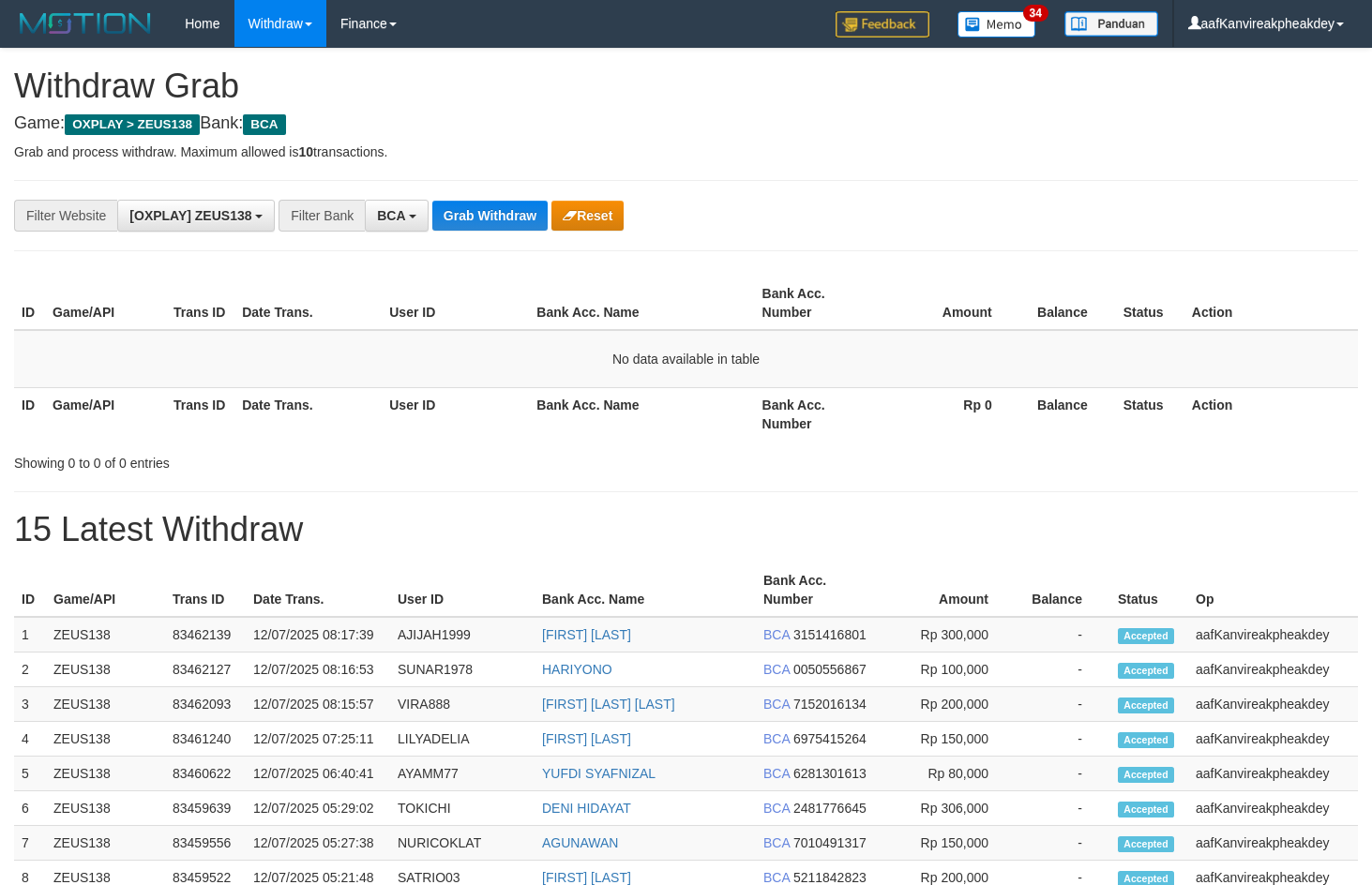 scroll, scrollTop: 0, scrollLeft: 0, axis: both 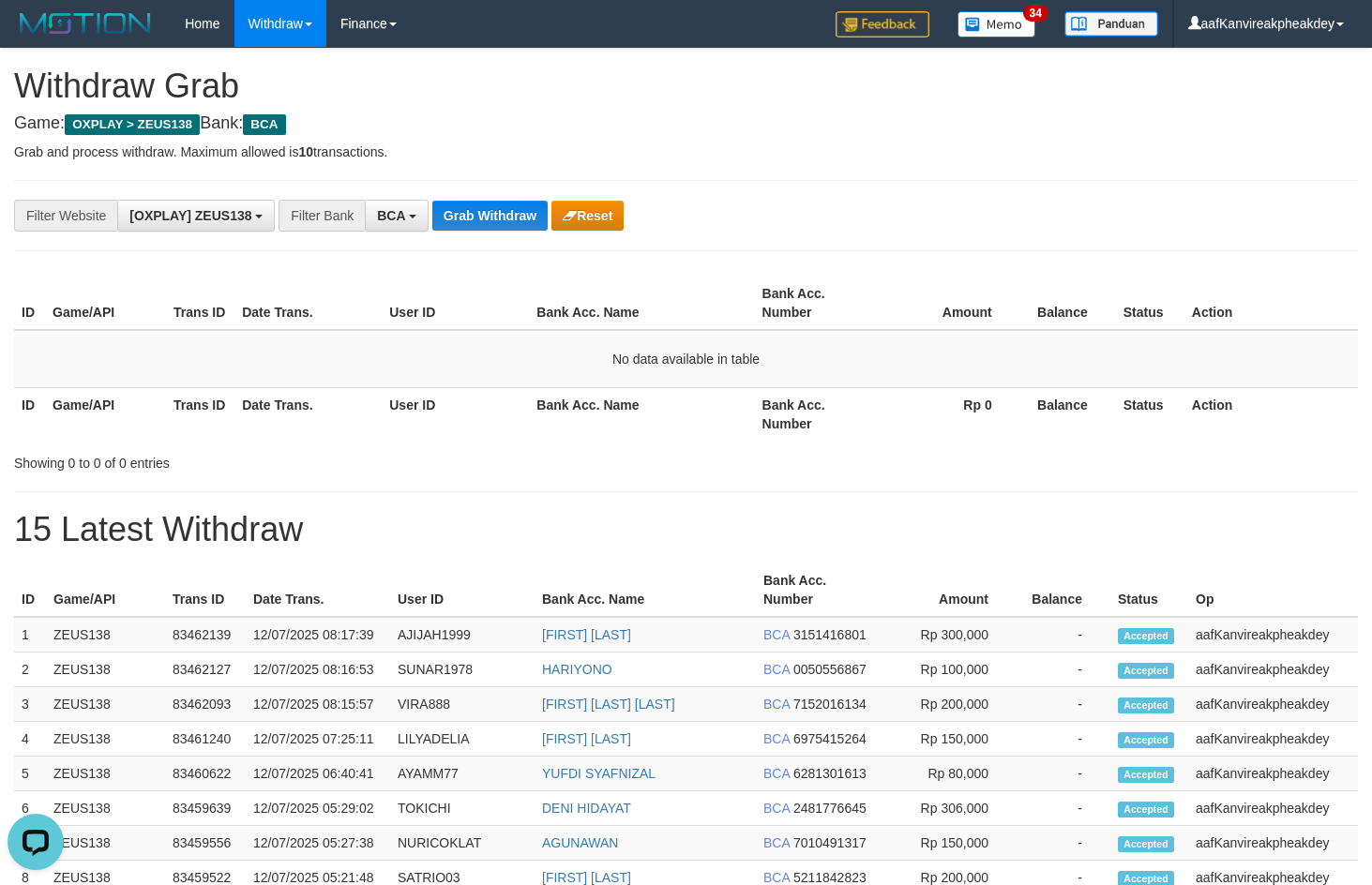 drag, startPoint x: 1139, startPoint y: 330, endPoint x: 1380, endPoint y: 364, distance: 243.38652 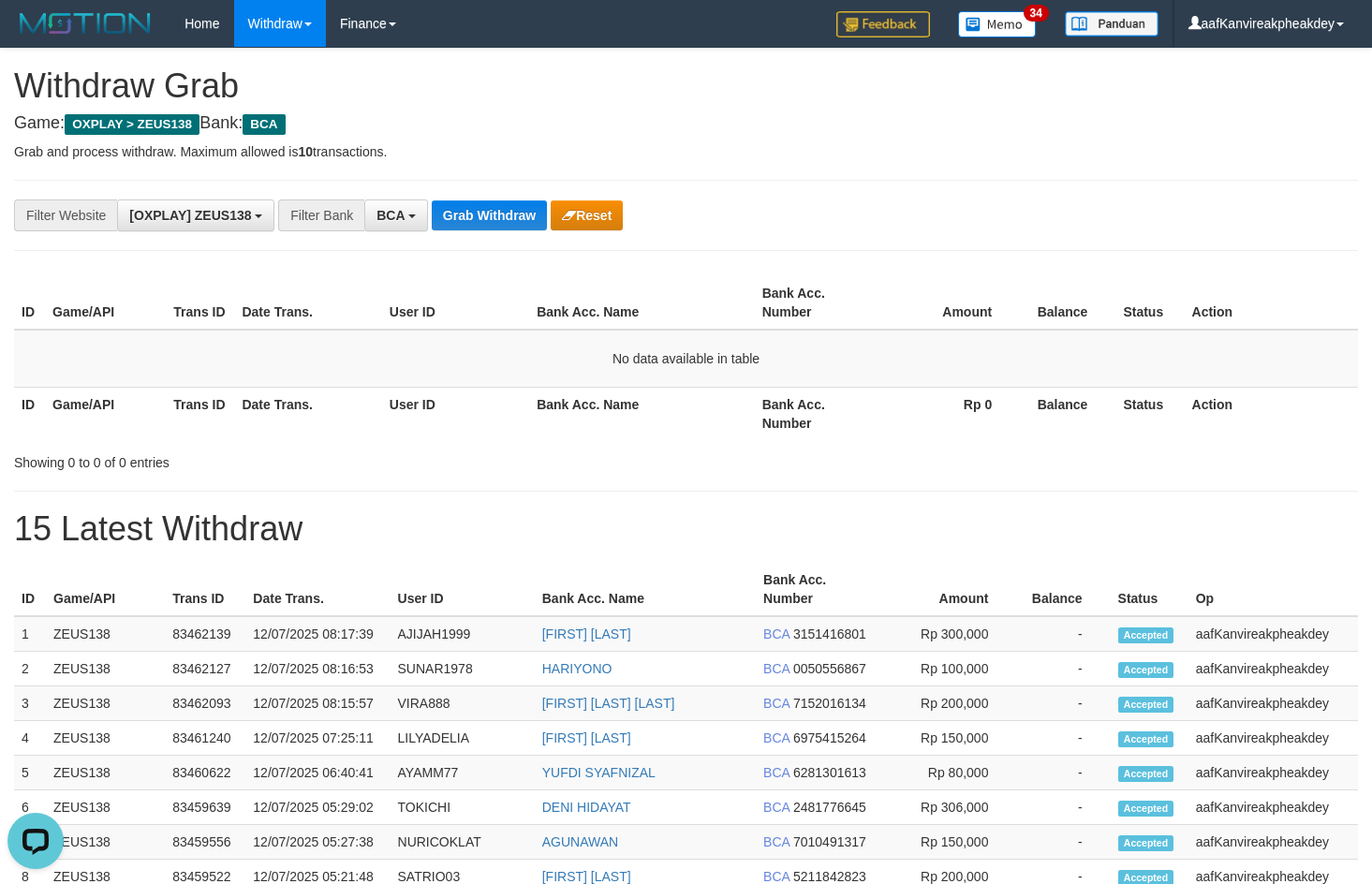 click on "**********" at bounding box center (686, 215) 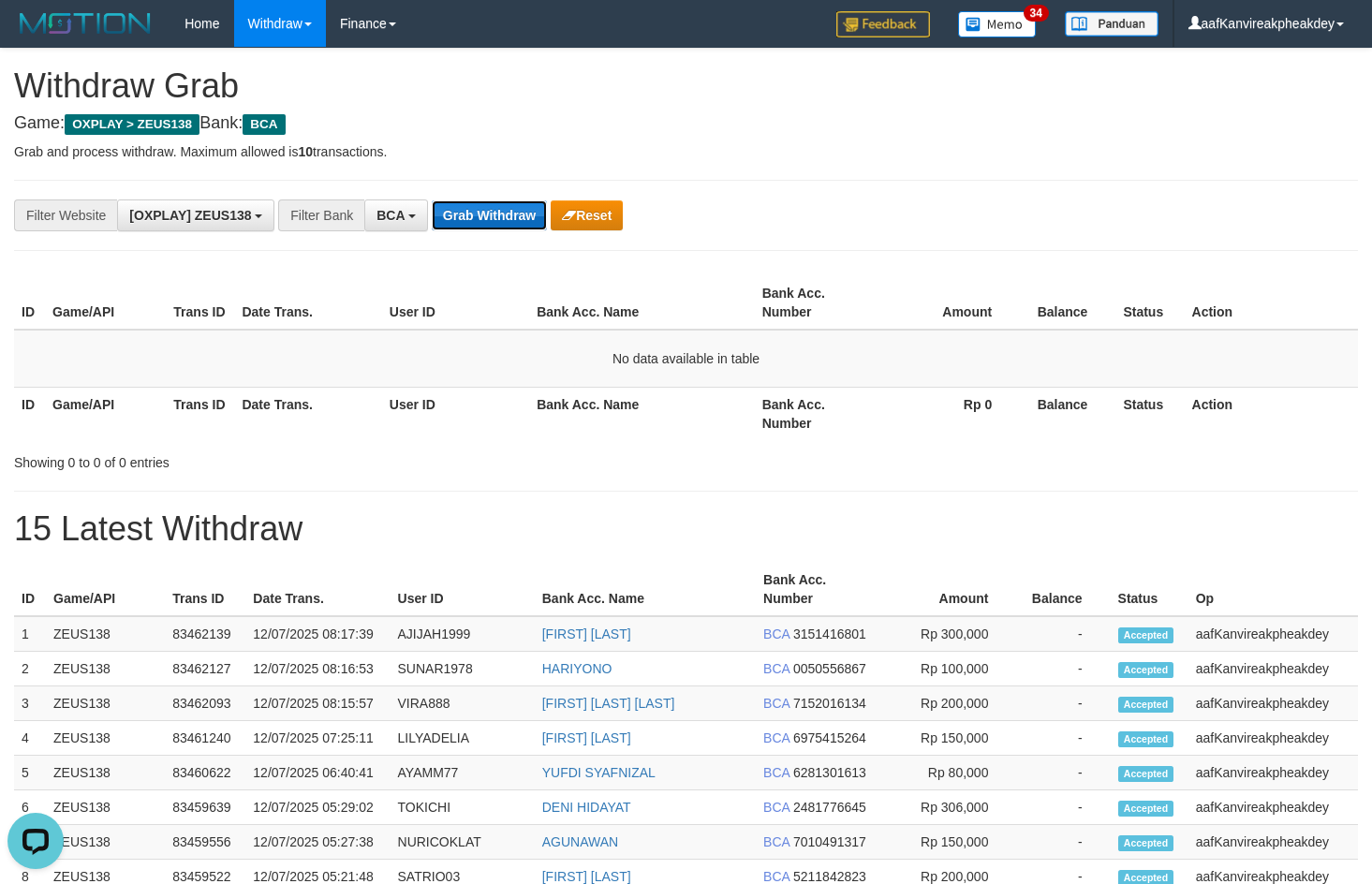 click on "Grab Withdraw" at bounding box center (489, 215) 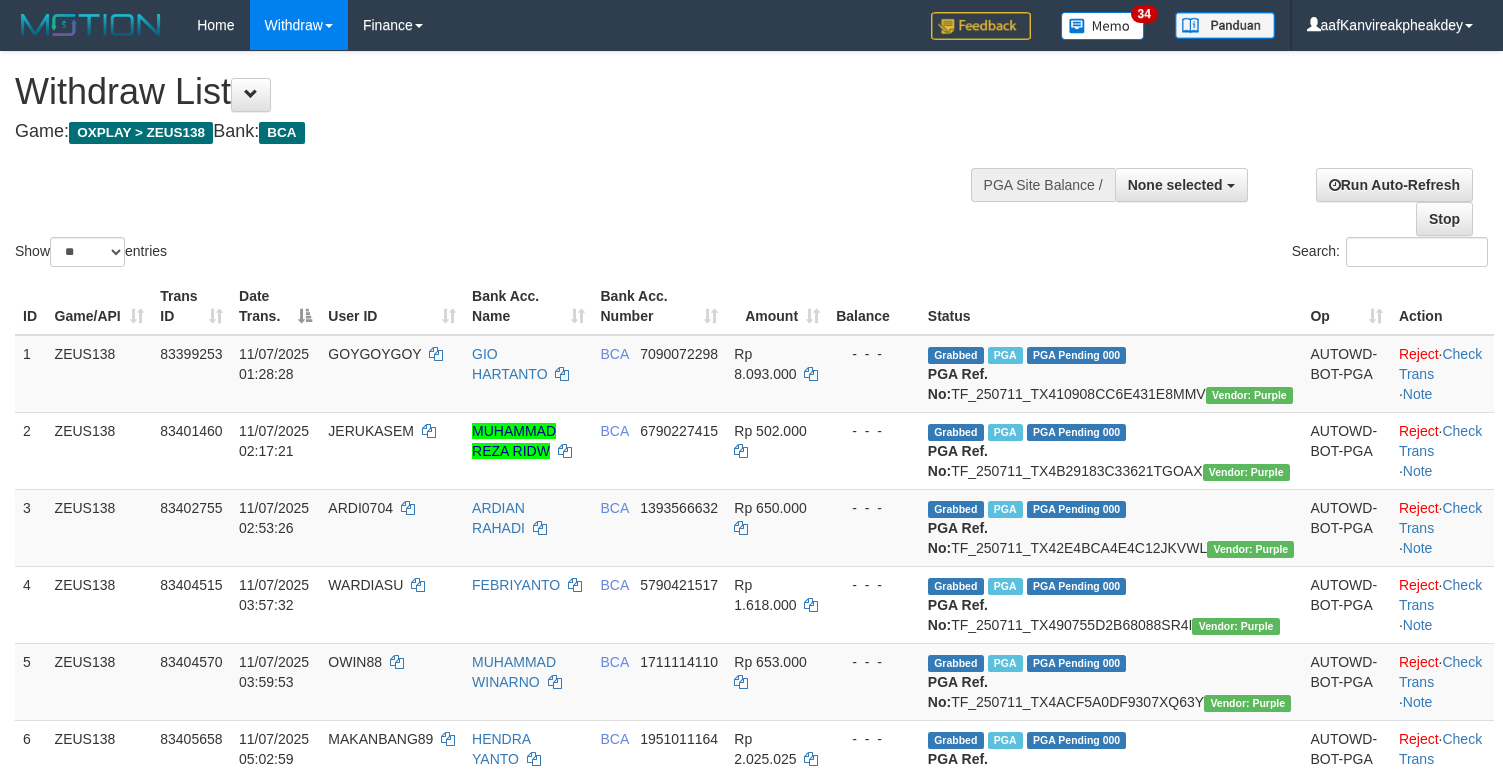select 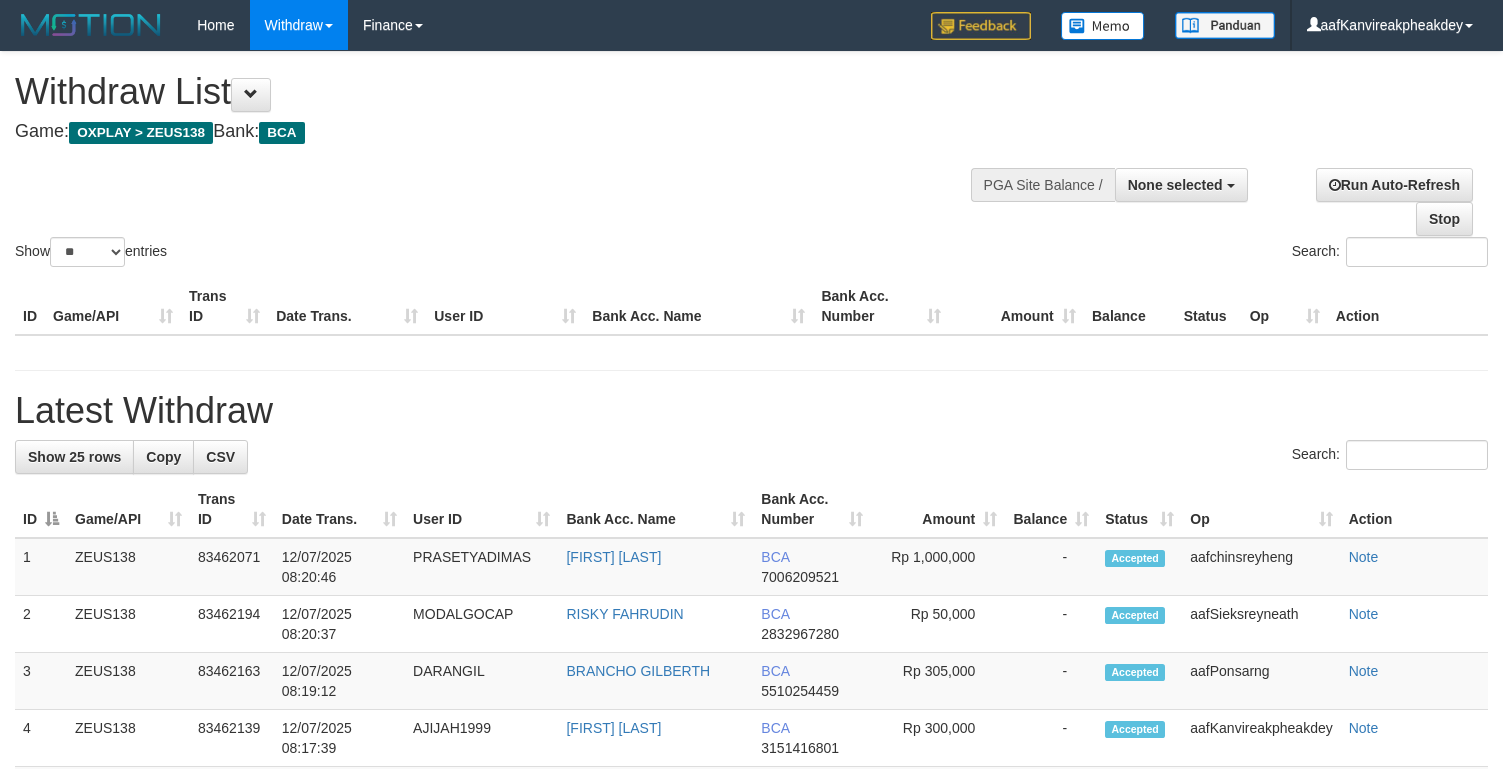 select 